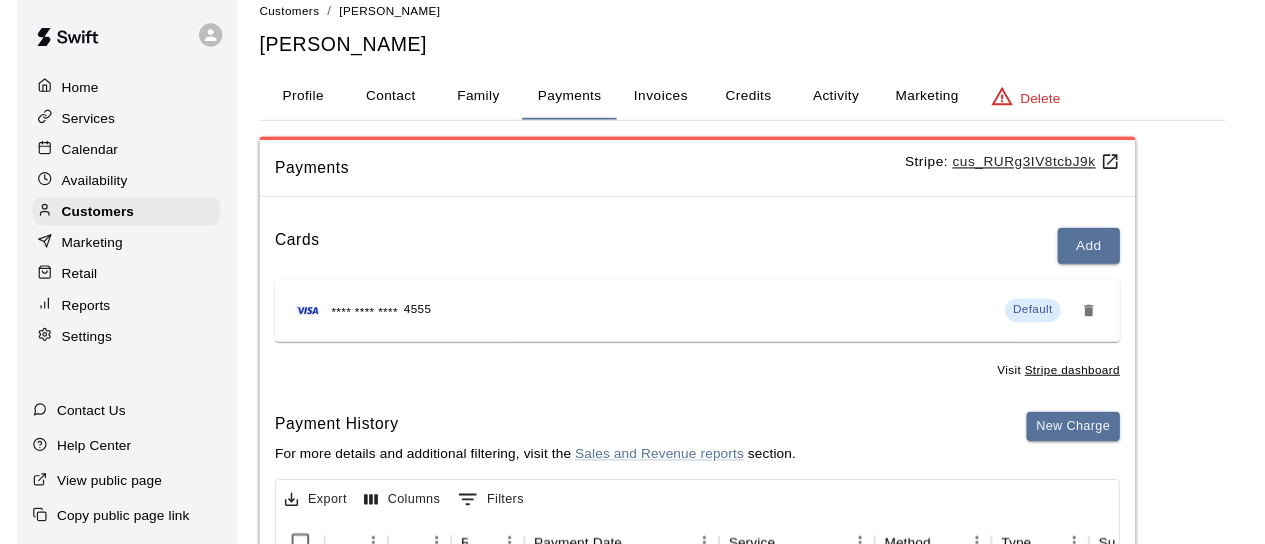scroll, scrollTop: 0, scrollLeft: 0, axis: both 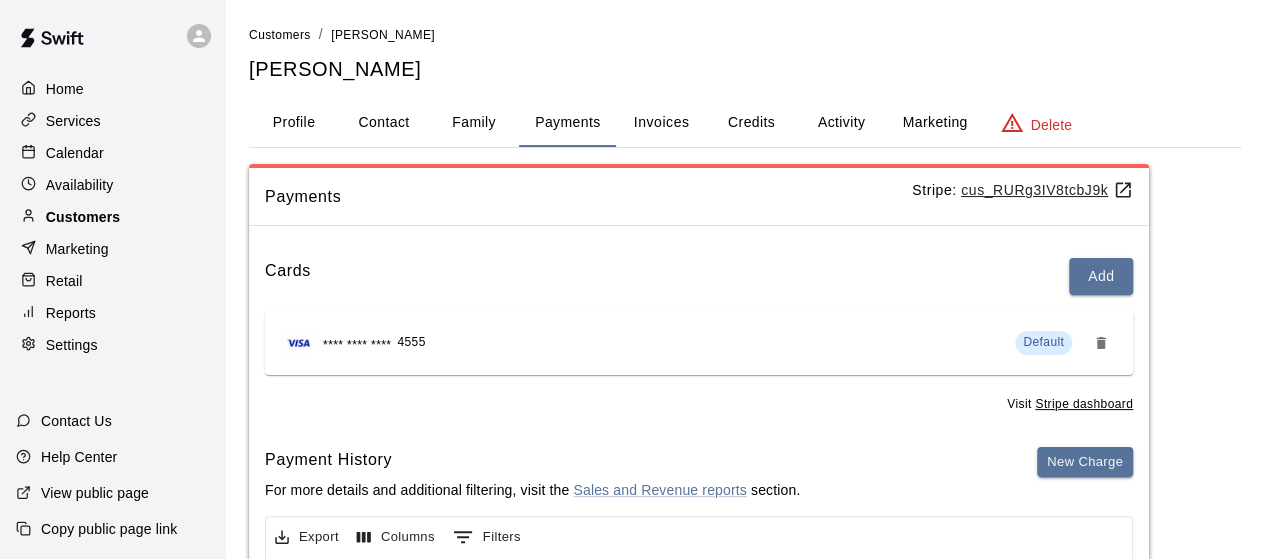 click on "Customers" at bounding box center (83, 217) 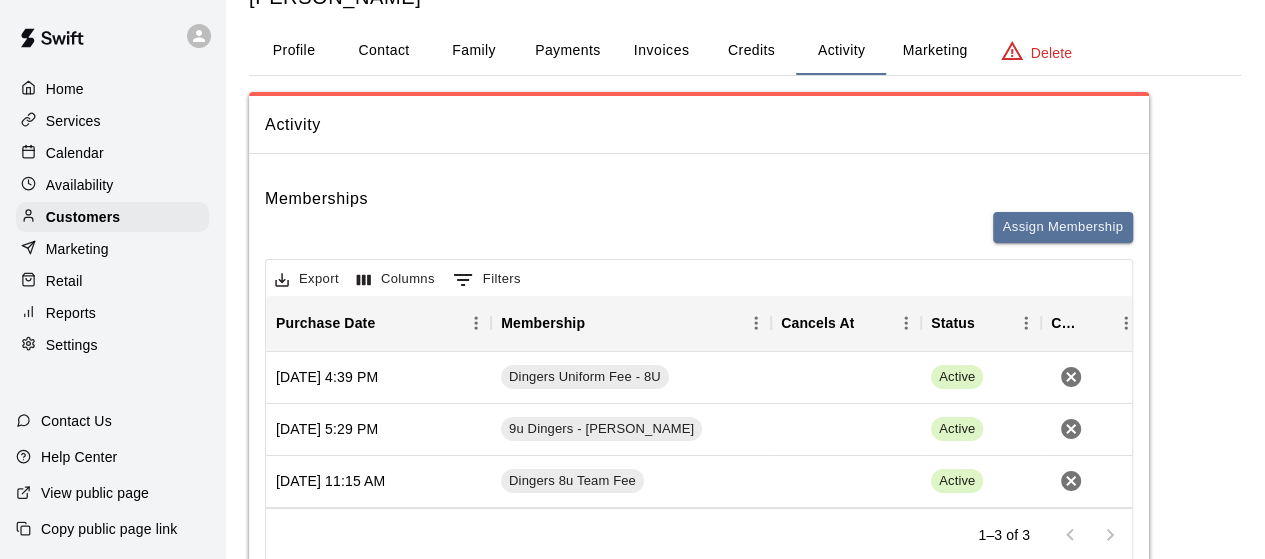 scroll, scrollTop: 0, scrollLeft: 0, axis: both 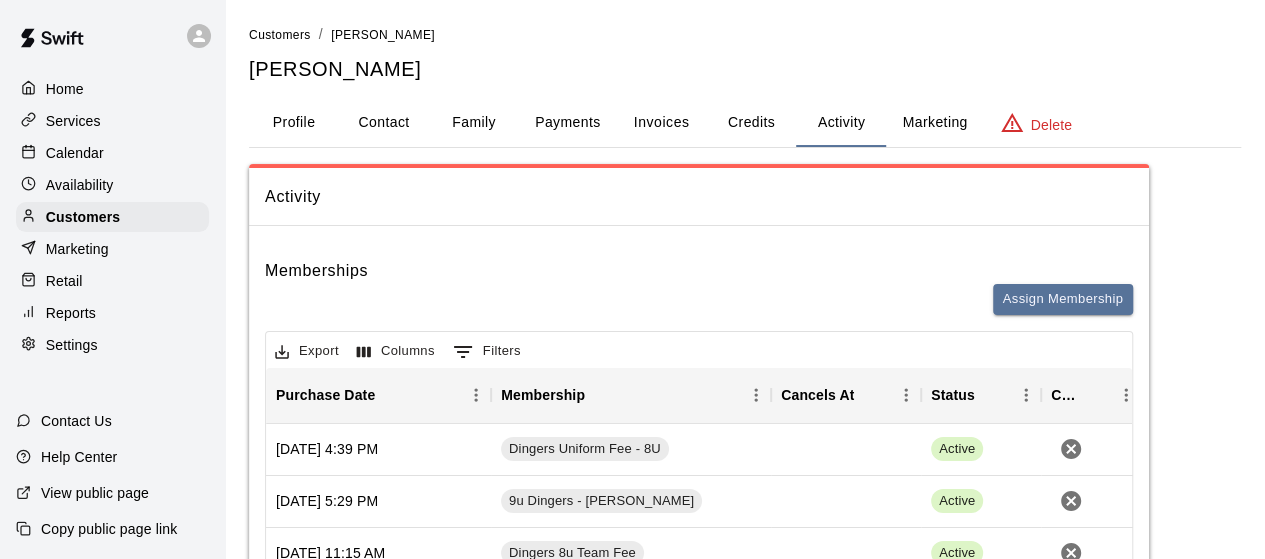 click on "Services" at bounding box center [73, 121] 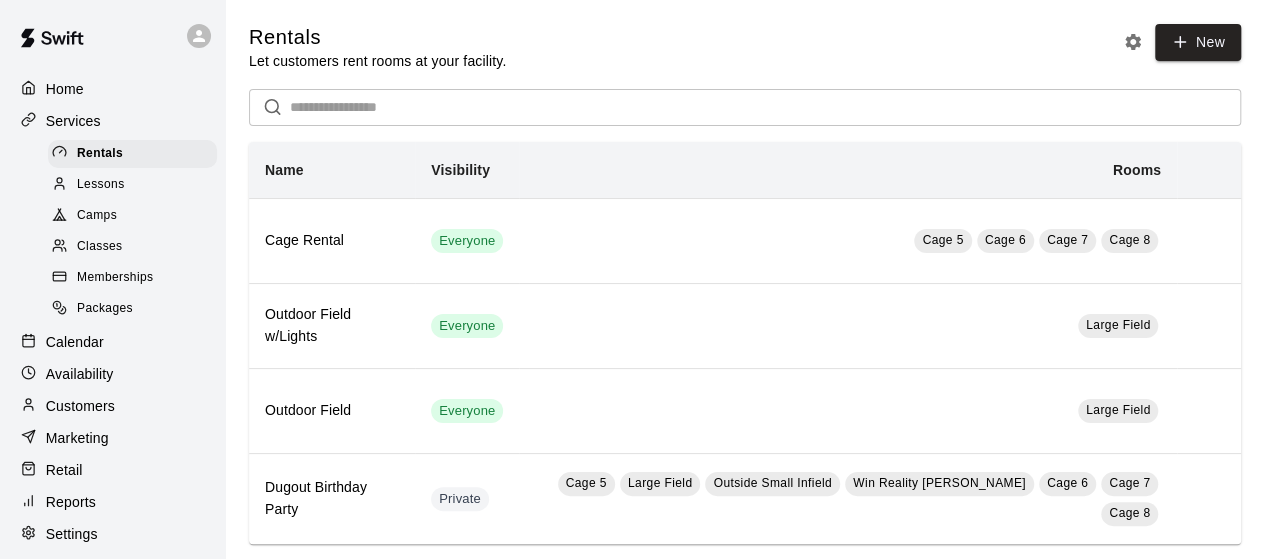 click on "Memberships" at bounding box center (132, 278) 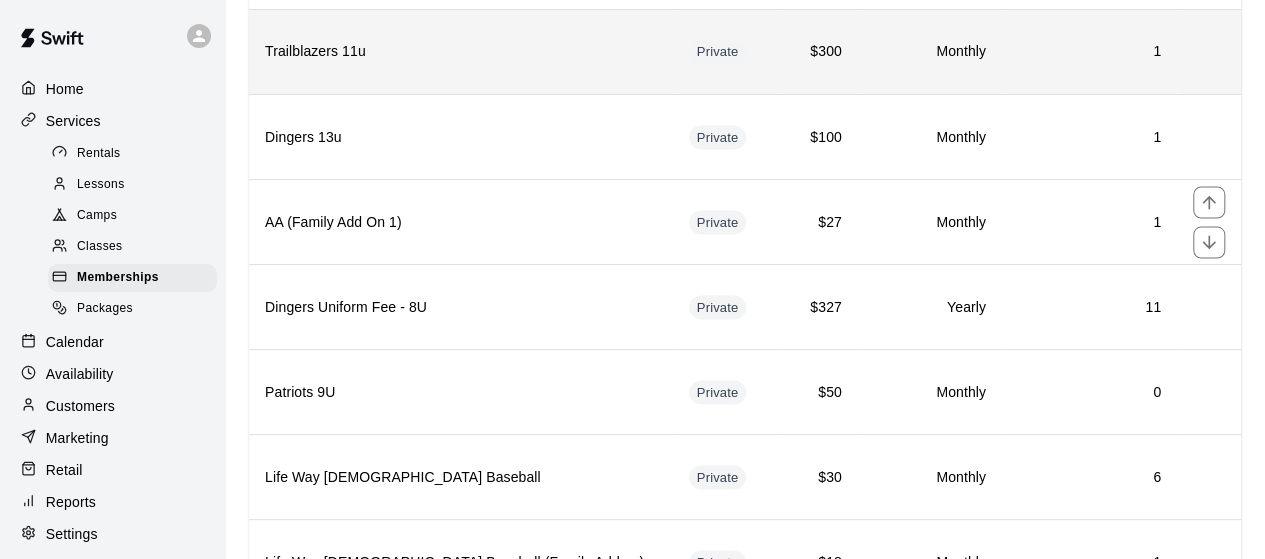 scroll, scrollTop: 1805, scrollLeft: 0, axis: vertical 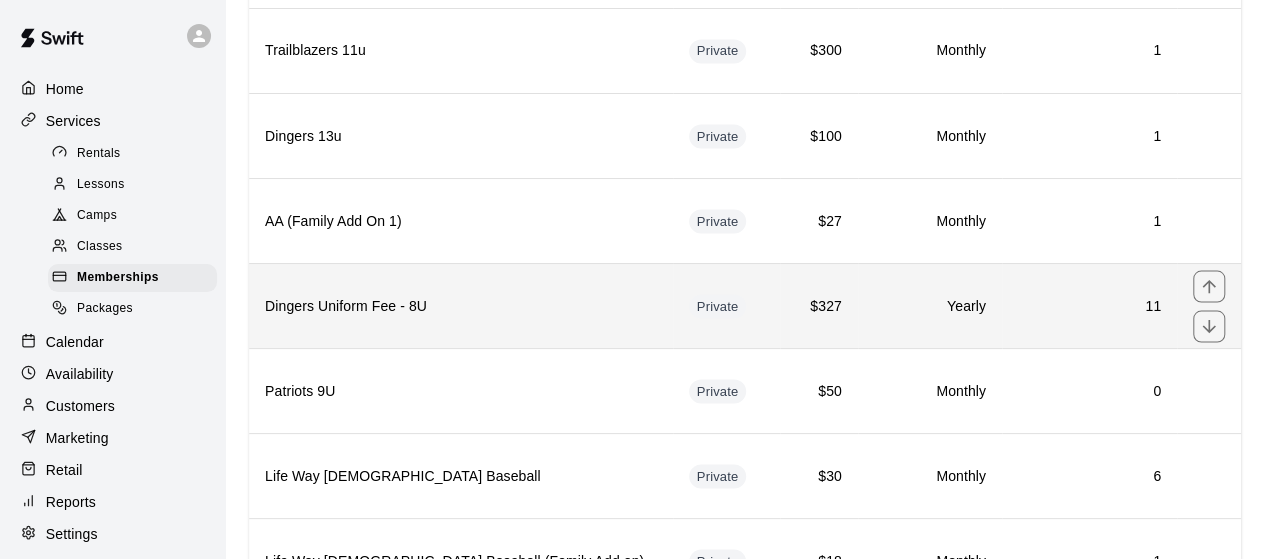 click on "Dingers Uniform Fee - 8U" at bounding box center (461, 306) 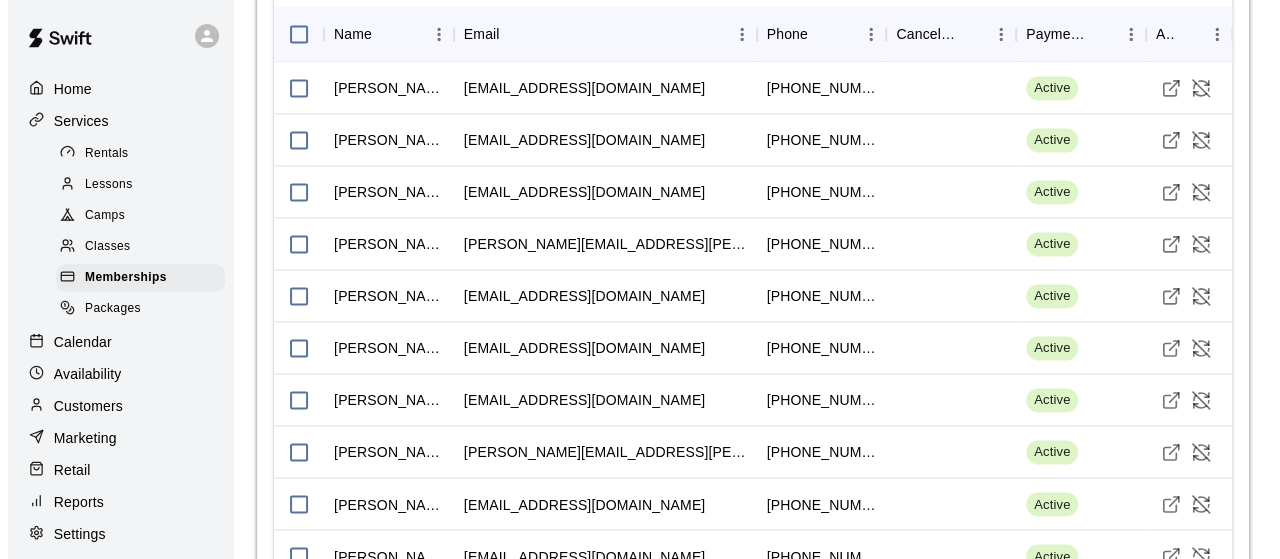 scroll, scrollTop: 1422, scrollLeft: 0, axis: vertical 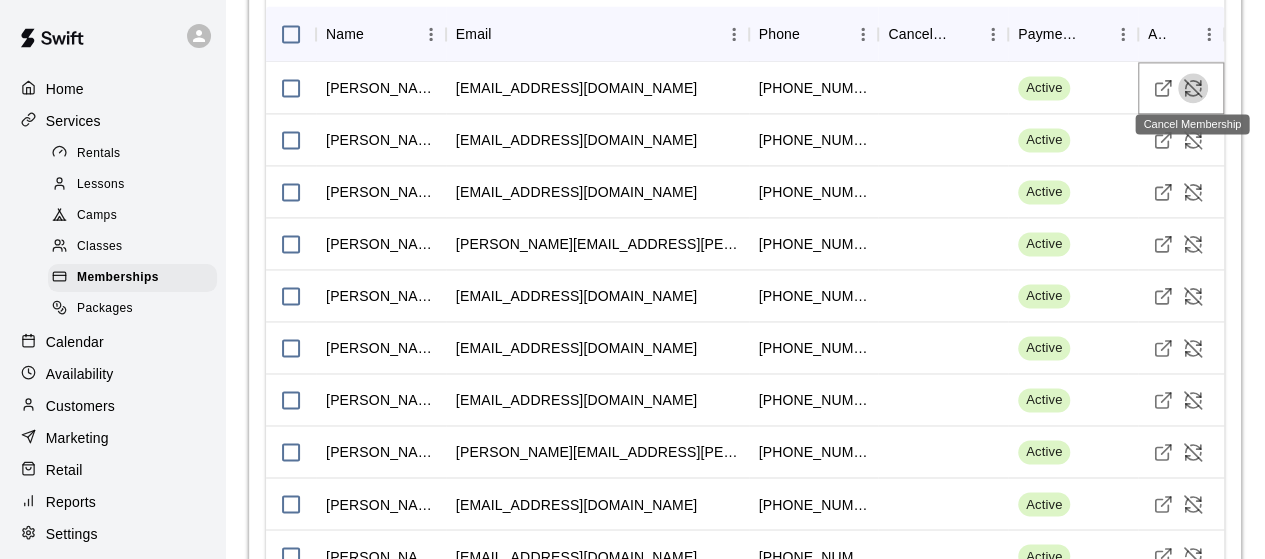 click 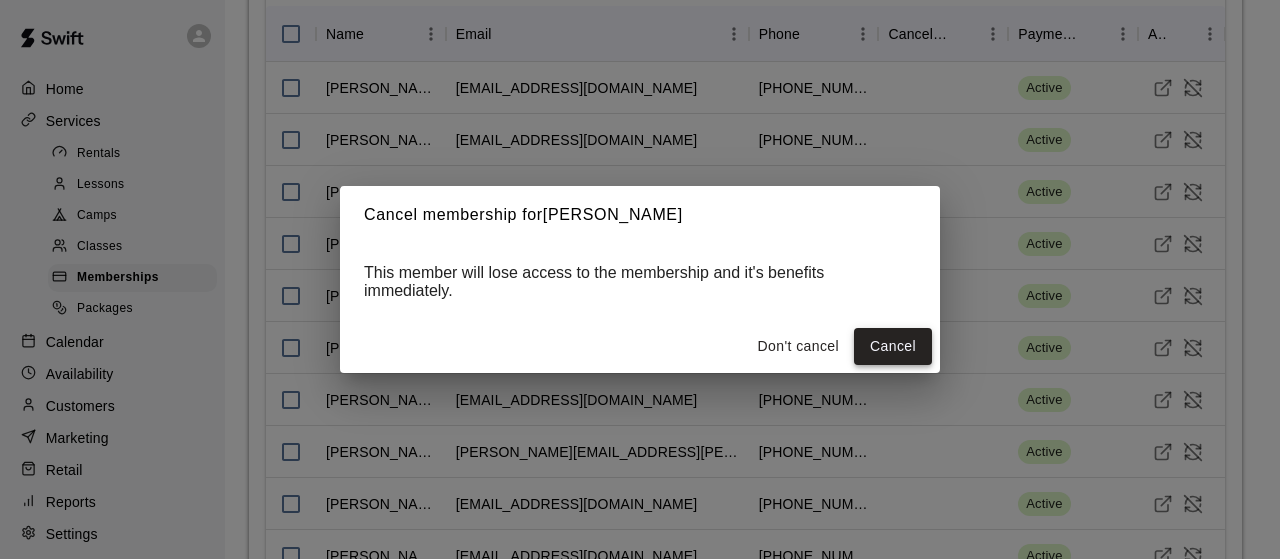 click on "Cancel" at bounding box center [893, 346] 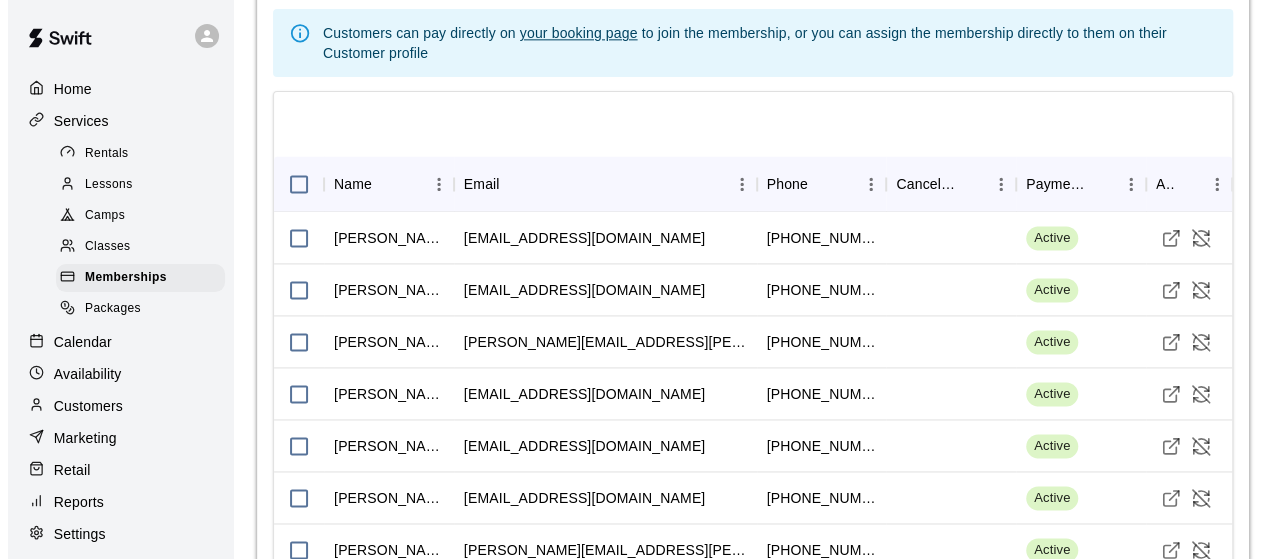 scroll, scrollTop: 1298, scrollLeft: 0, axis: vertical 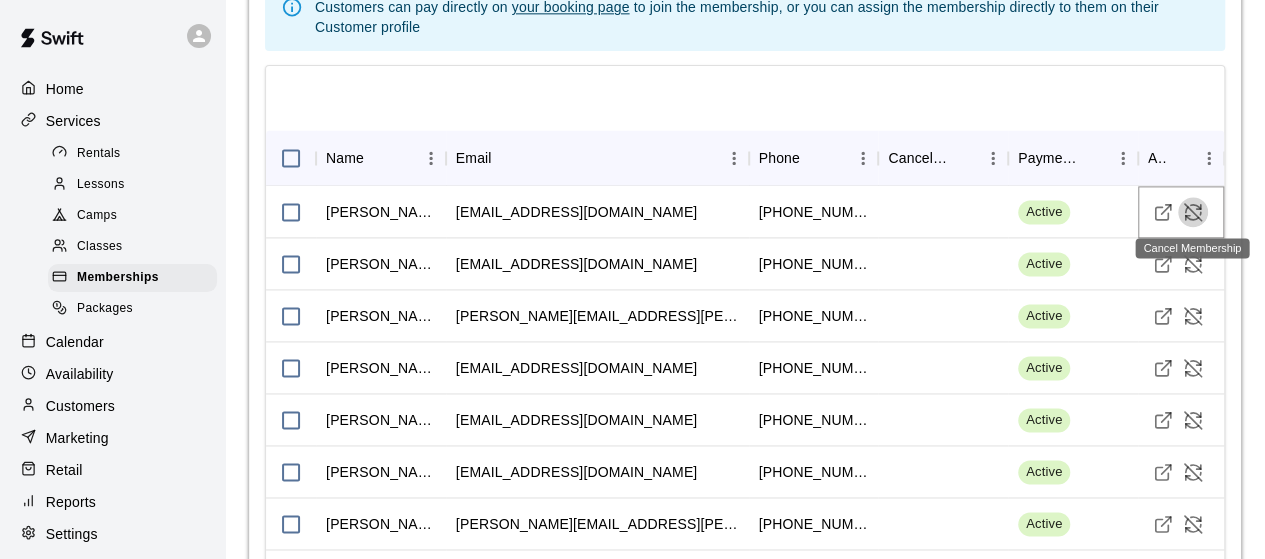click at bounding box center (1193, 212) 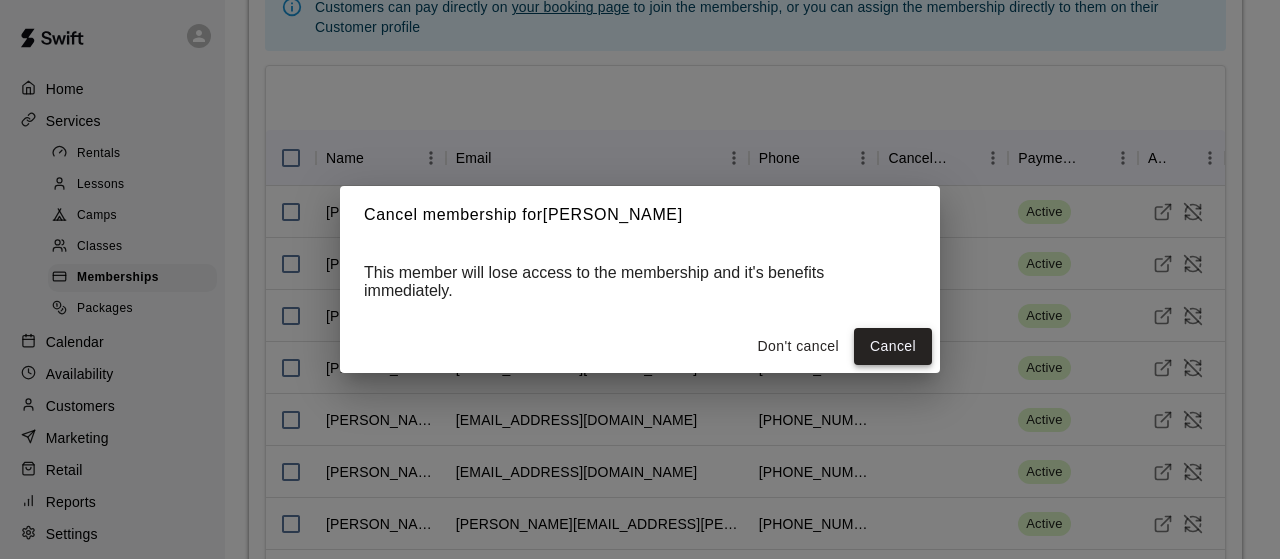 click on "Cancel" at bounding box center [893, 346] 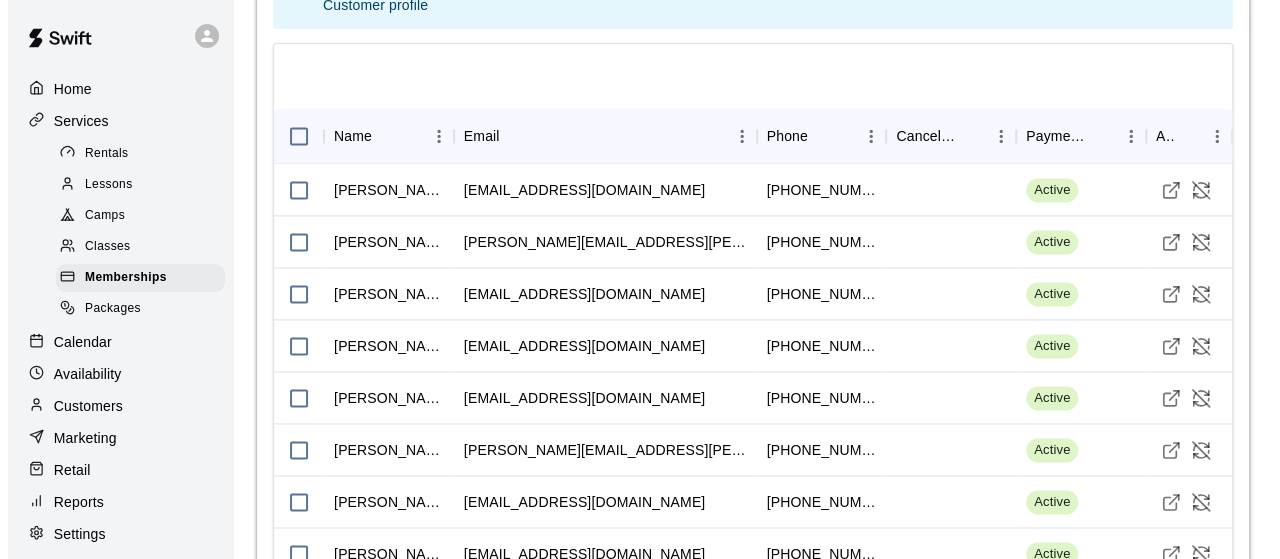 scroll, scrollTop: 1336, scrollLeft: 0, axis: vertical 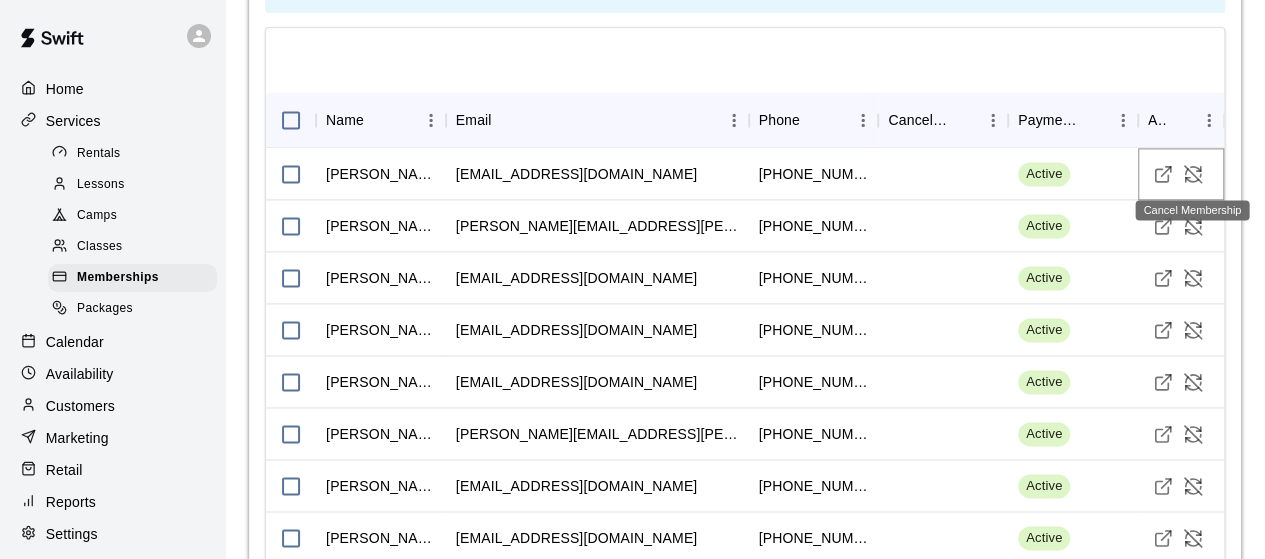 click 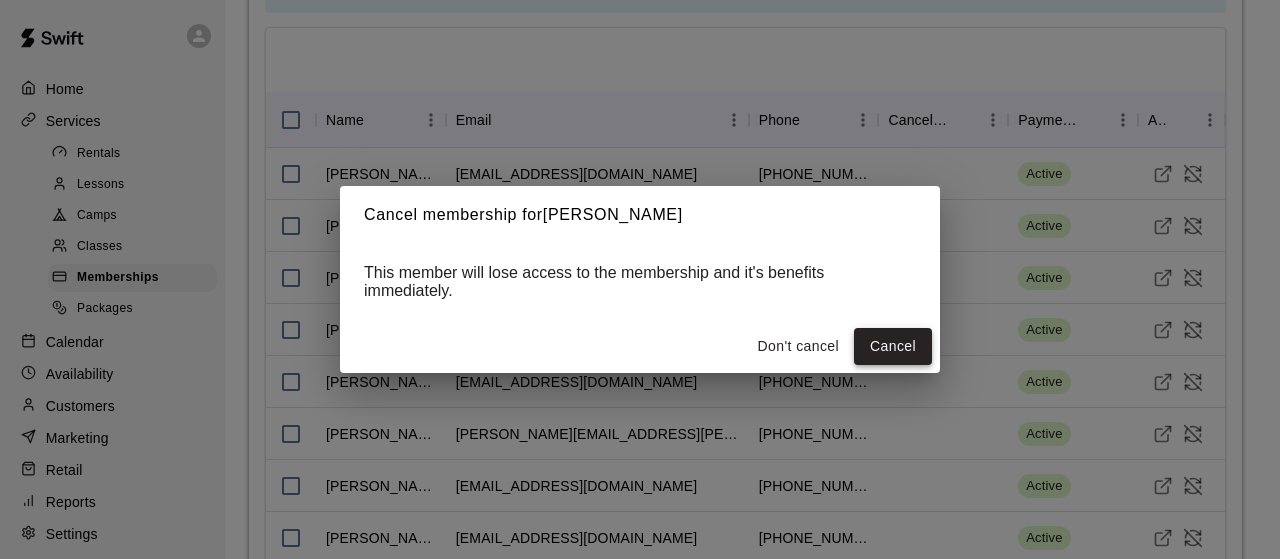 click on "Cancel" at bounding box center (893, 346) 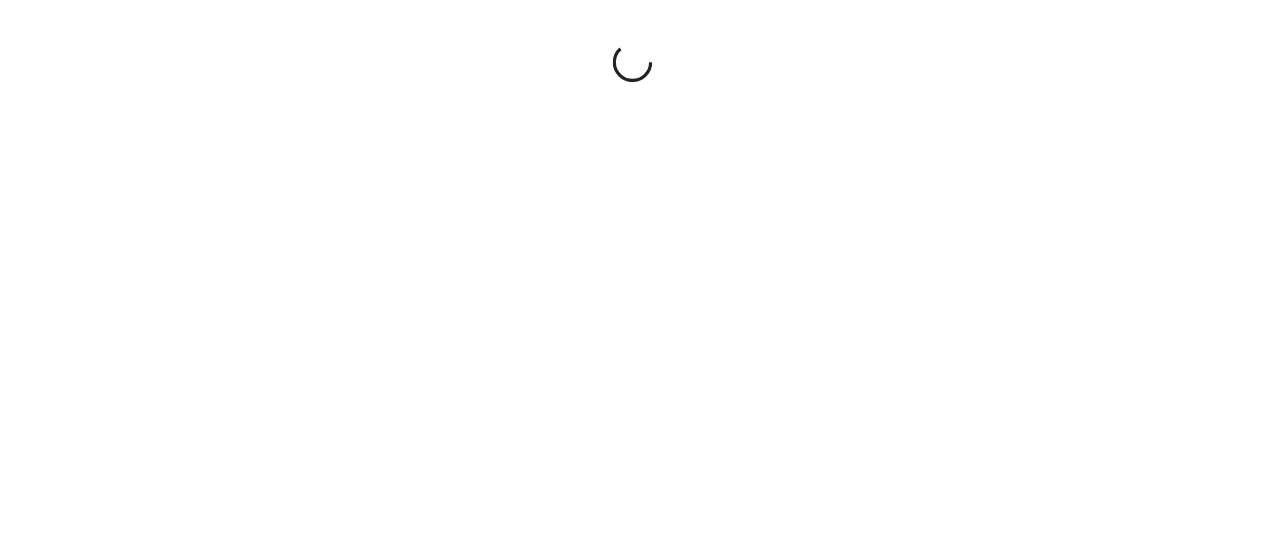 scroll, scrollTop: 0, scrollLeft: 0, axis: both 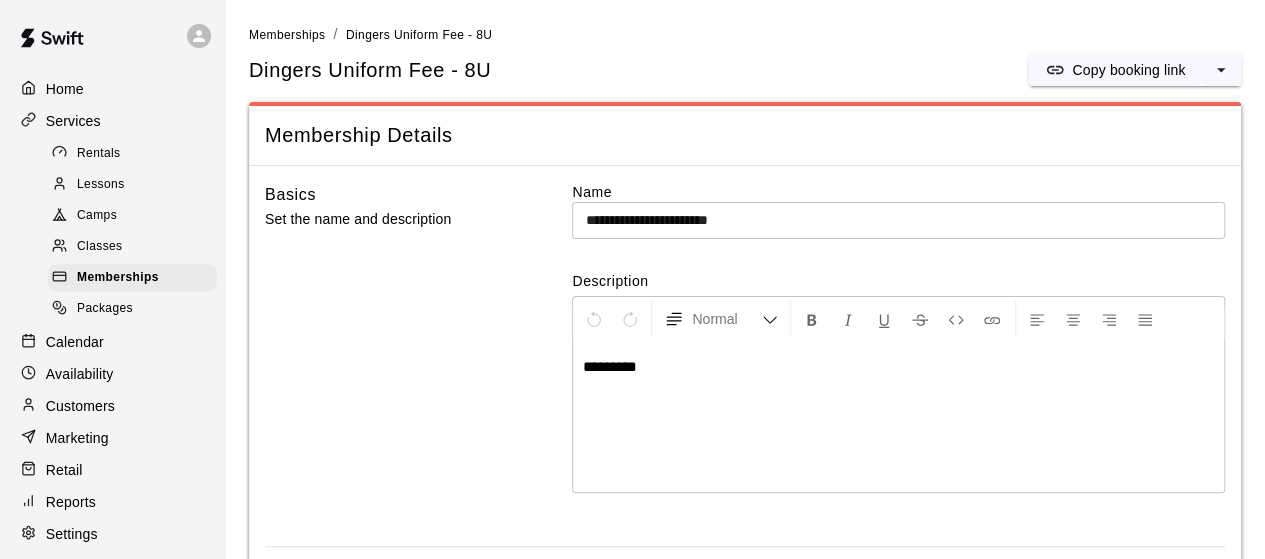 click on "Normal" at bounding box center (898, 319) 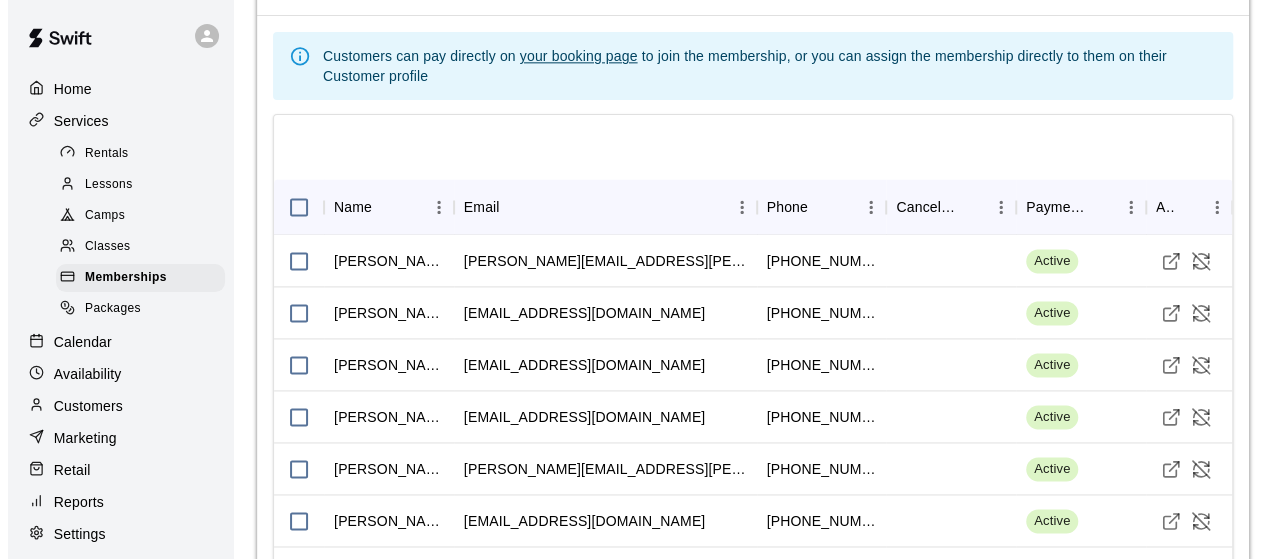 scroll, scrollTop: 1257, scrollLeft: 0, axis: vertical 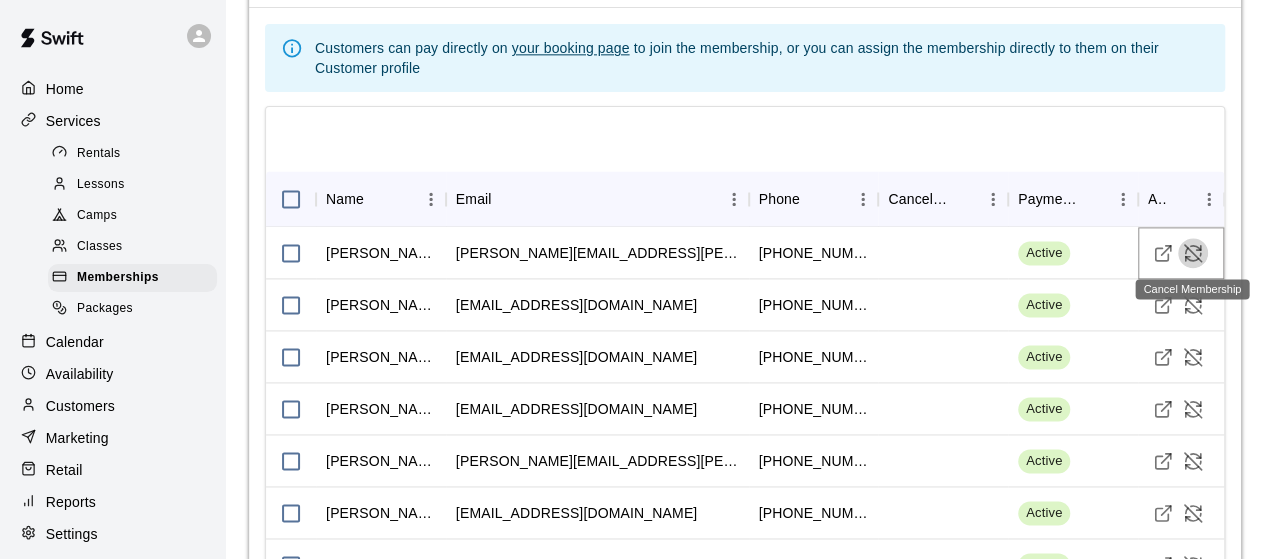 click 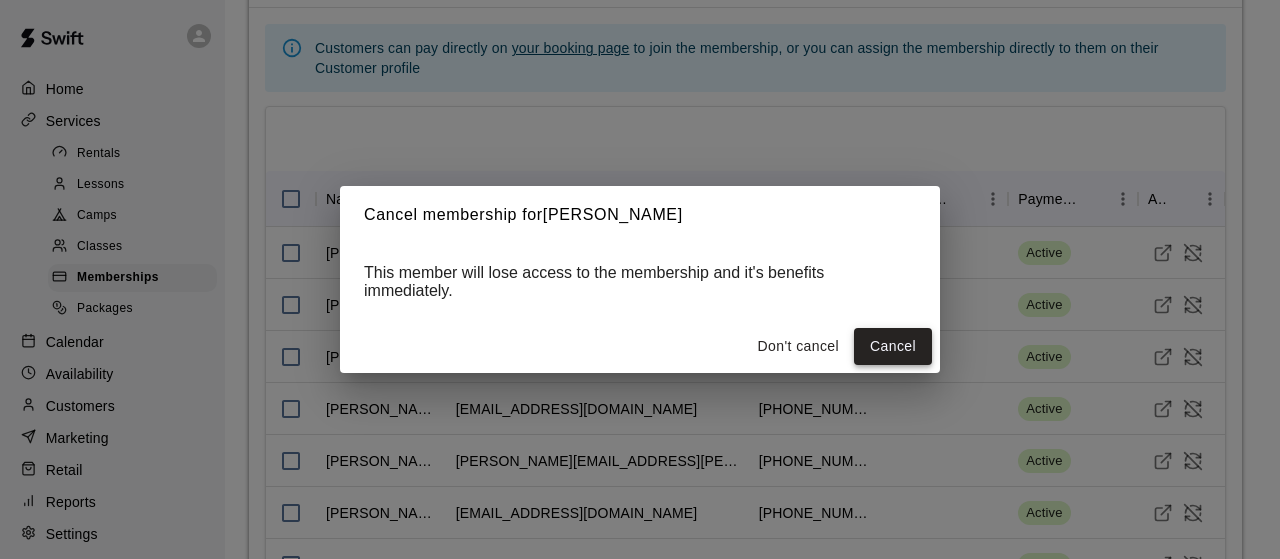 click on "Cancel" at bounding box center [893, 346] 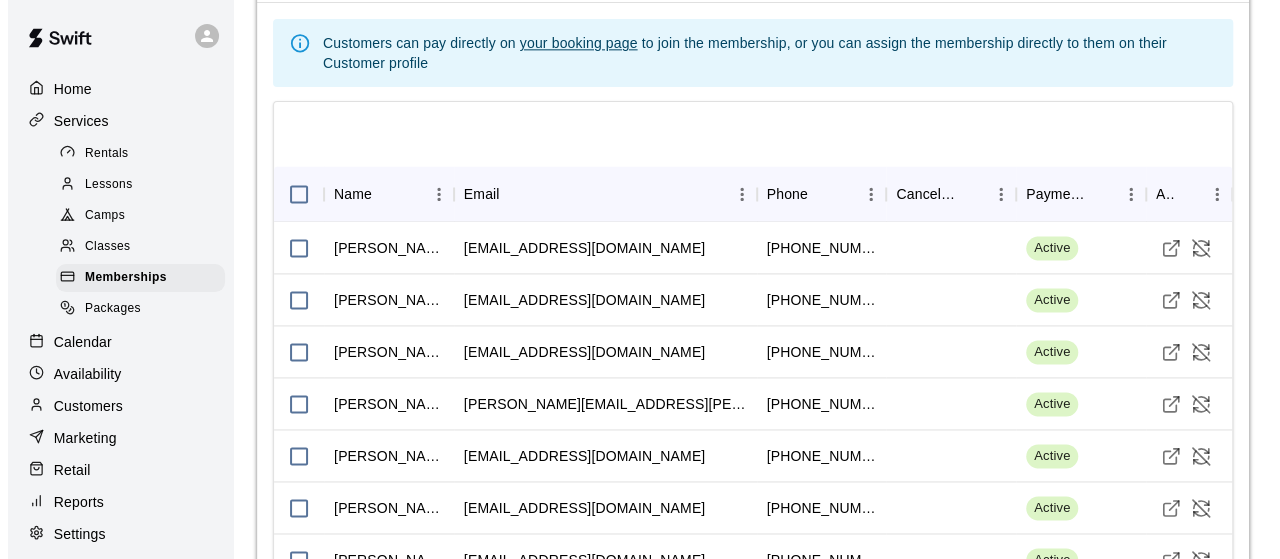 scroll, scrollTop: 1263, scrollLeft: 0, axis: vertical 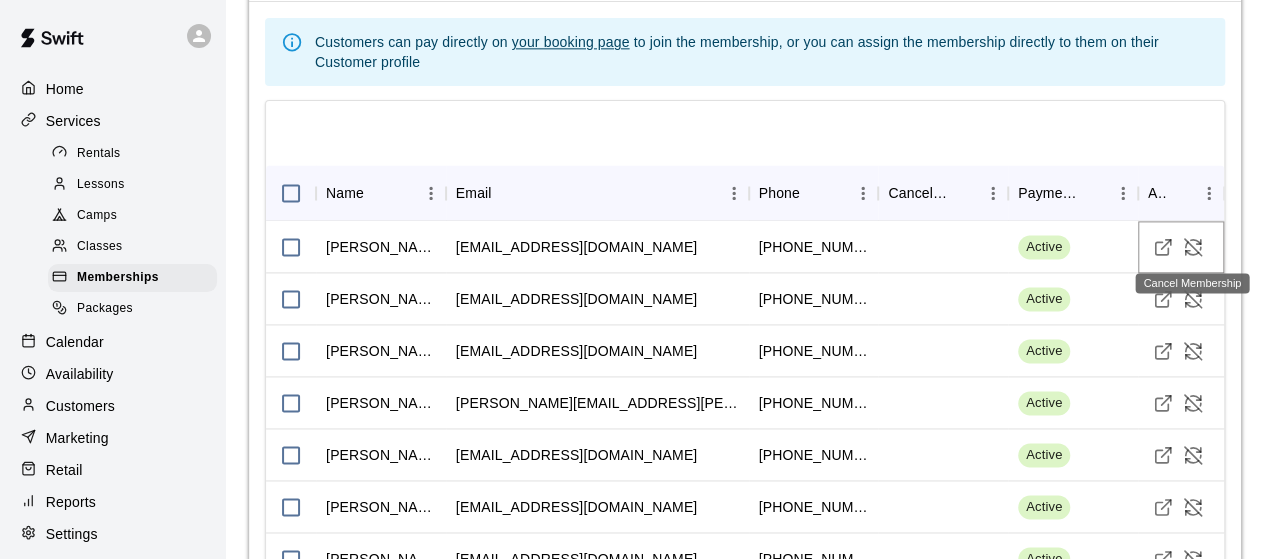 click 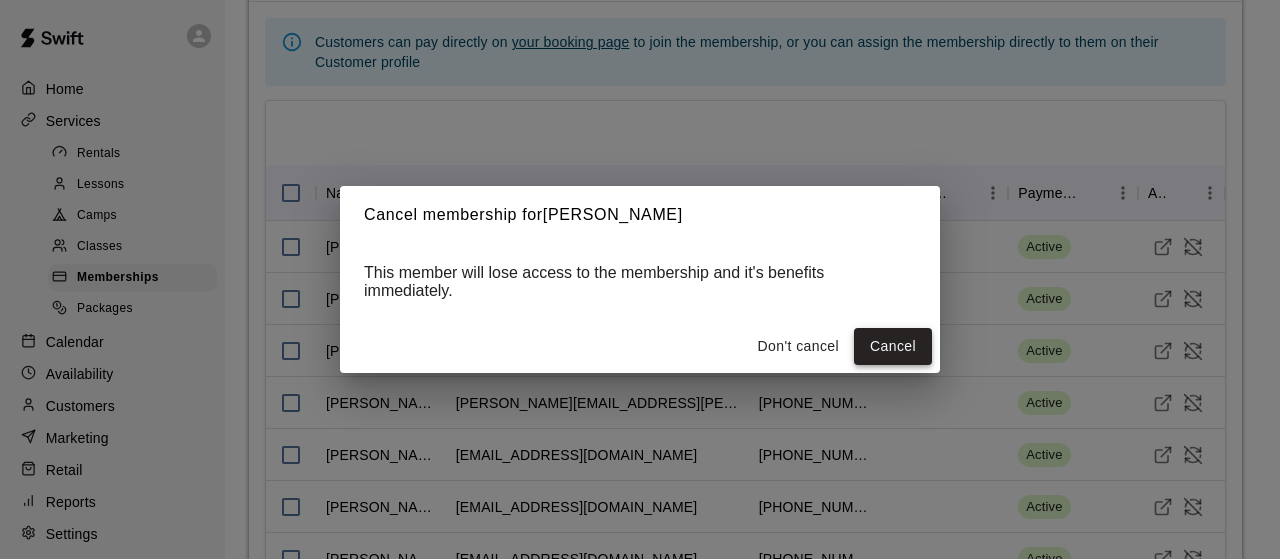 click on "Cancel" at bounding box center (893, 346) 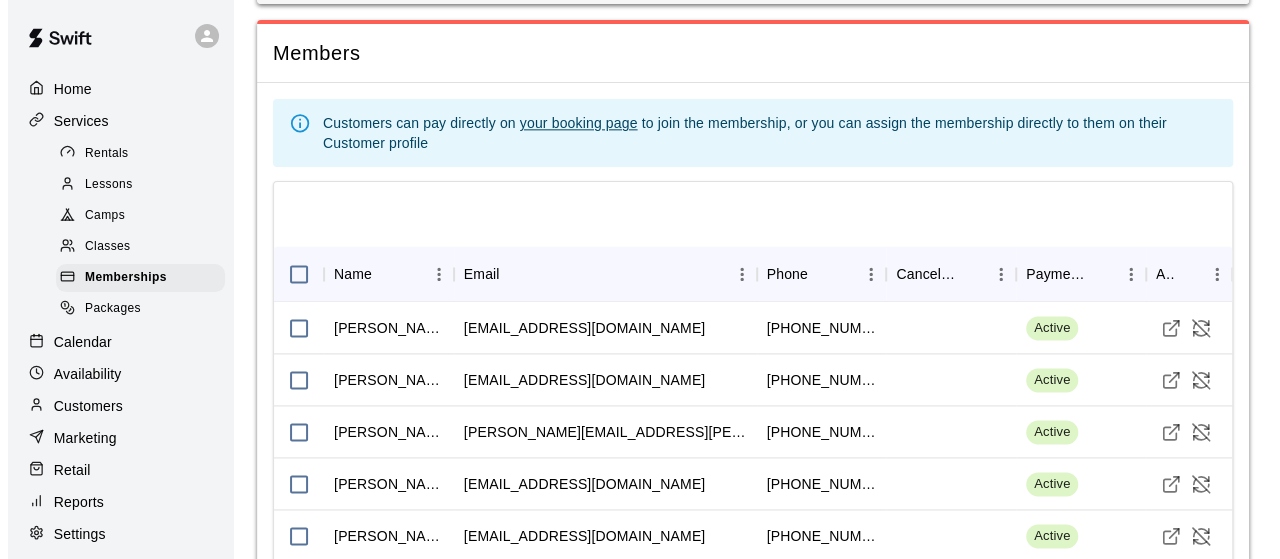 scroll, scrollTop: 1184, scrollLeft: 0, axis: vertical 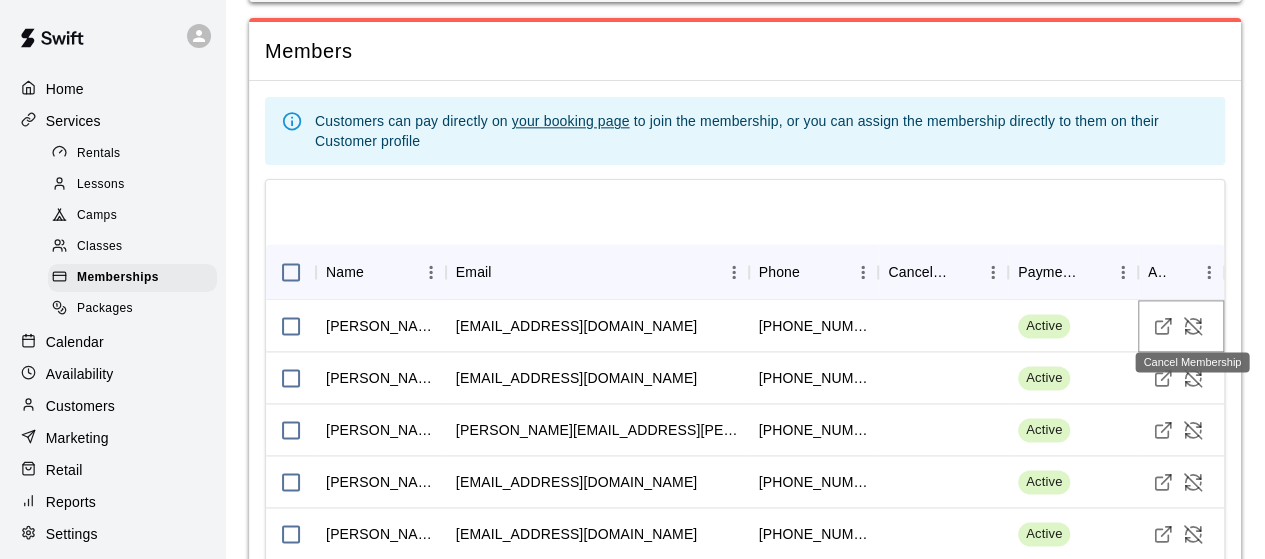 click 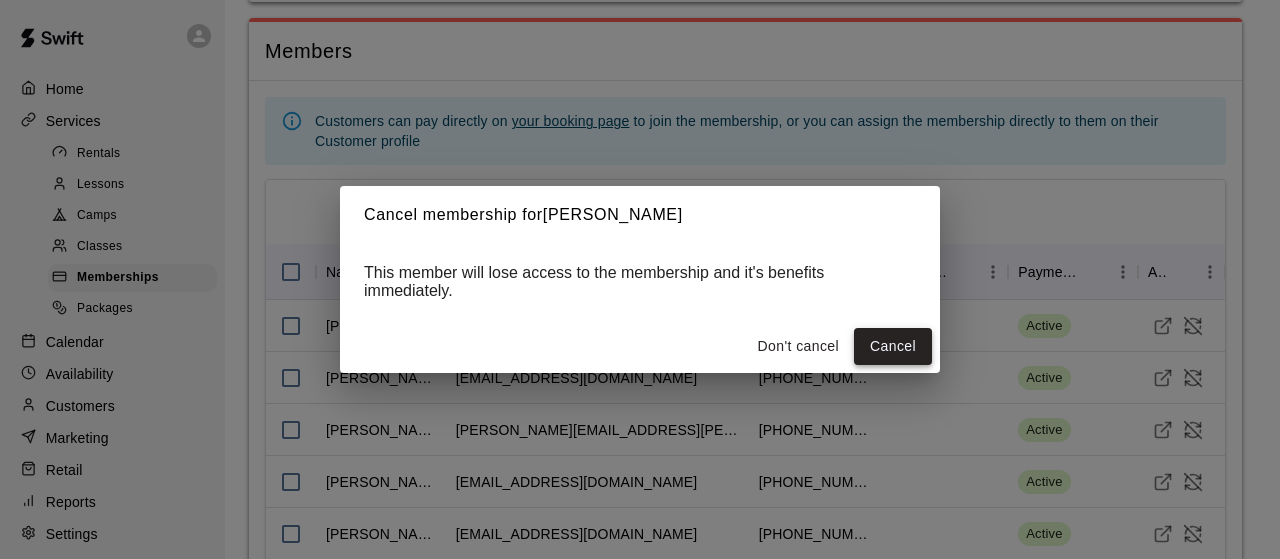 click on "Cancel" at bounding box center (893, 346) 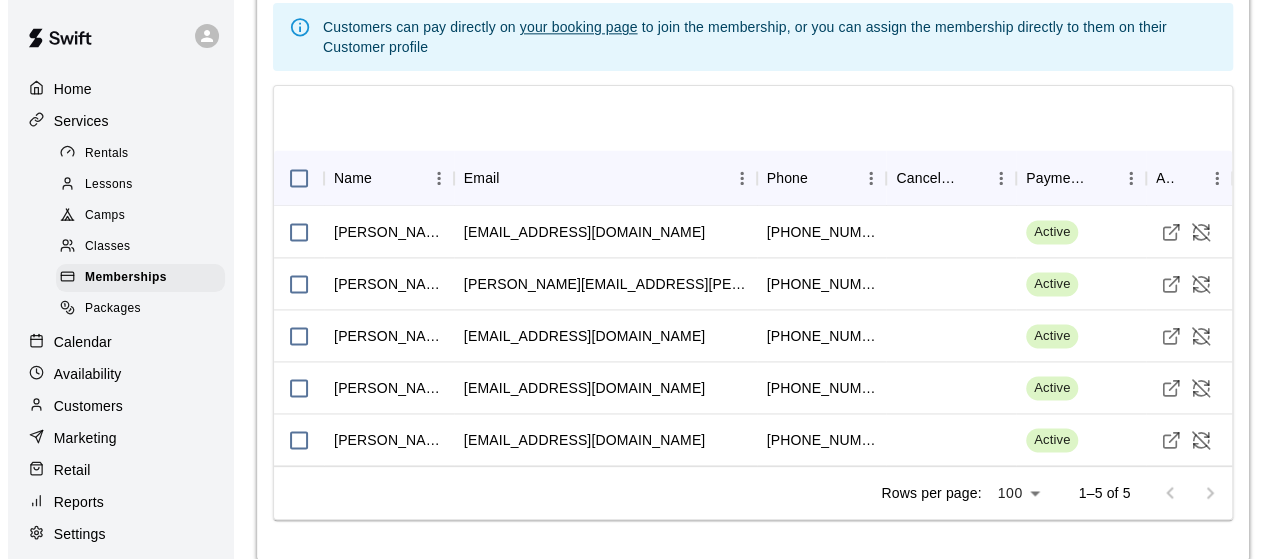 scroll, scrollTop: 1294, scrollLeft: 0, axis: vertical 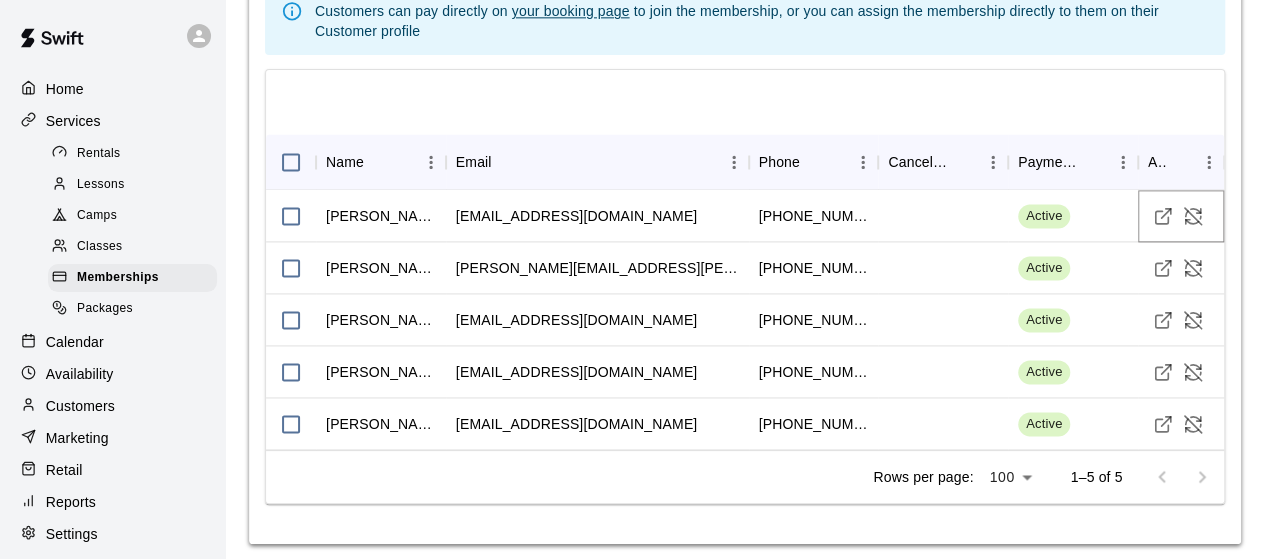 click 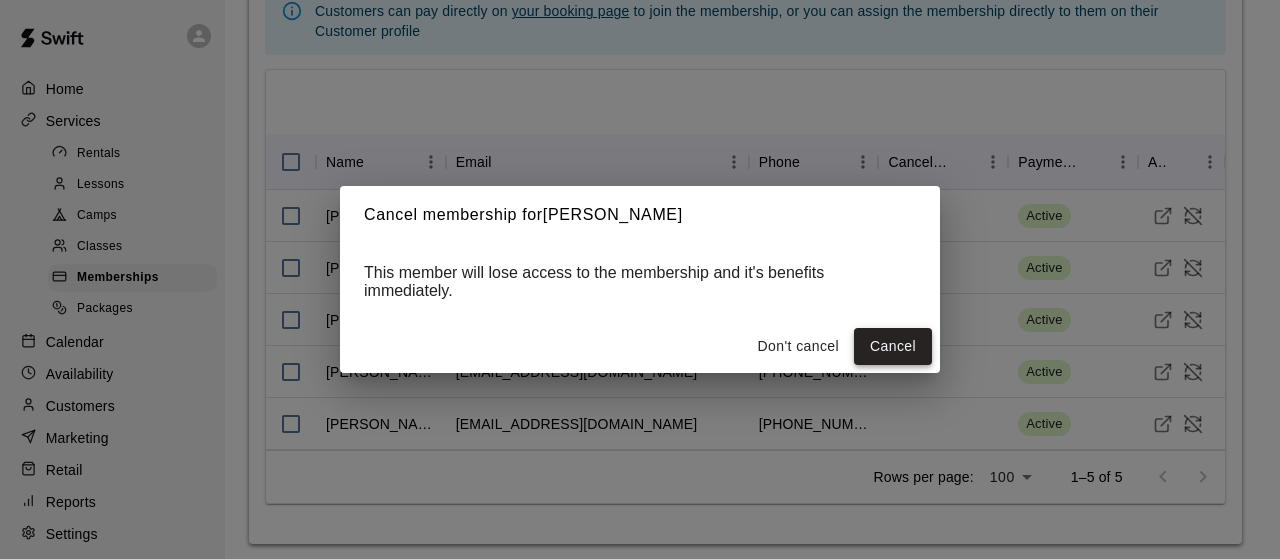 click on "Cancel" at bounding box center [893, 346] 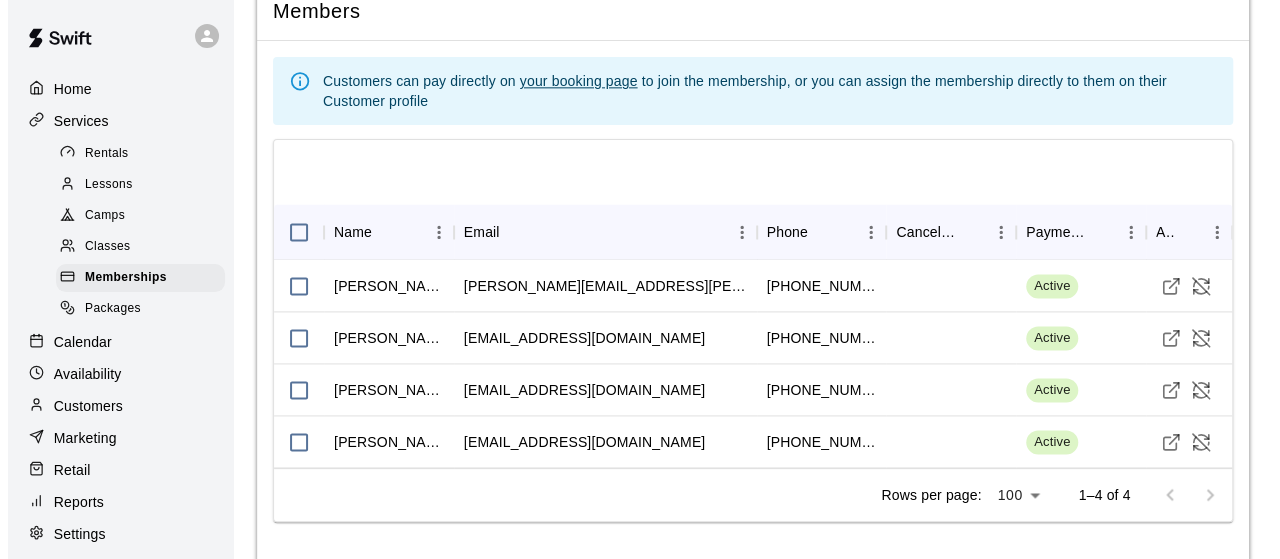 scroll, scrollTop: 1225, scrollLeft: 0, axis: vertical 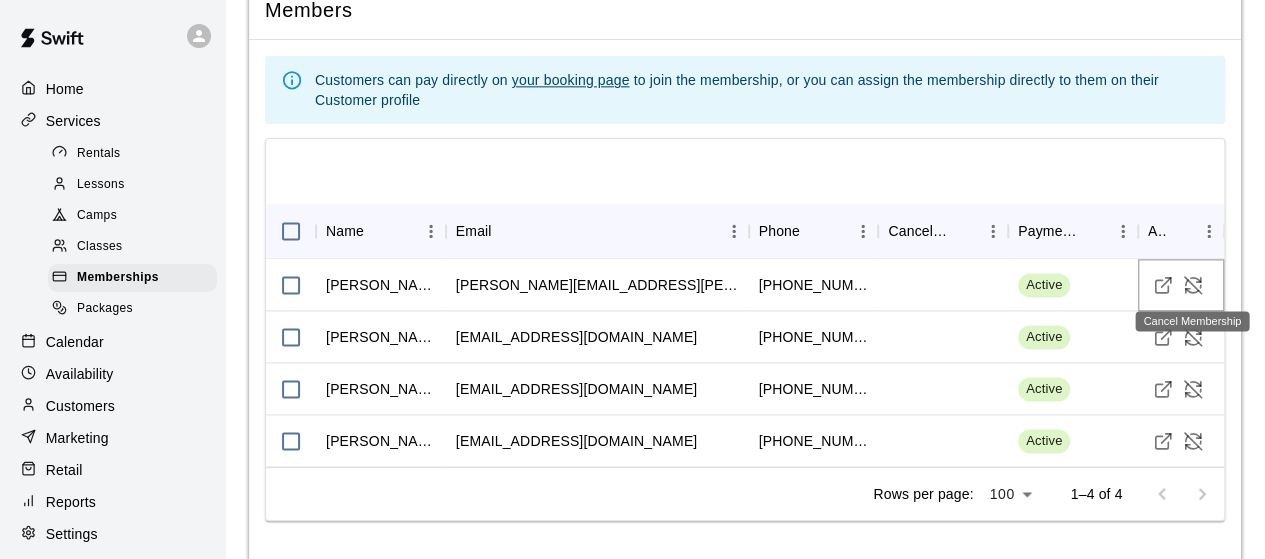 click 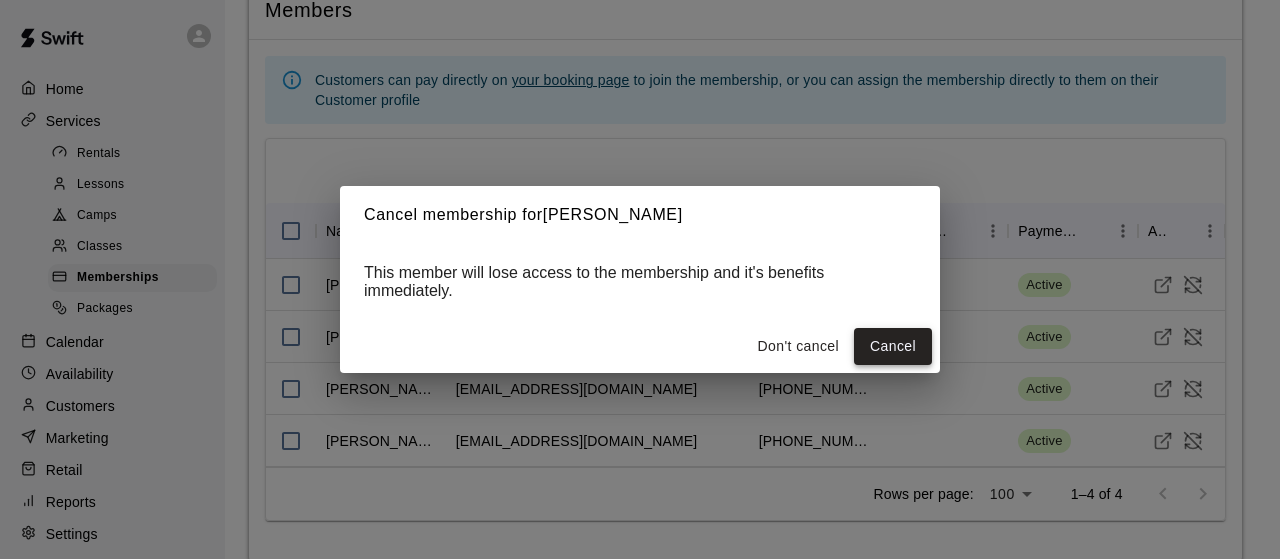 click on "Cancel" at bounding box center (893, 346) 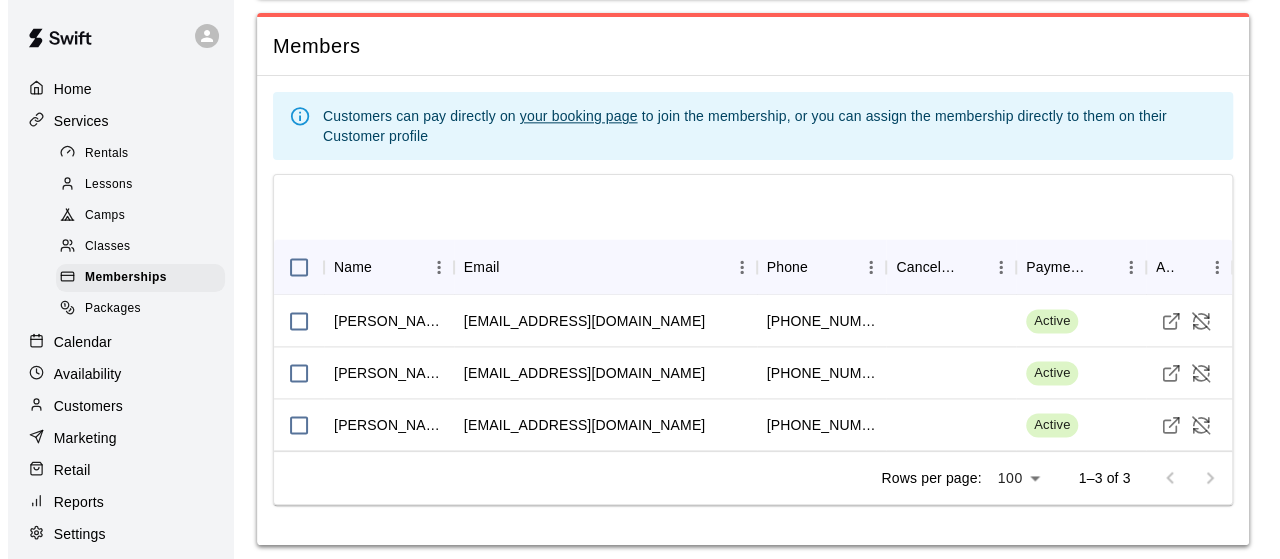scroll, scrollTop: 1195, scrollLeft: 0, axis: vertical 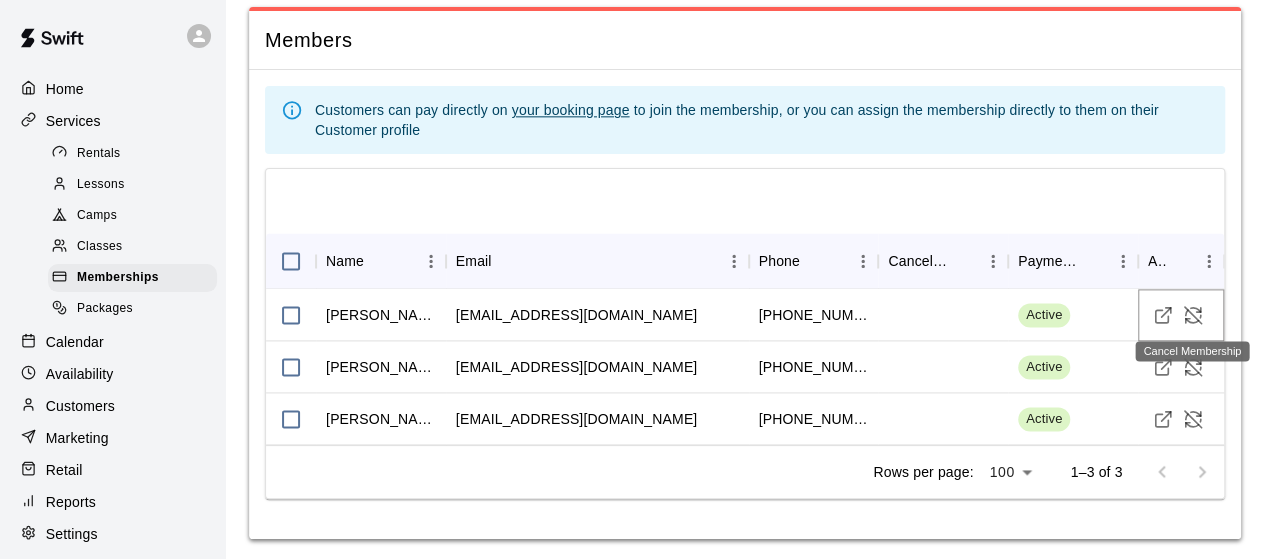 click 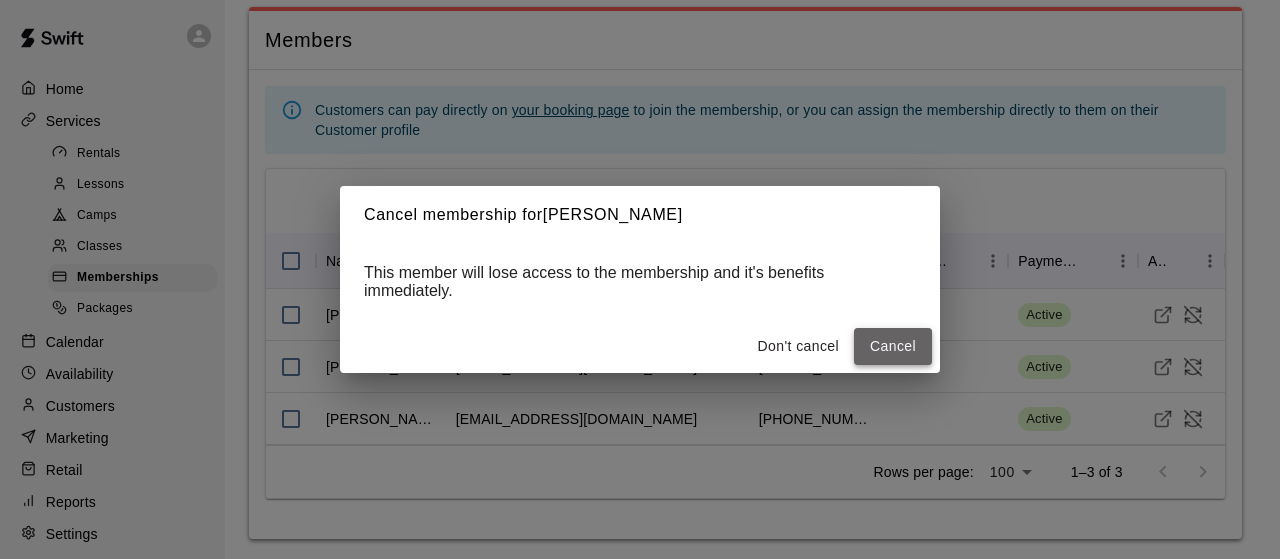 click on "Cancel" at bounding box center (893, 346) 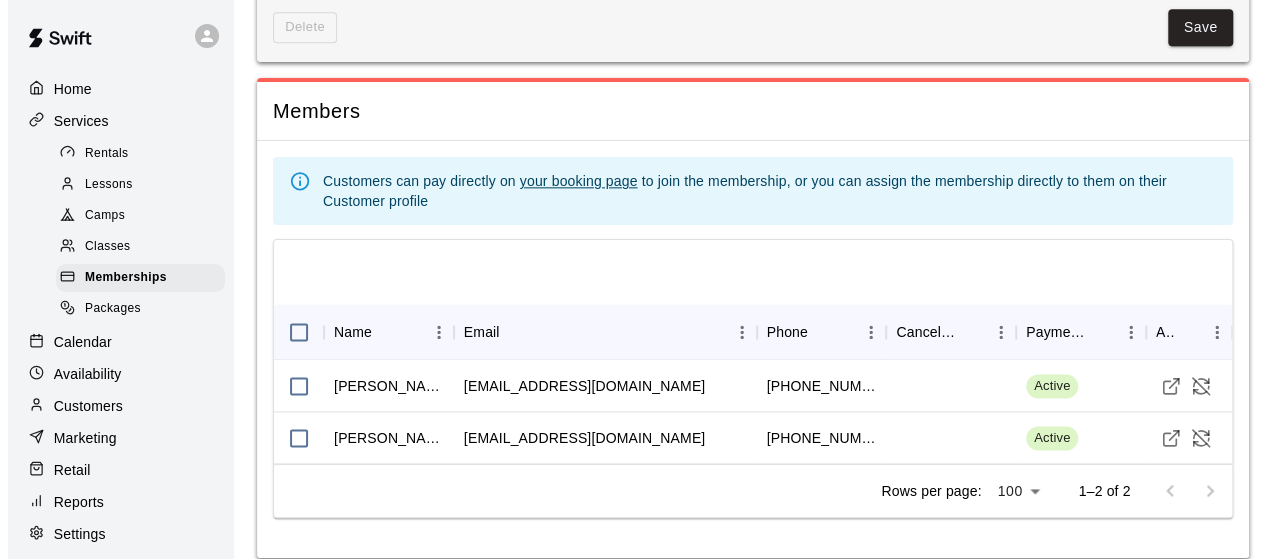 scroll, scrollTop: 1143, scrollLeft: 0, axis: vertical 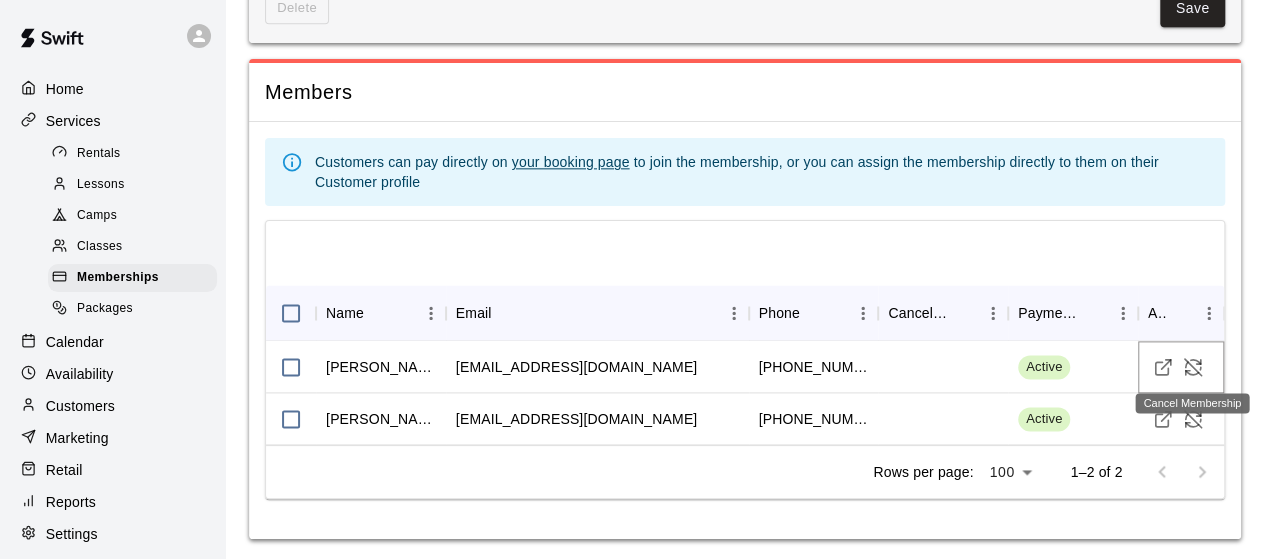 click 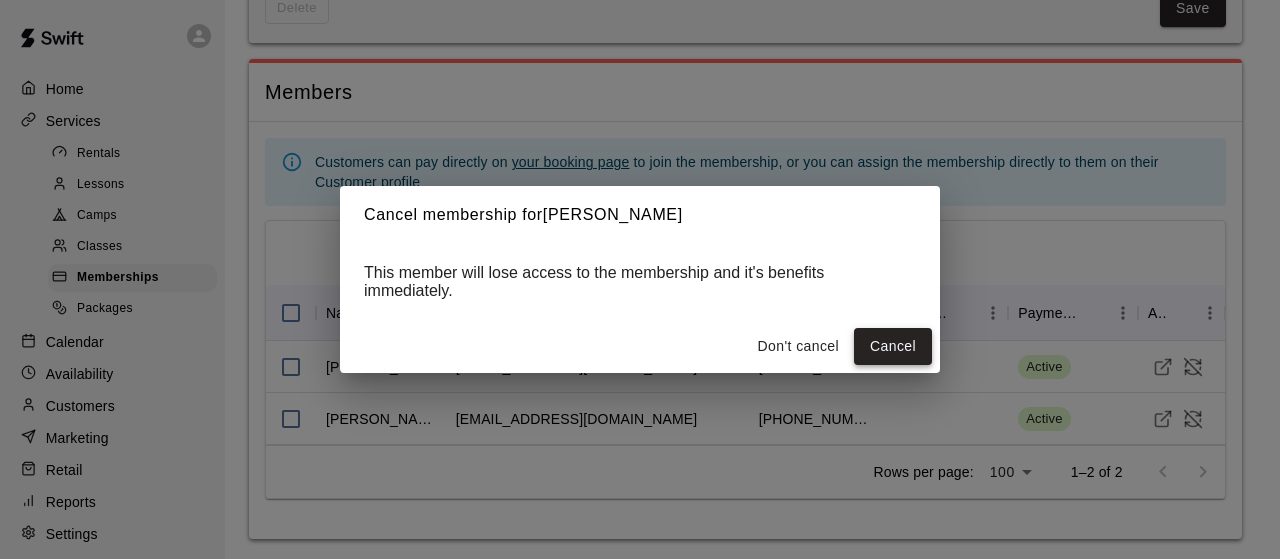 click on "Cancel" at bounding box center [893, 346] 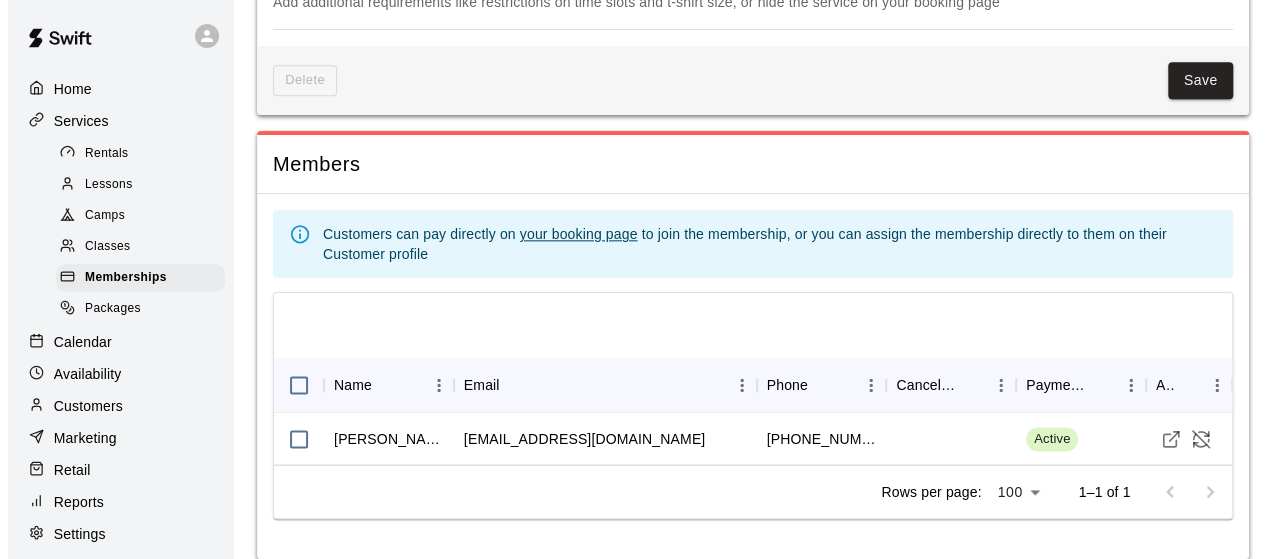 scroll, scrollTop: 1091, scrollLeft: 0, axis: vertical 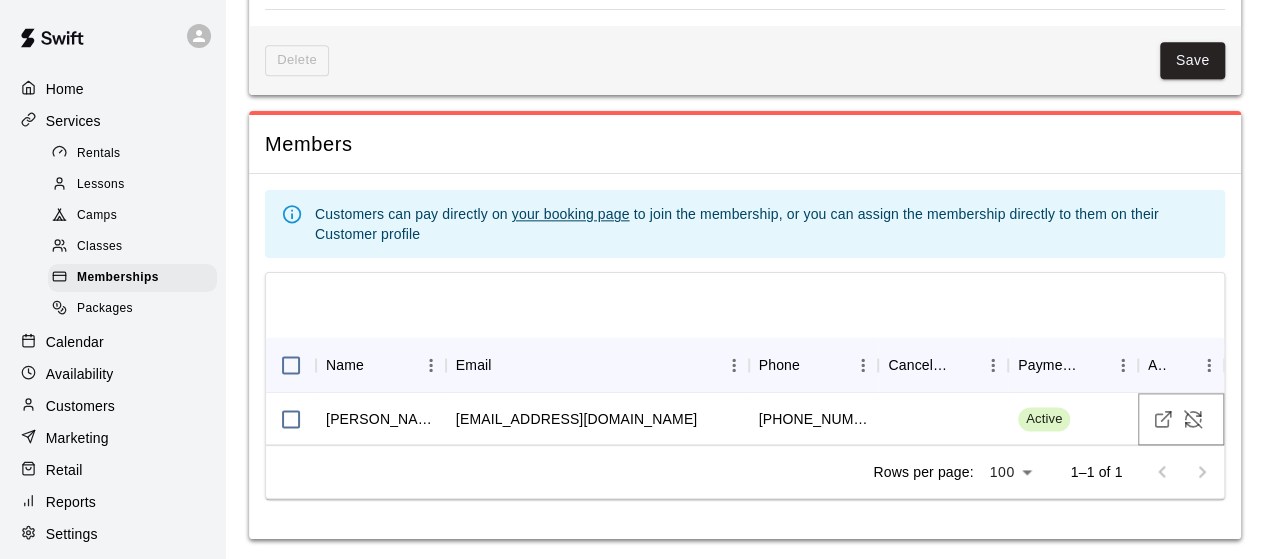 click 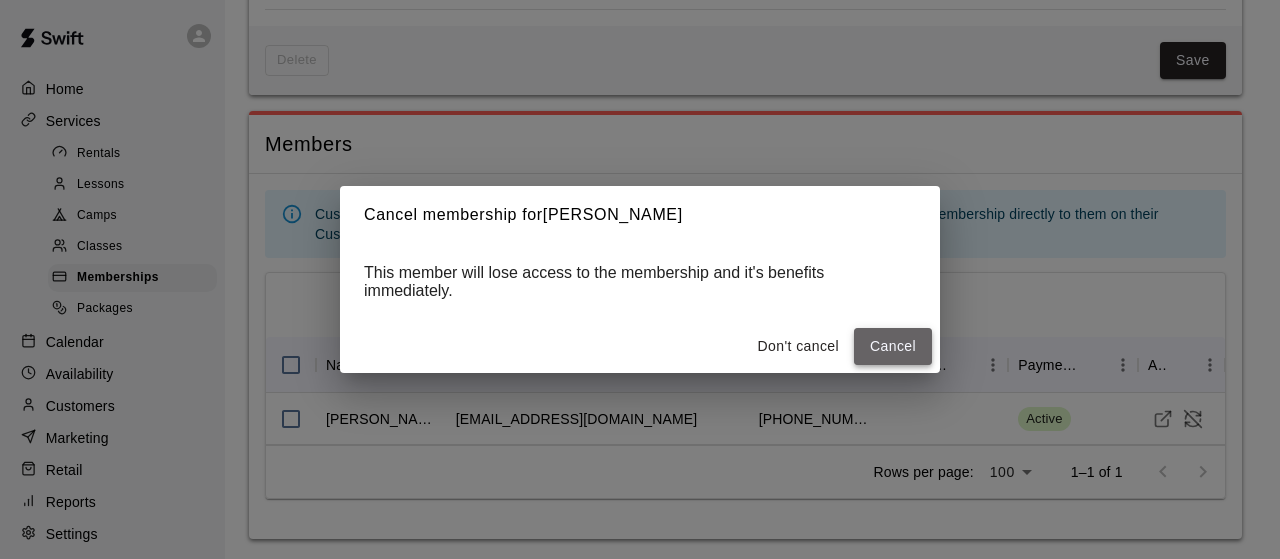 click on "Cancel" at bounding box center (893, 346) 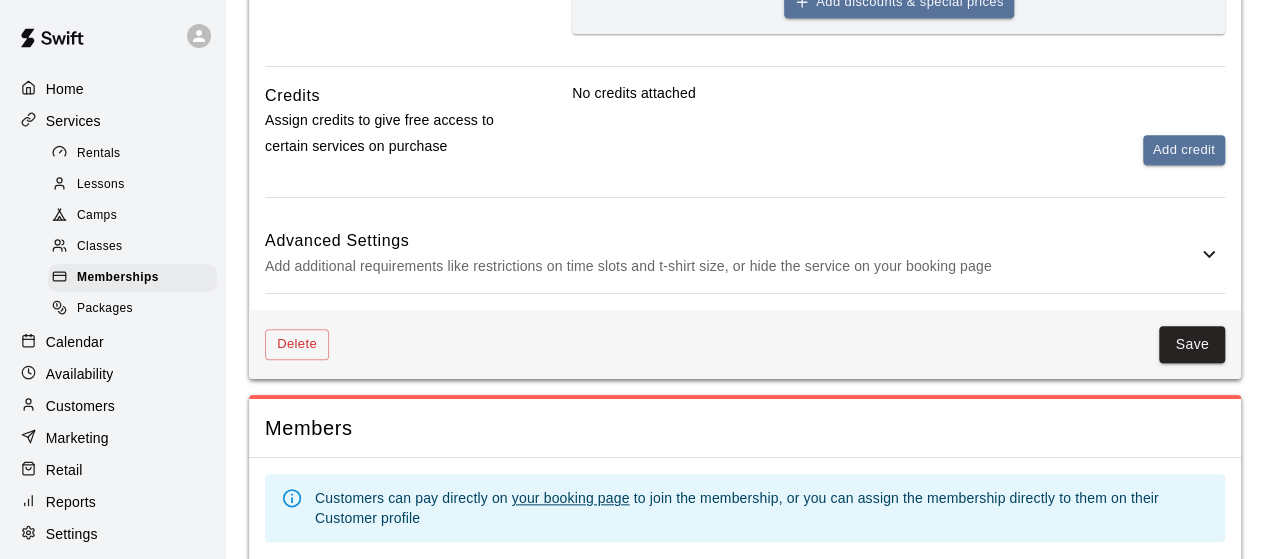 scroll, scrollTop: 849, scrollLeft: 0, axis: vertical 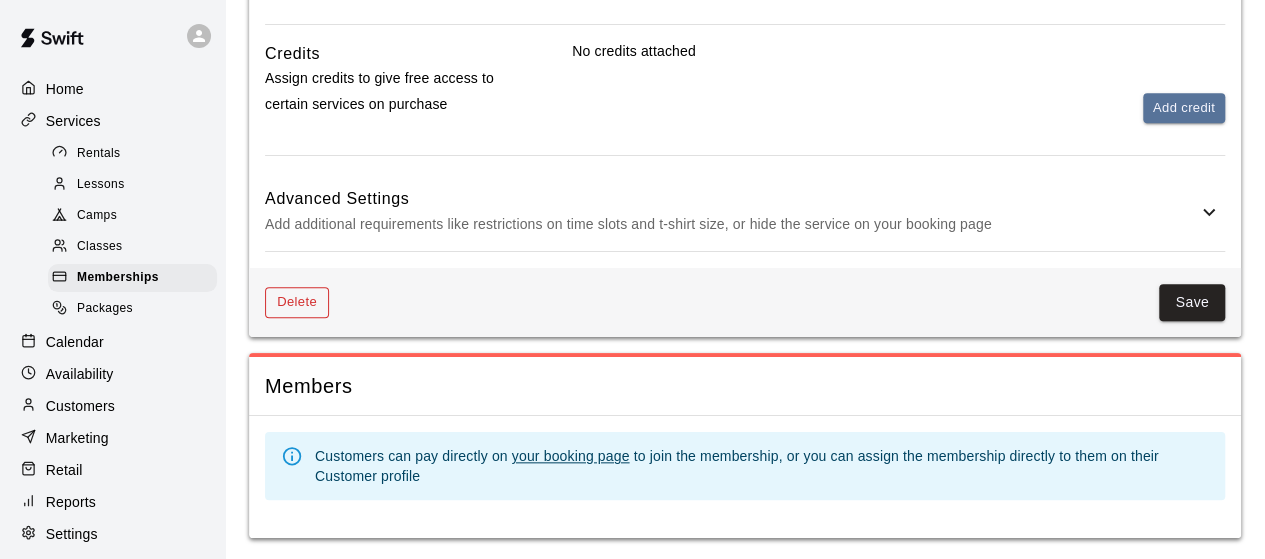 click on "Delete" at bounding box center (297, 302) 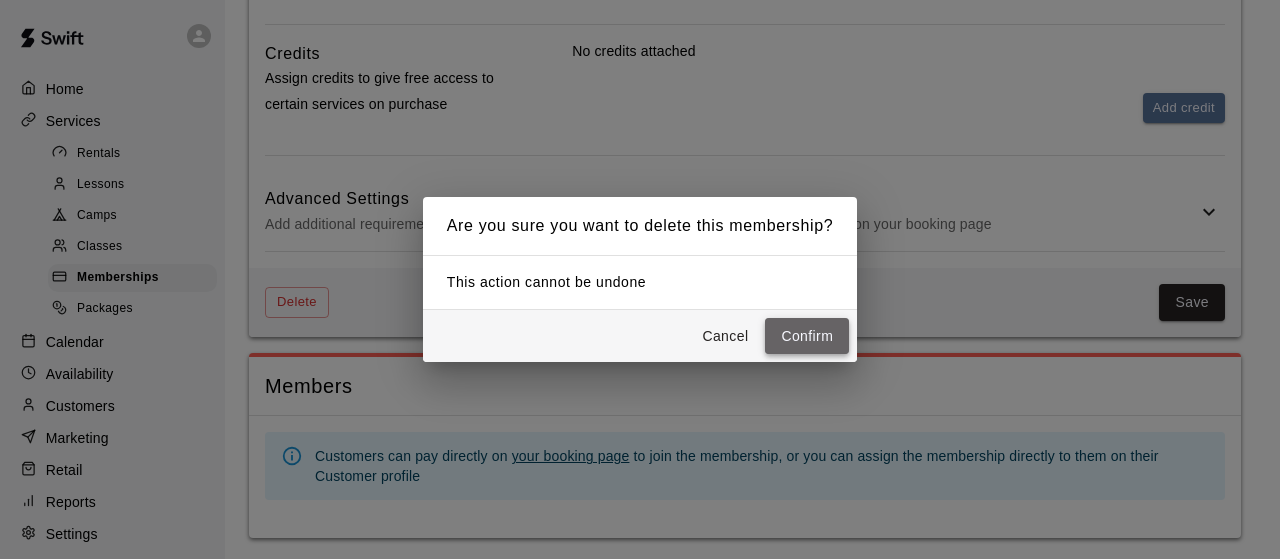 click on "Confirm" at bounding box center [807, 336] 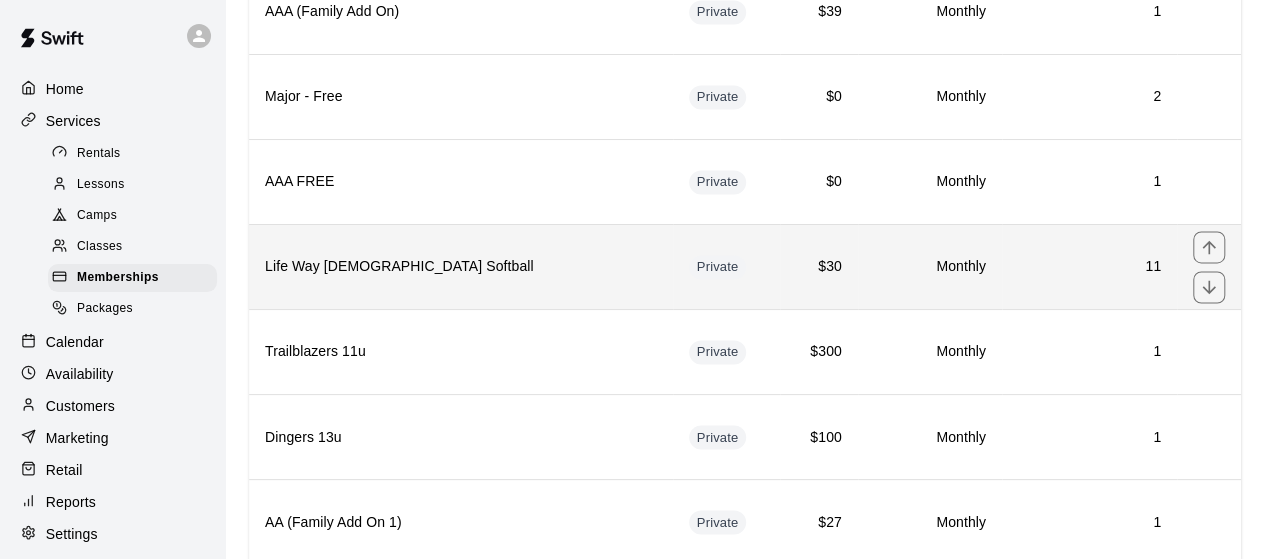 scroll, scrollTop: 1505, scrollLeft: 0, axis: vertical 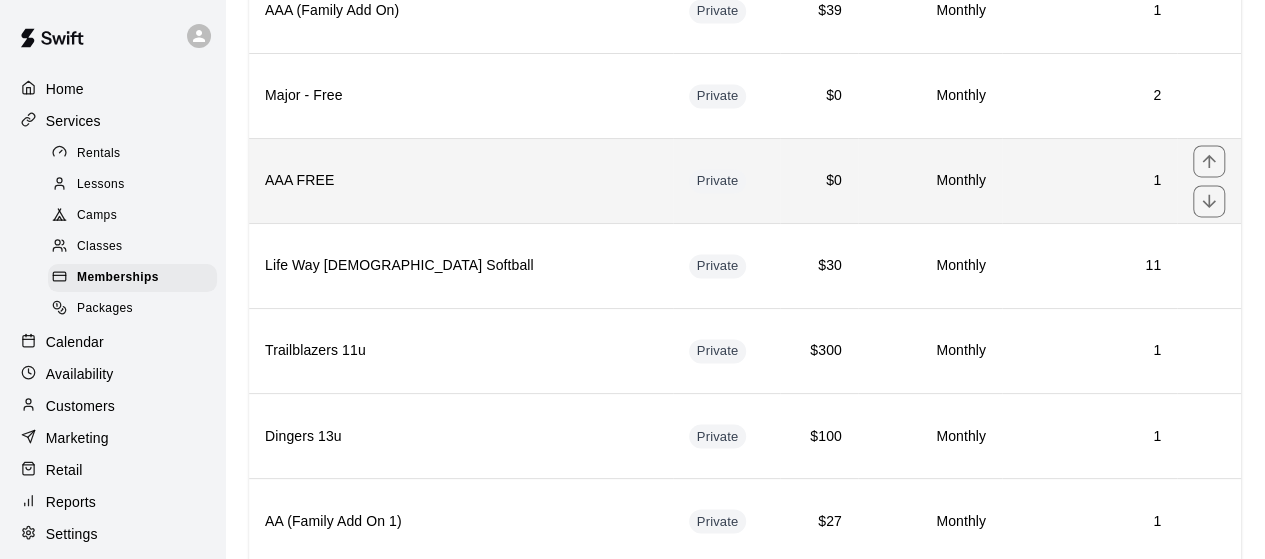 click on "AAA FREE" at bounding box center (461, 180) 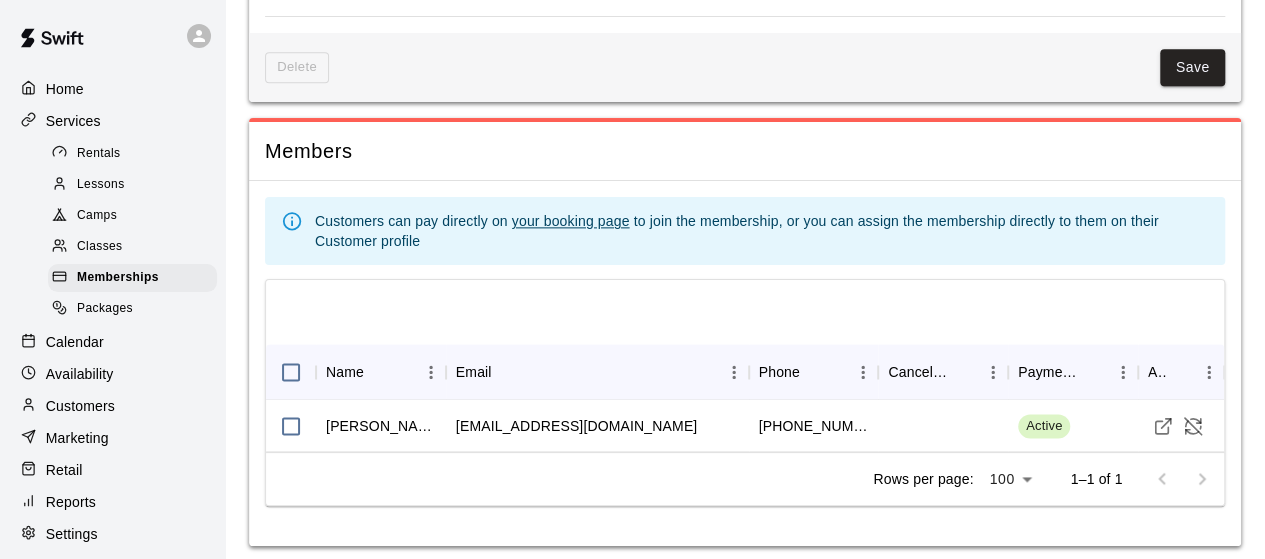 scroll, scrollTop: 1191, scrollLeft: 0, axis: vertical 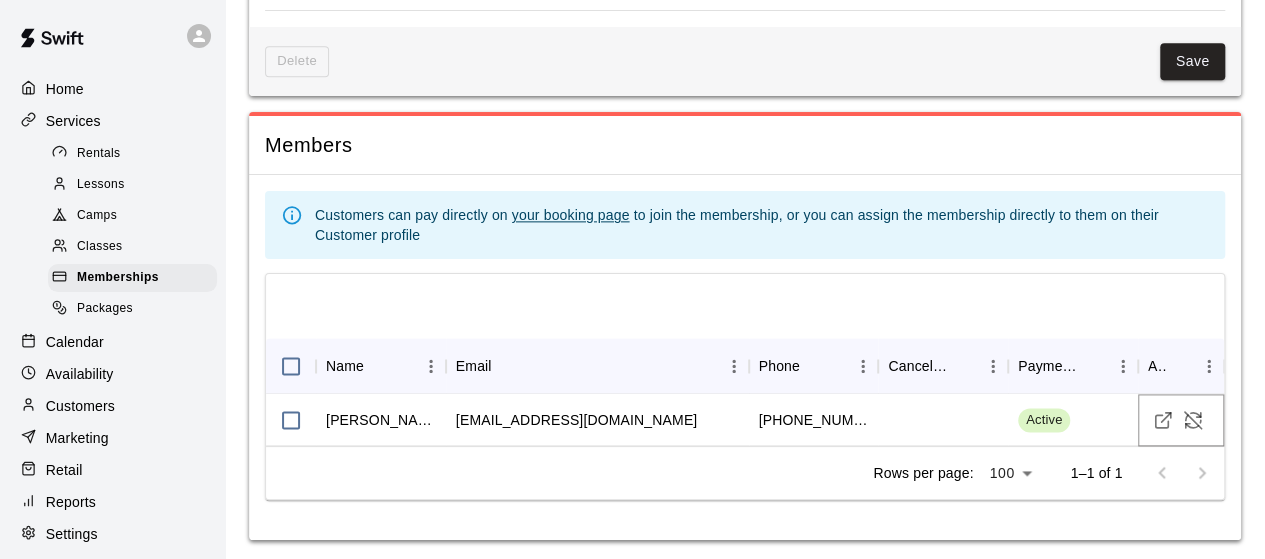 click 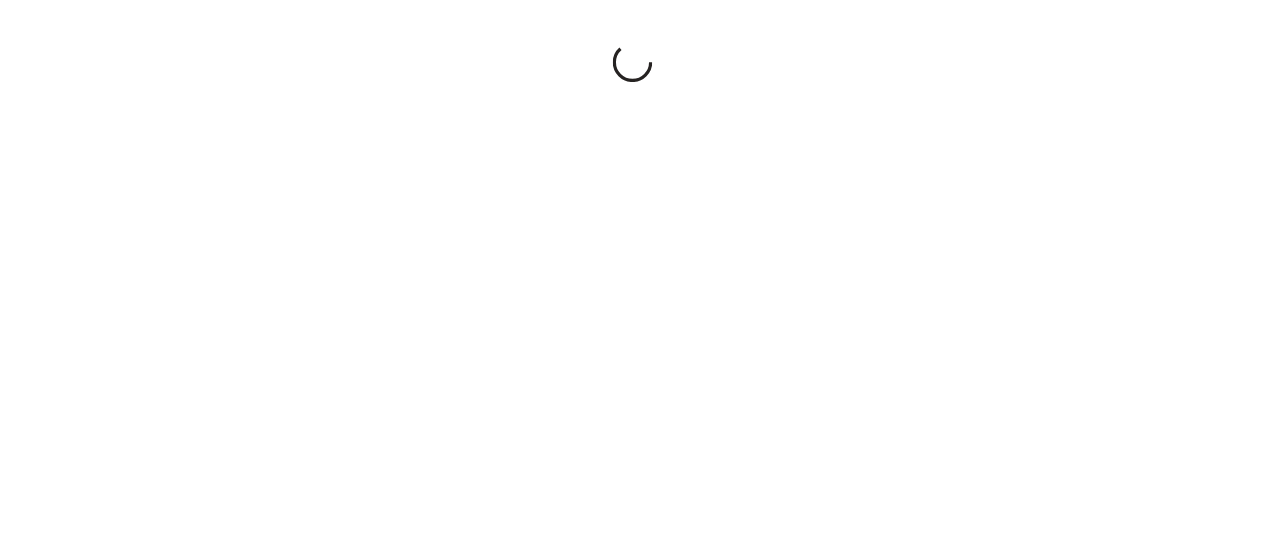 scroll, scrollTop: 0, scrollLeft: 0, axis: both 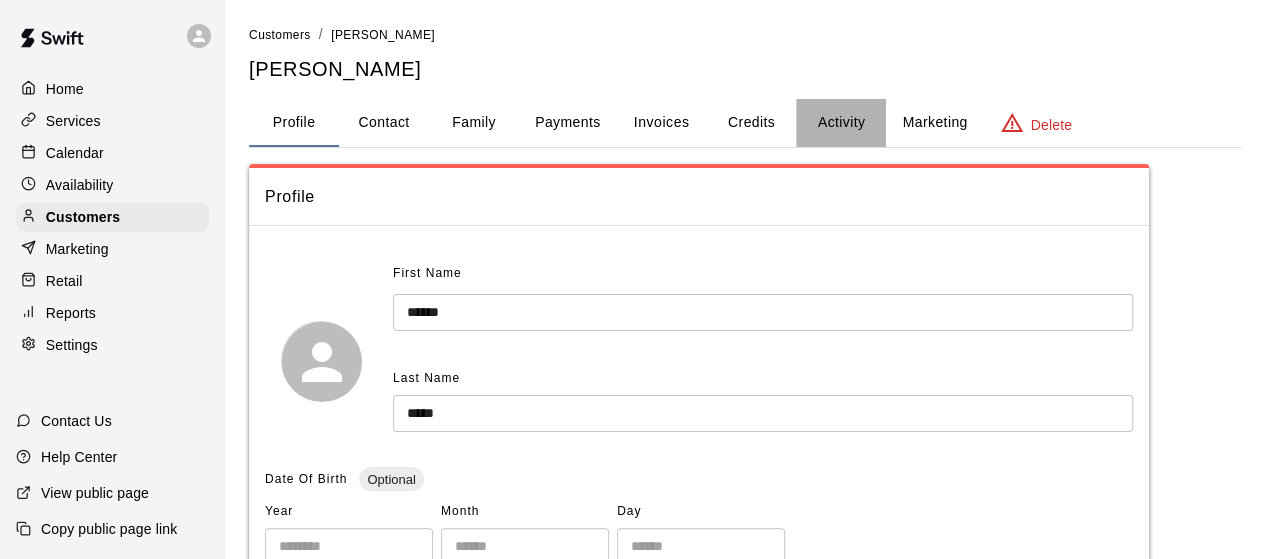 click on "Activity" at bounding box center (841, 123) 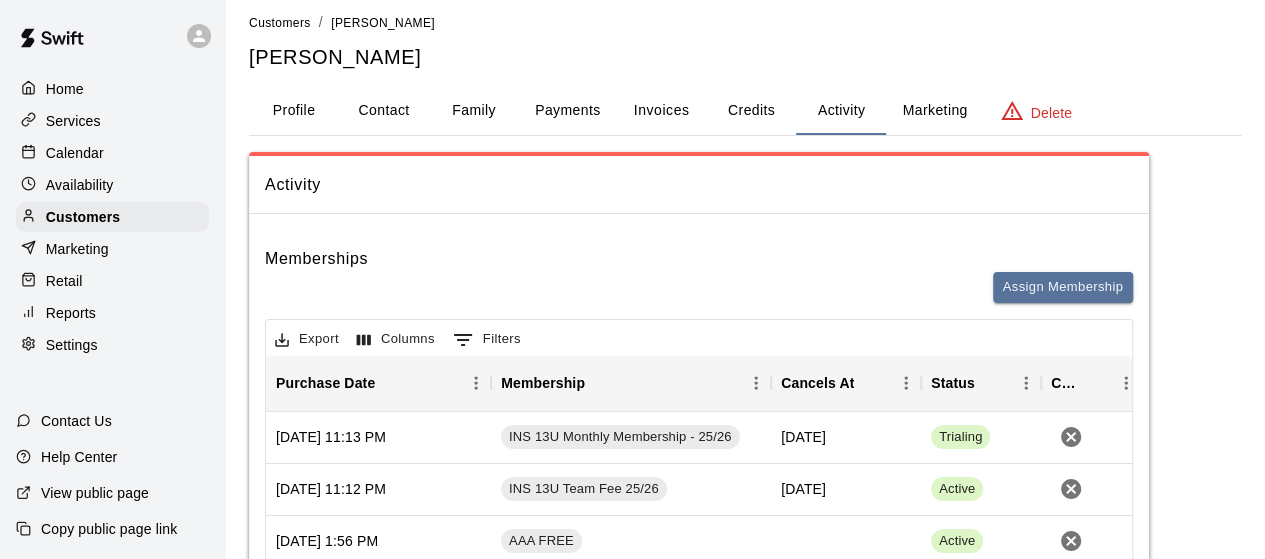 scroll, scrollTop: 0, scrollLeft: 0, axis: both 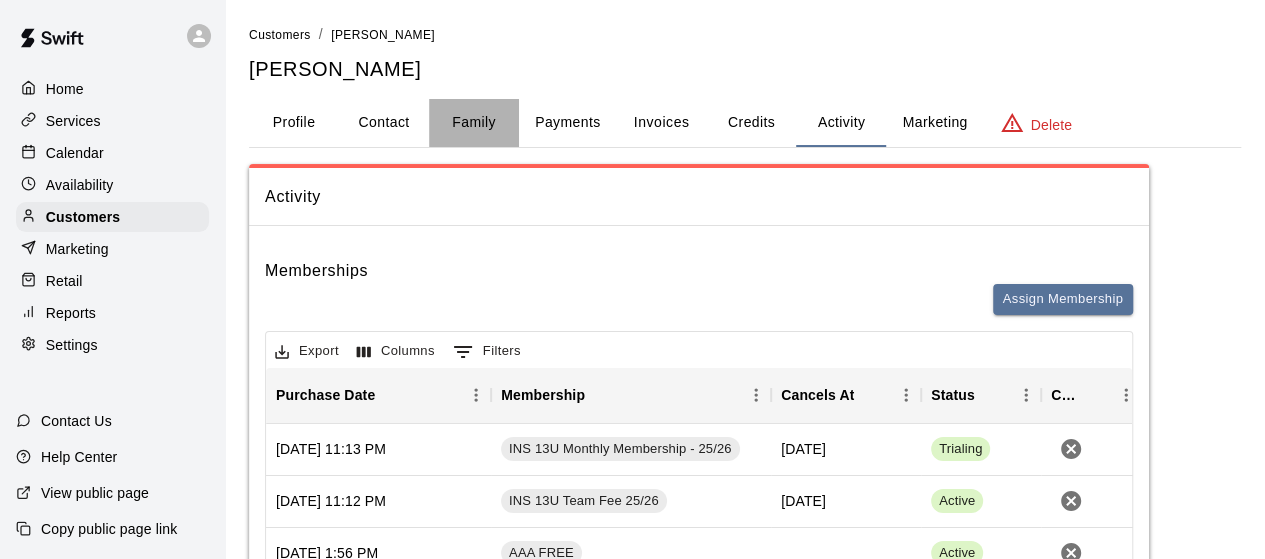 click on "Family" at bounding box center (474, 123) 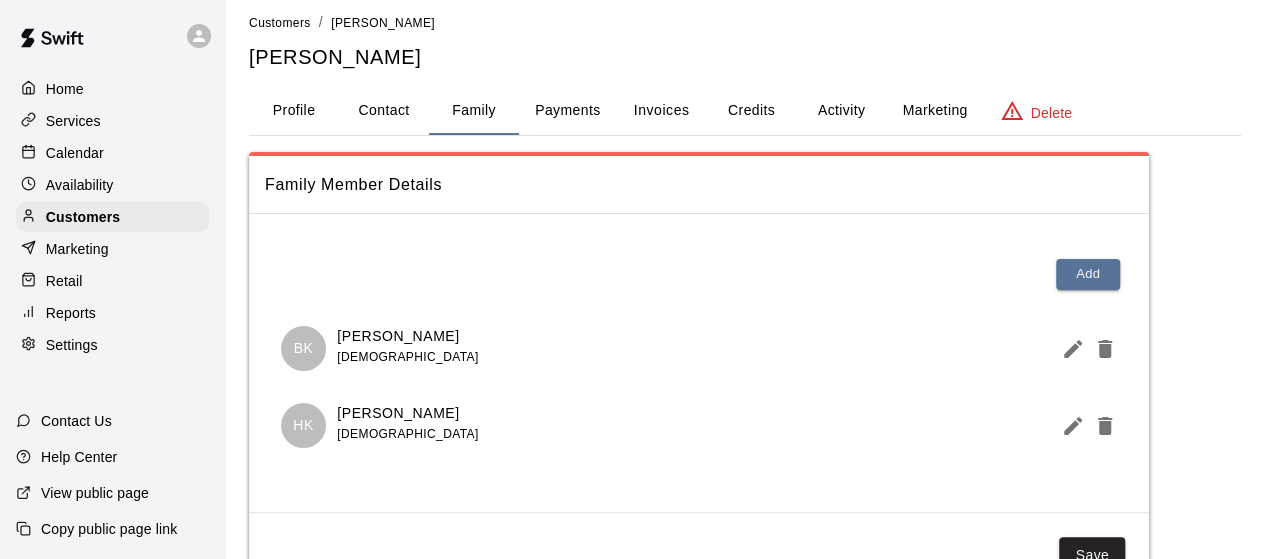 scroll, scrollTop: 0, scrollLeft: 0, axis: both 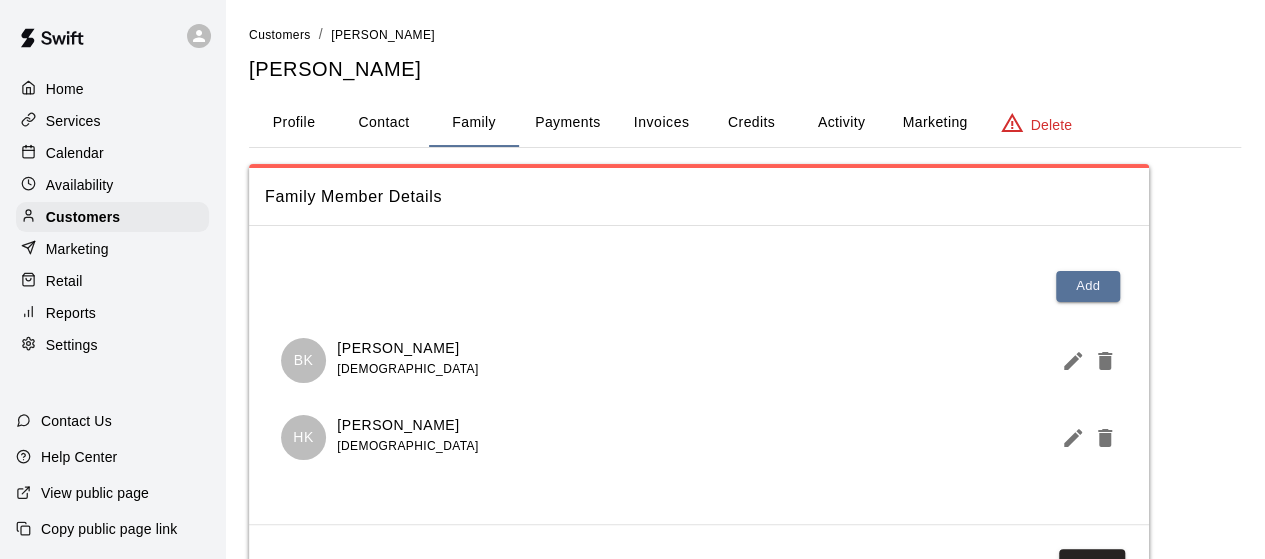 click on "Activity" at bounding box center (841, 123) 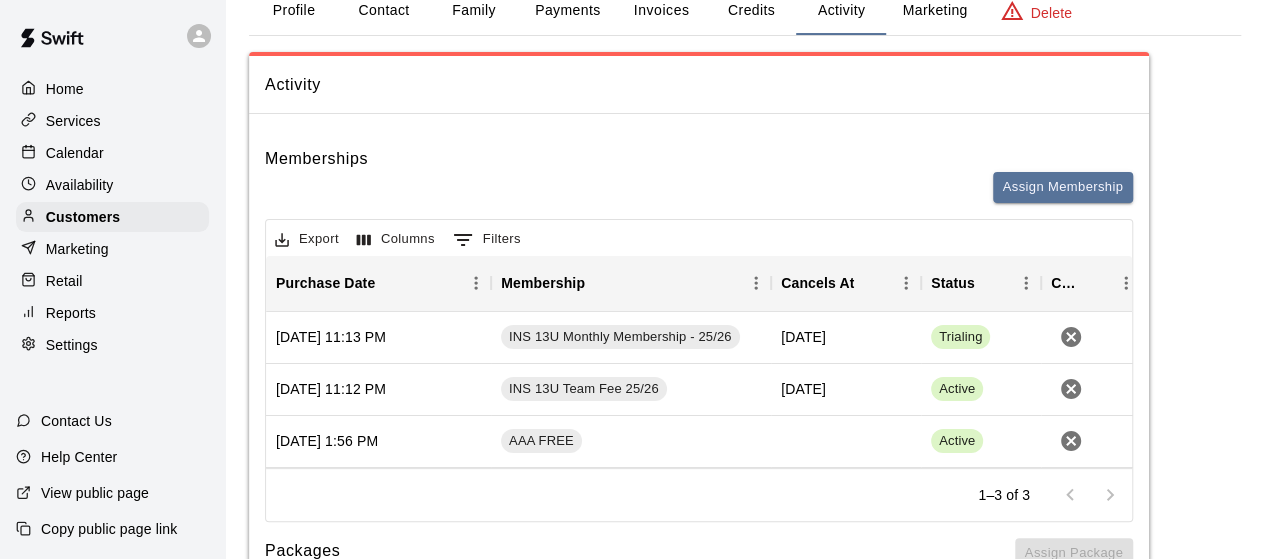 scroll, scrollTop: 112, scrollLeft: 0, axis: vertical 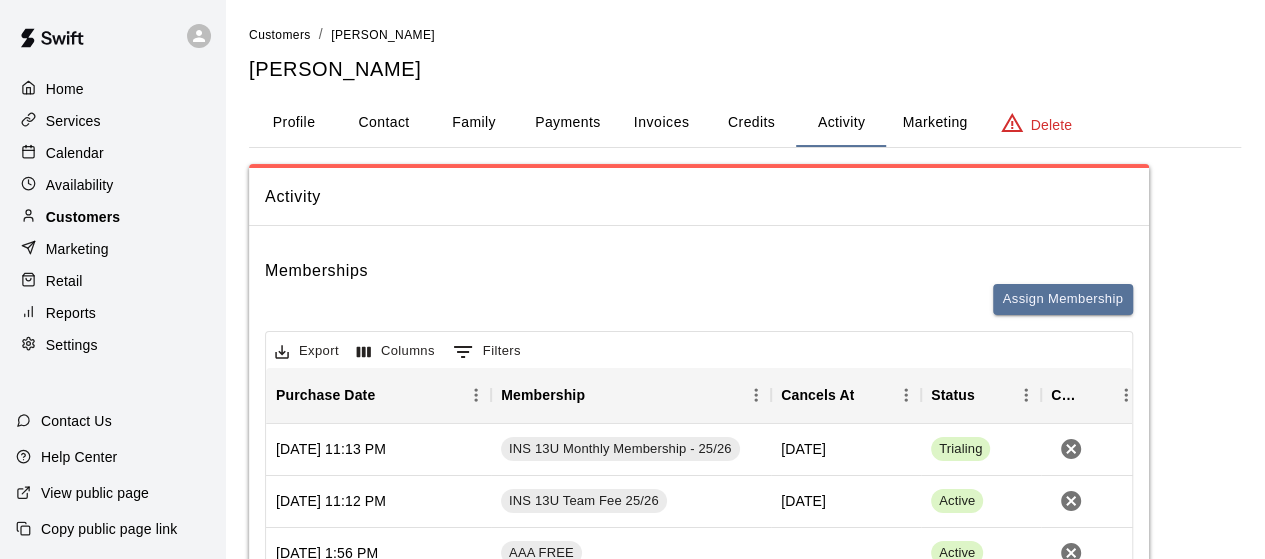 click on "Customers" at bounding box center (83, 217) 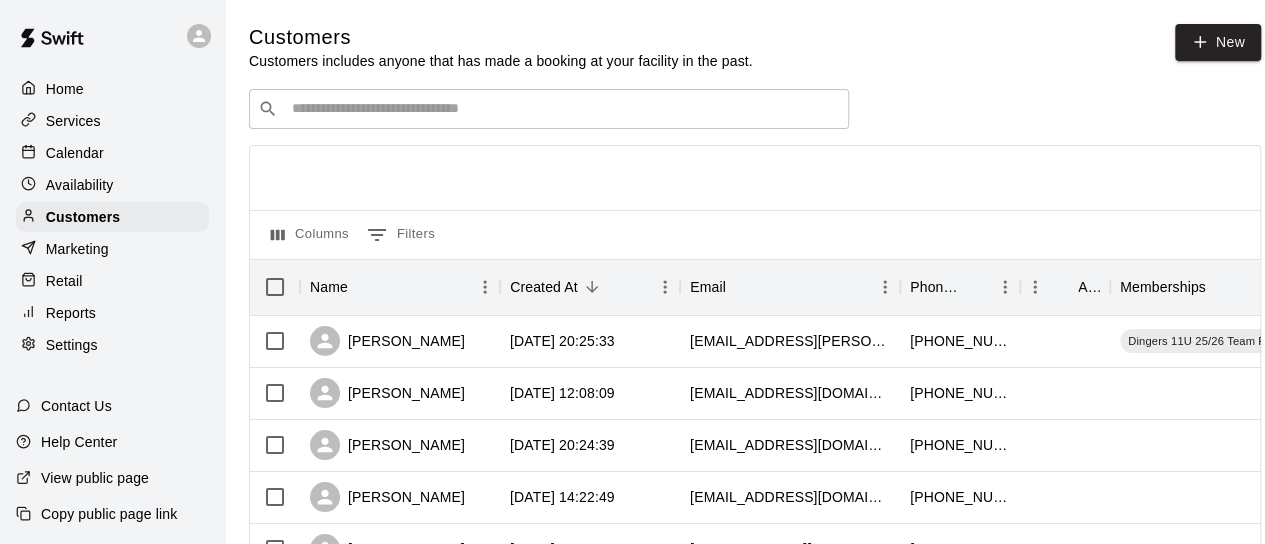 click at bounding box center (563, 109) 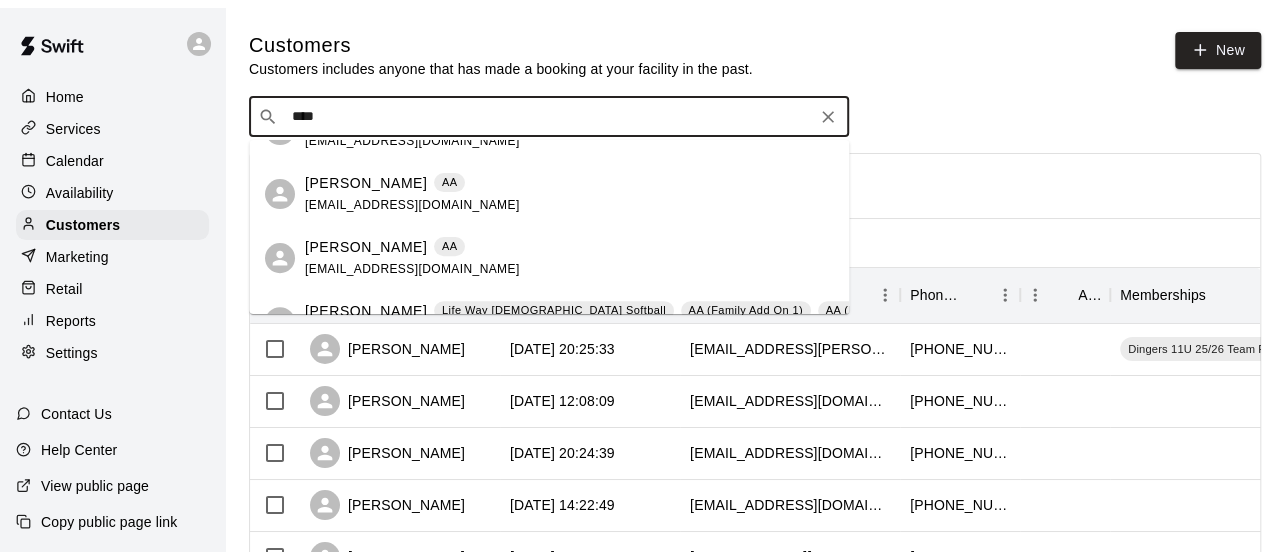 scroll, scrollTop: 362, scrollLeft: 0, axis: vertical 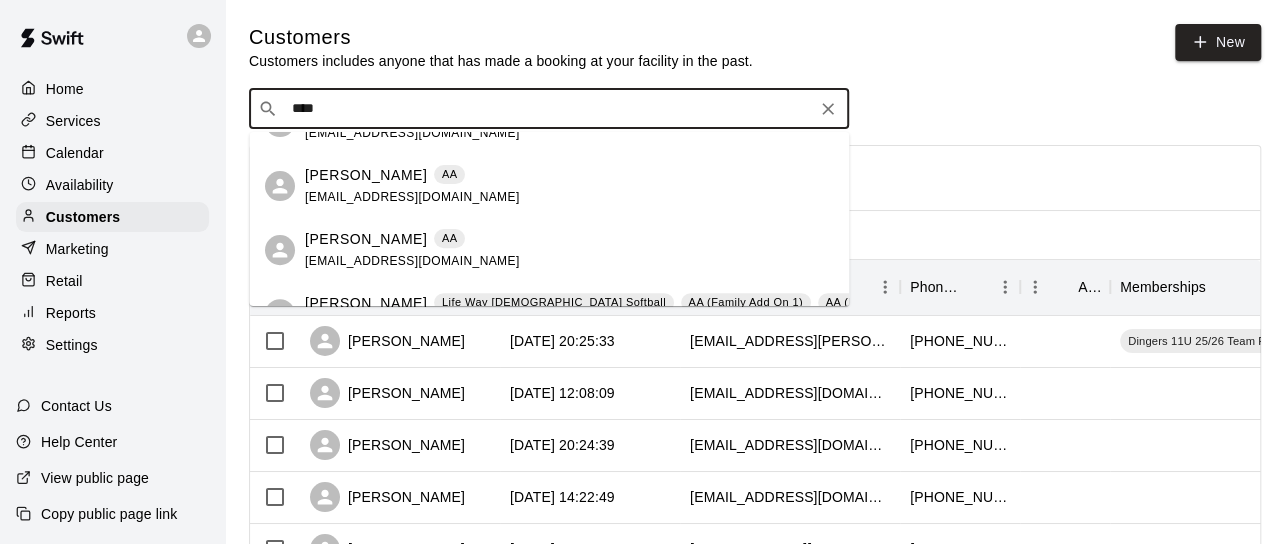 type on "****" 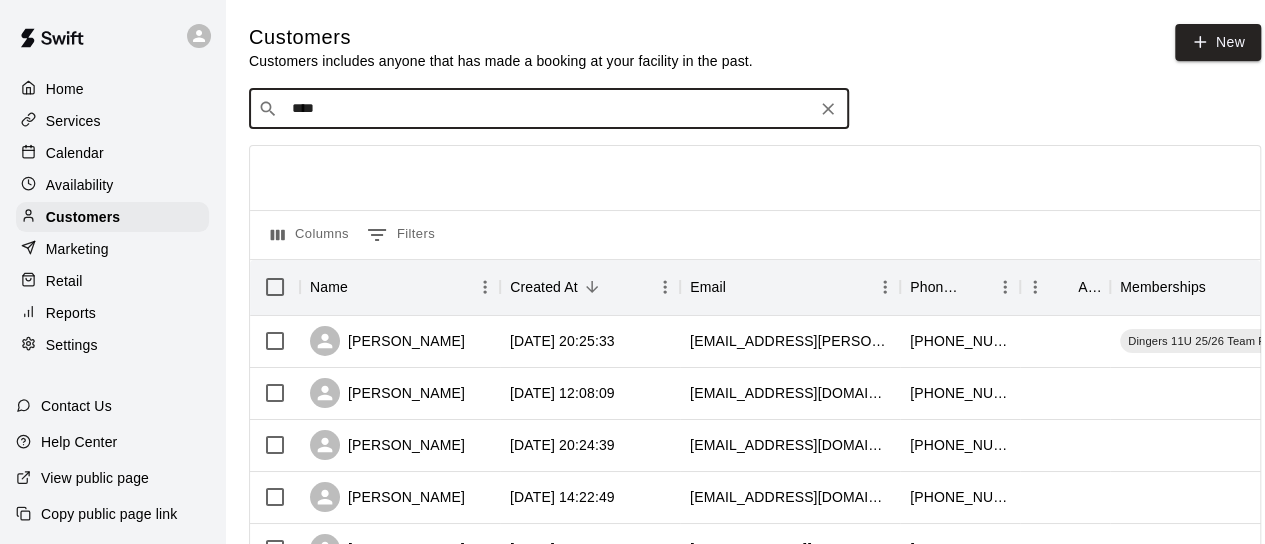 click on "Calendar" at bounding box center [75, 153] 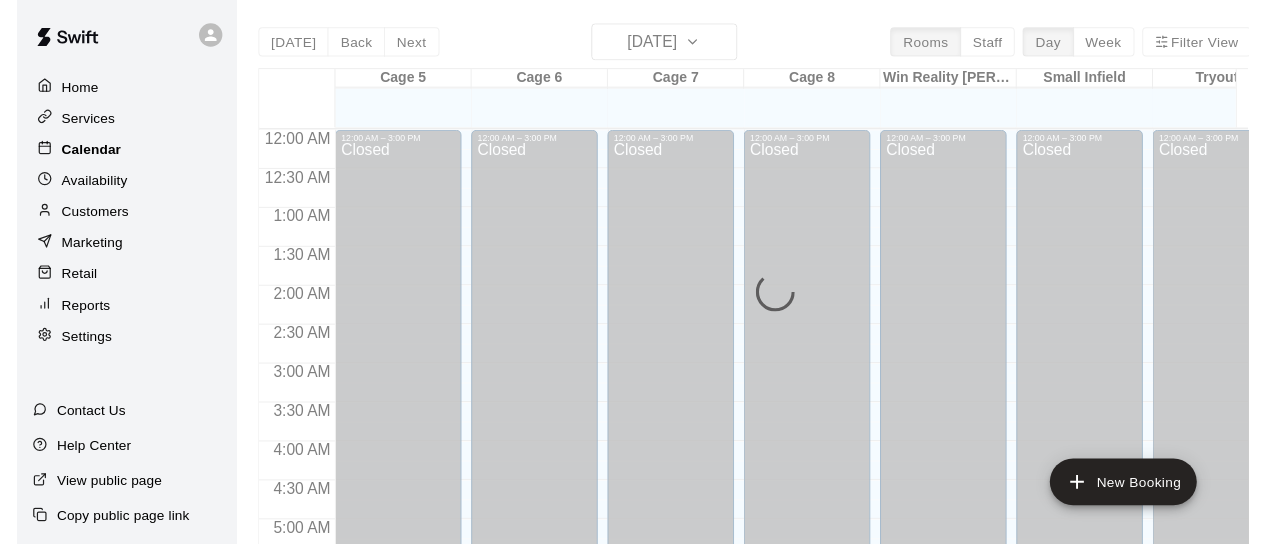 scroll, scrollTop: 683, scrollLeft: 0, axis: vertical 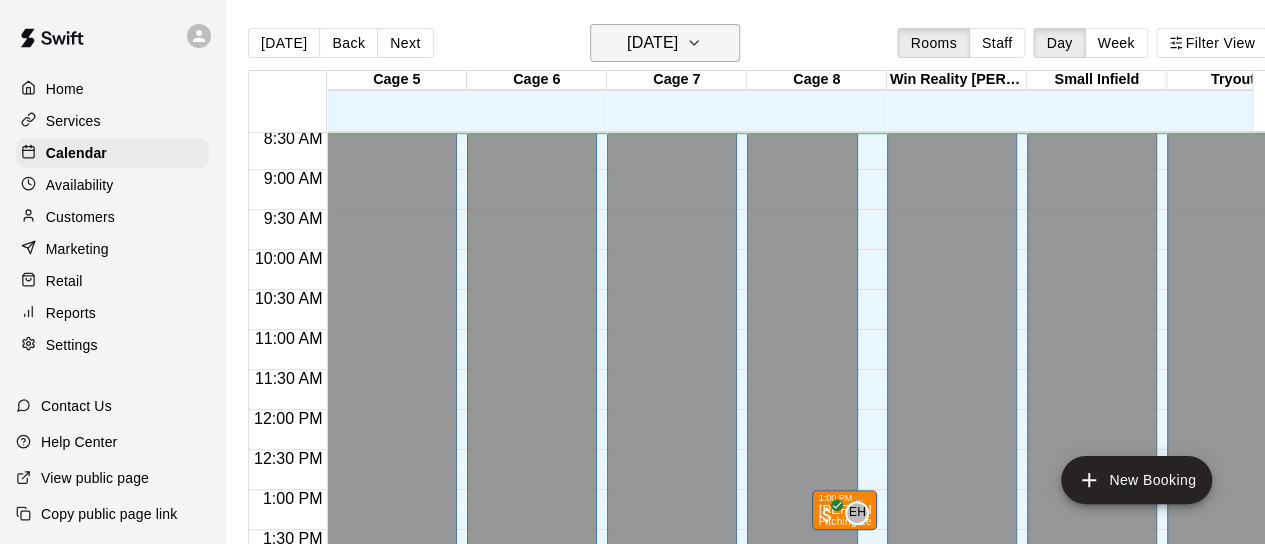 click on "[DATE]" at bounding box center (652, 43) 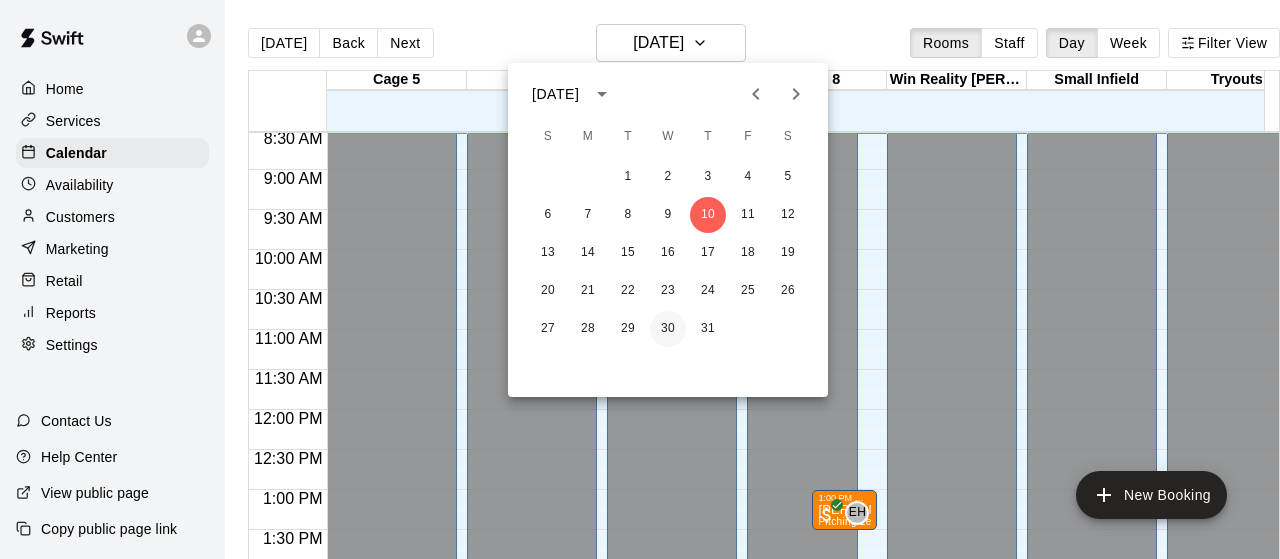 click on "30" at bounding box center [668, 329] 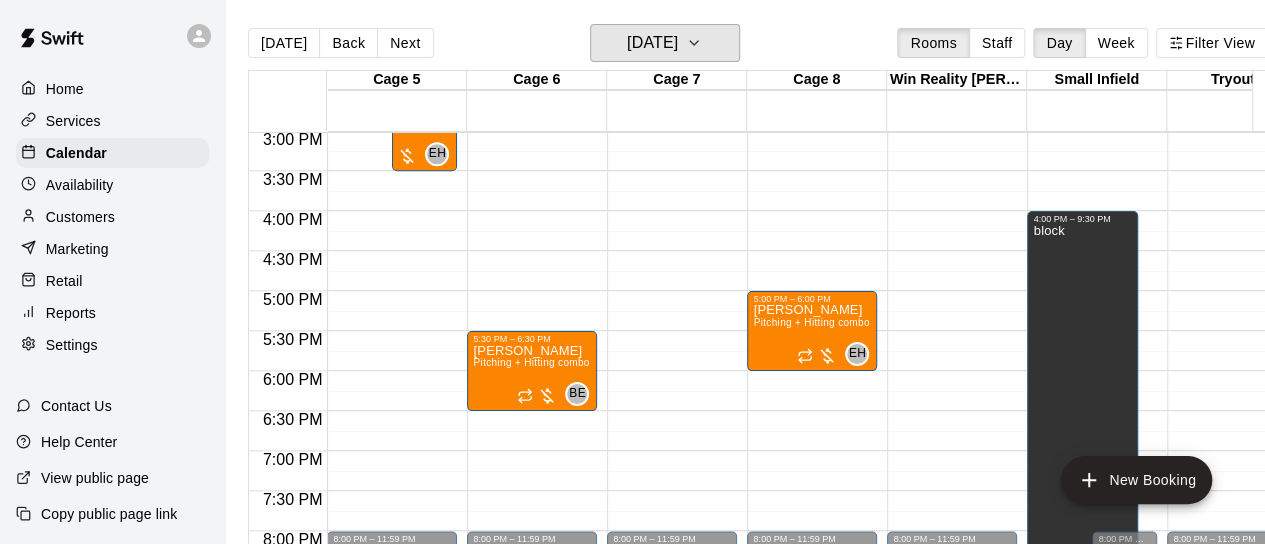 scroll, scrollTop: 1203, scrollLeft: 0, axis: vertical 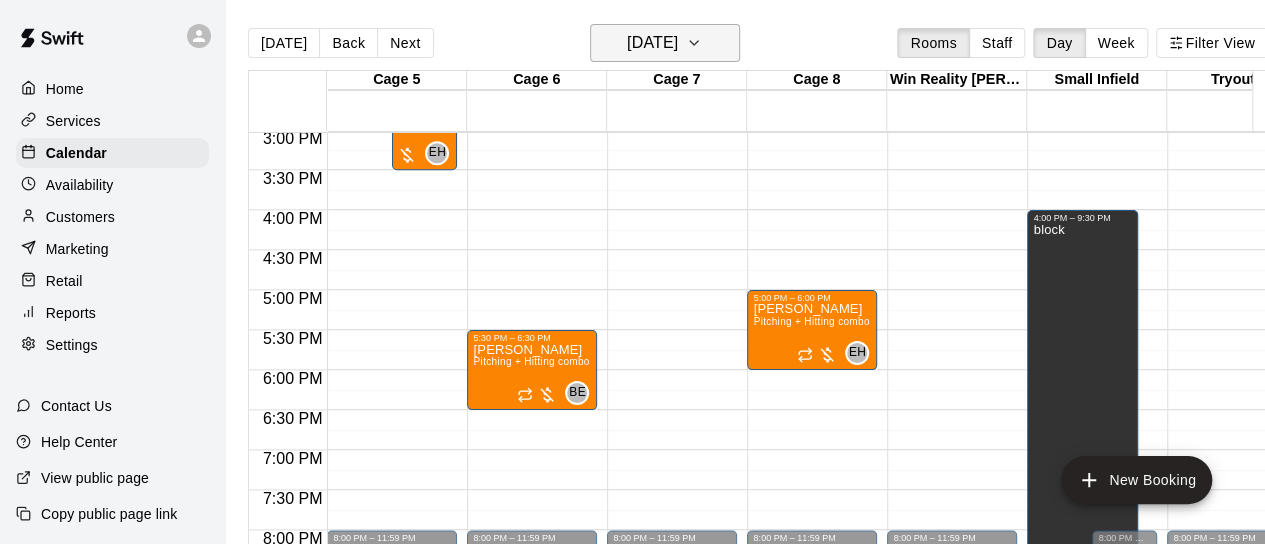 click on "Wednesday Jul 30" at bounding box center [652, 43] 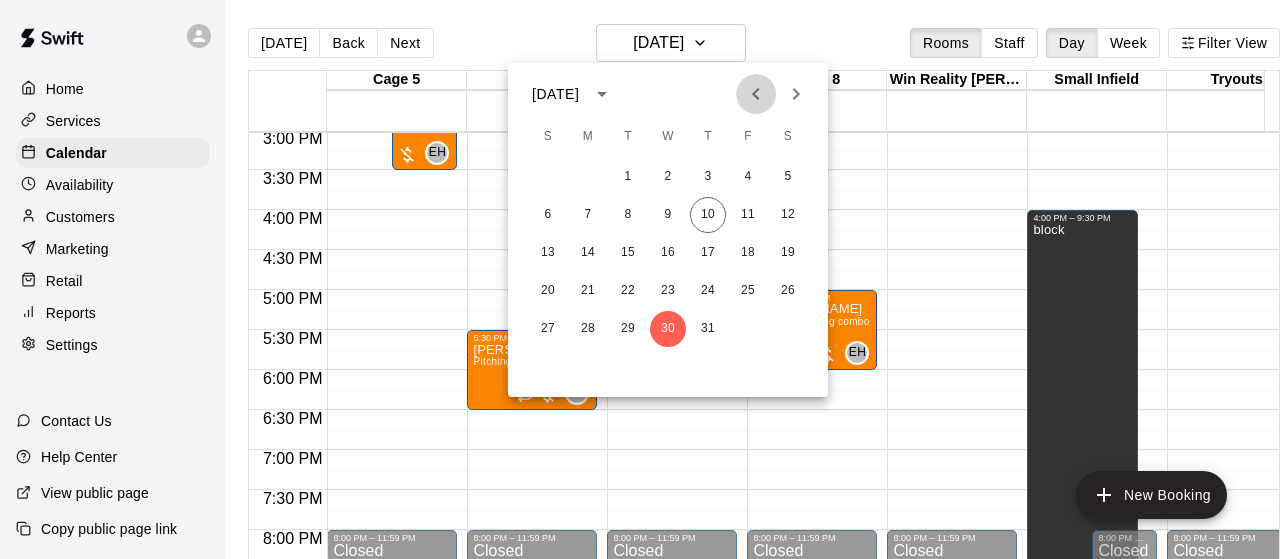 click 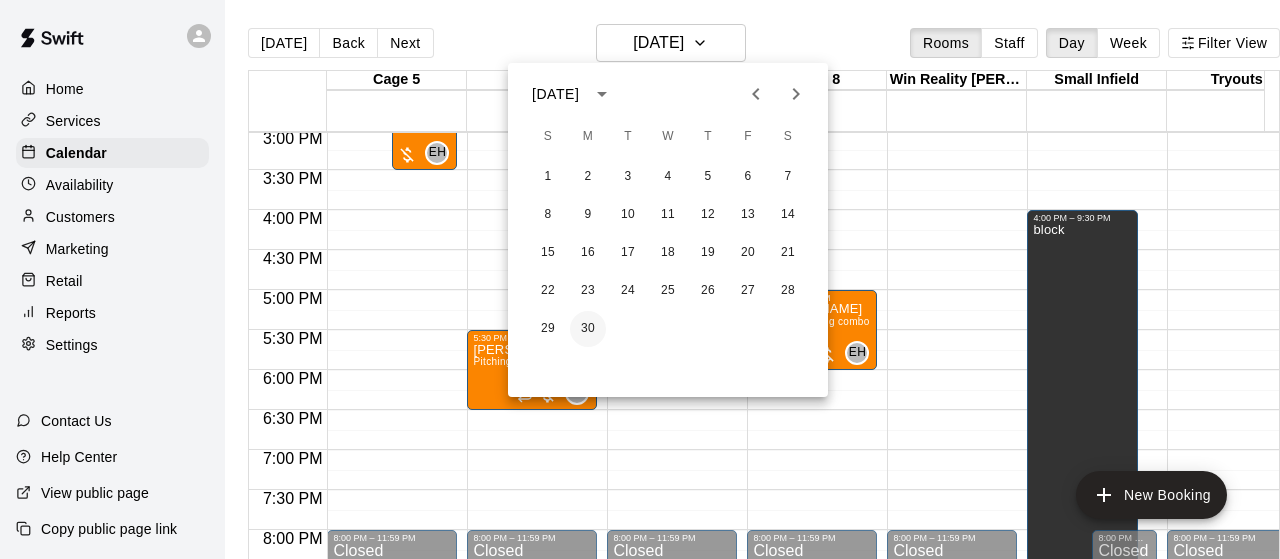 click on "30" at bounding box center (588, 329) 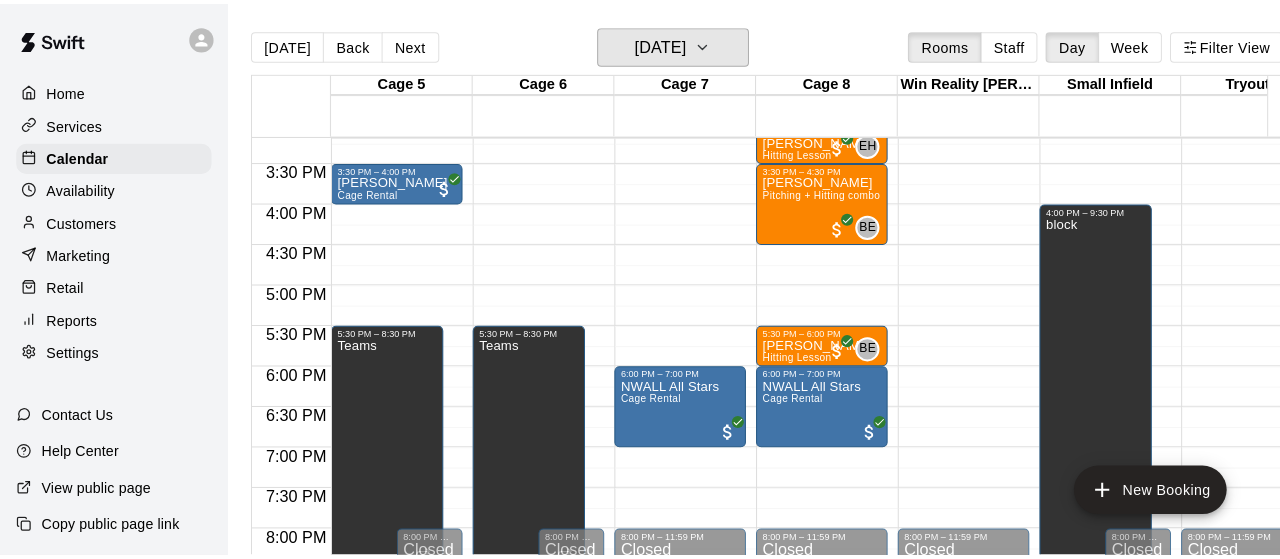 scroll, scrollTop: 1216, scrollLeft: 0, axis: vertical 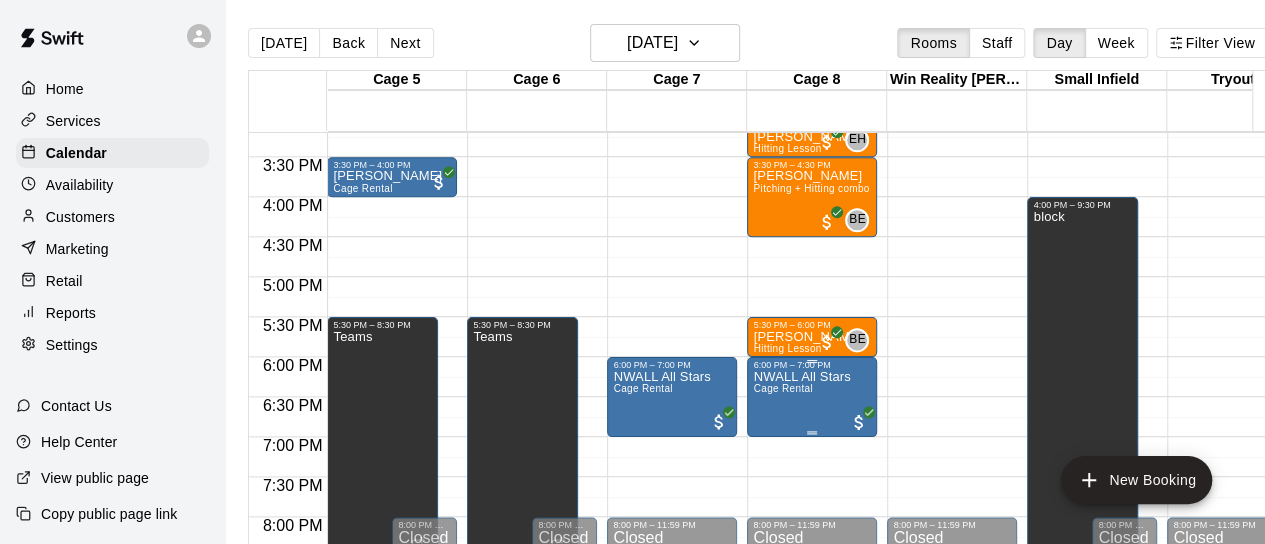 click on "NWALL All Stars Cage Rental" at bounding box center [801, 642] 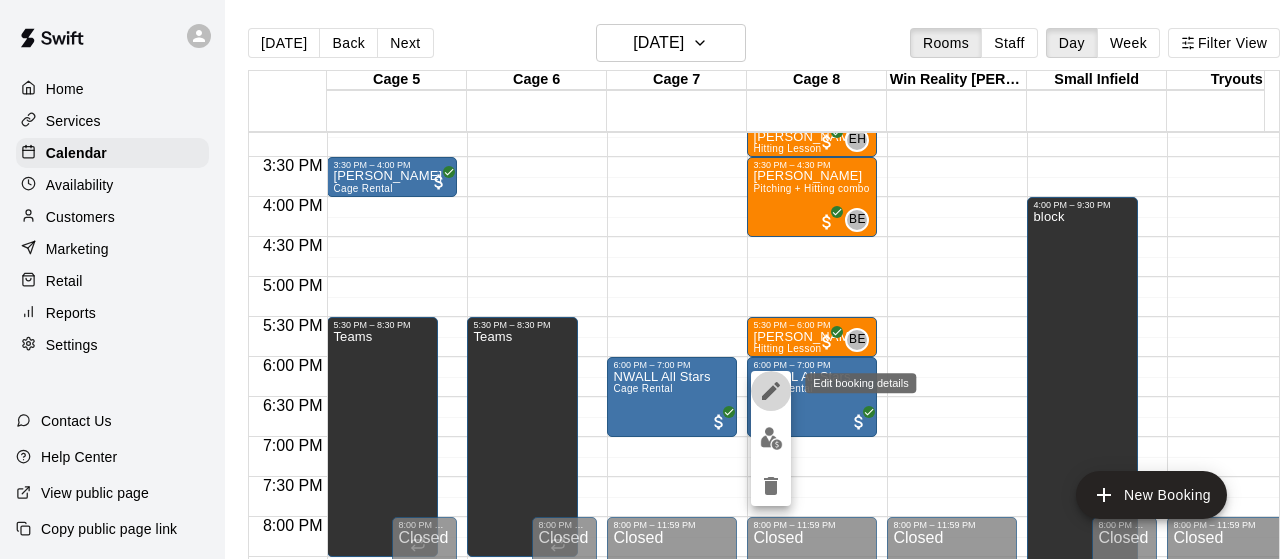 click 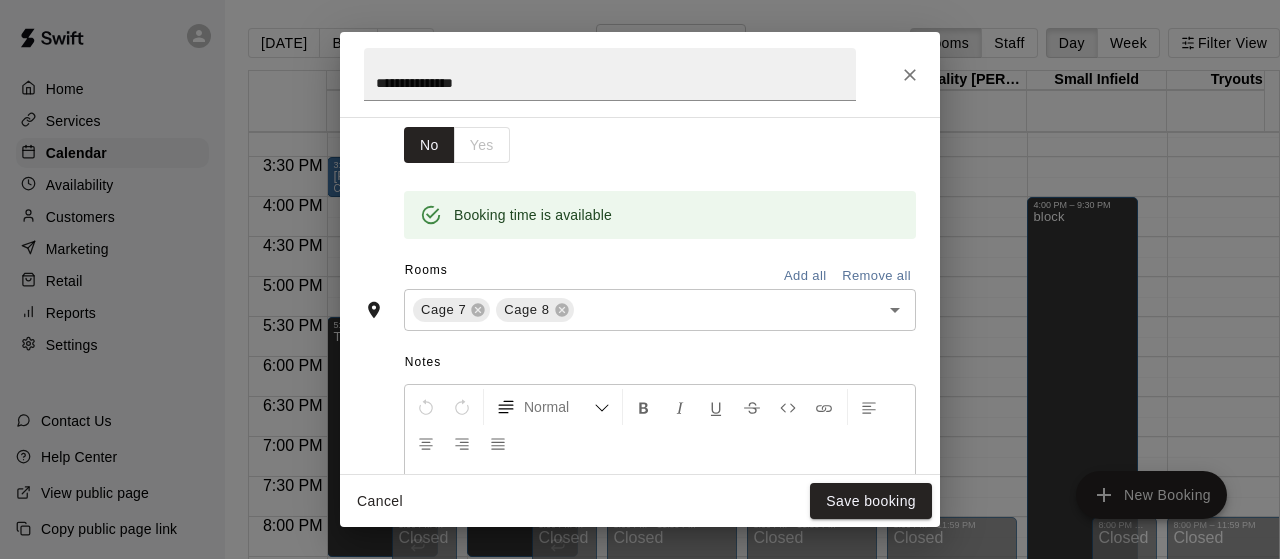 scroll, scrollTop: 366, scrollLeft: 0, axis: vertical 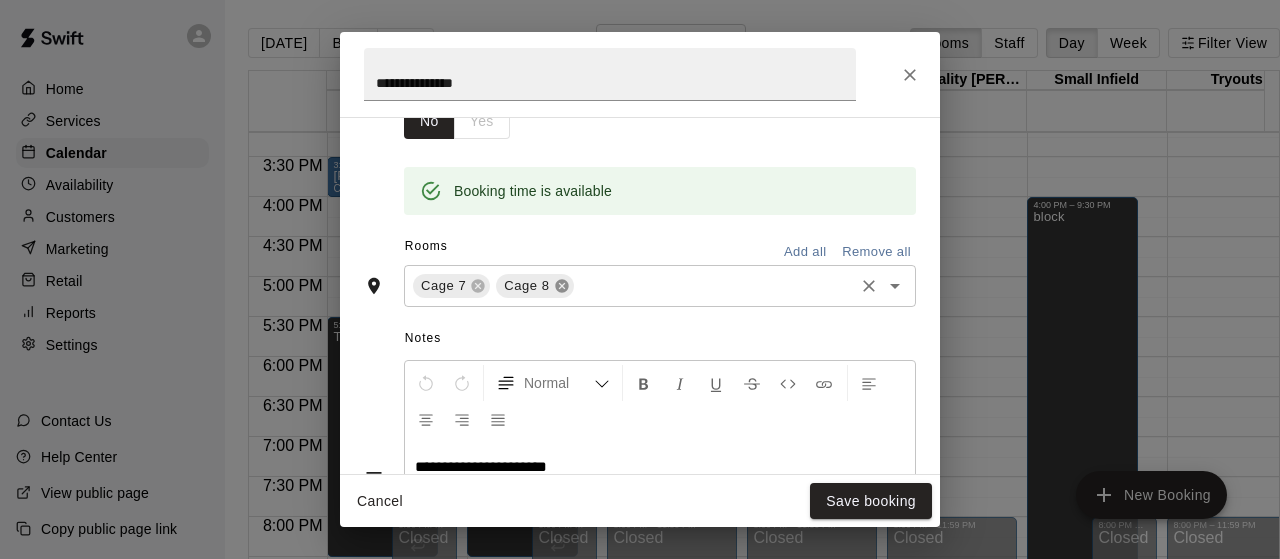 click 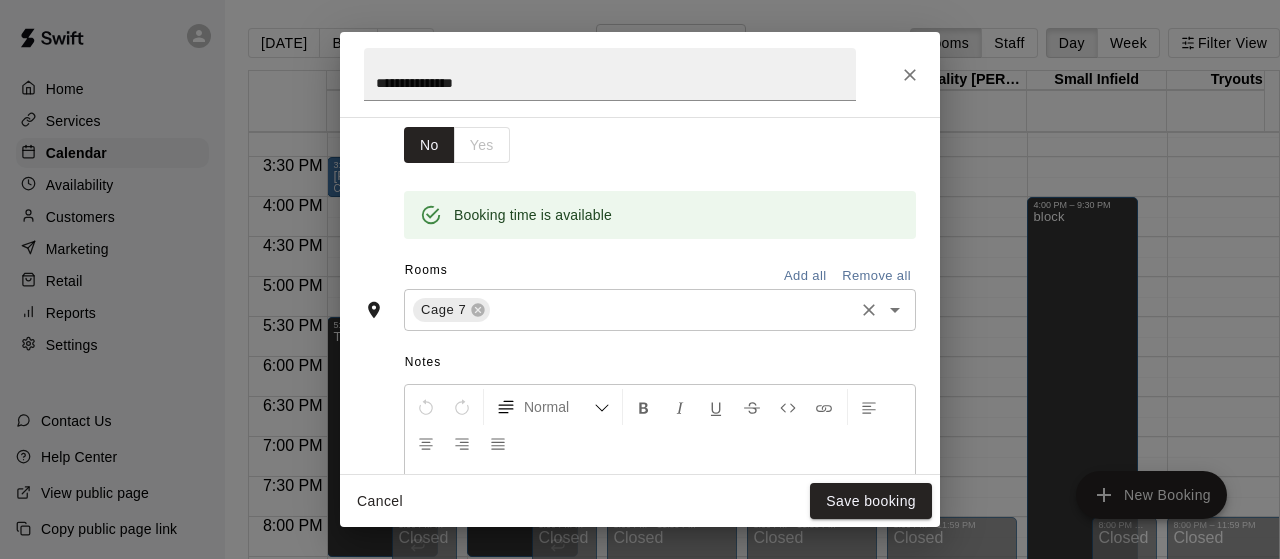 scroll, scrollTop: 366, scrollLeft: 0, axis: vertical 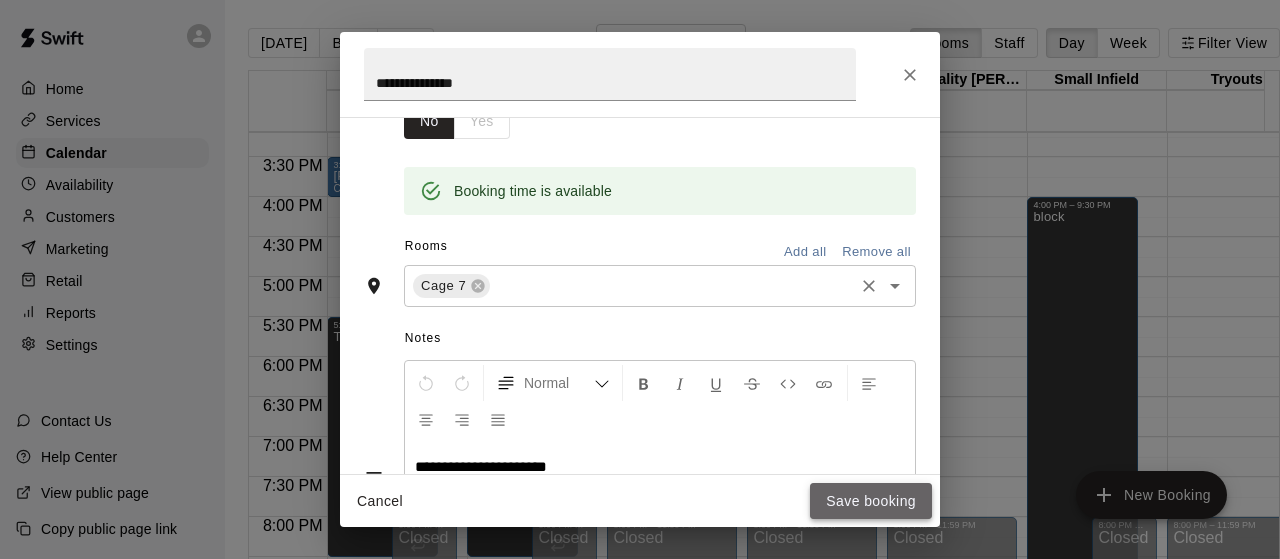 click on "Save booking" at bounding box center [871, 501] 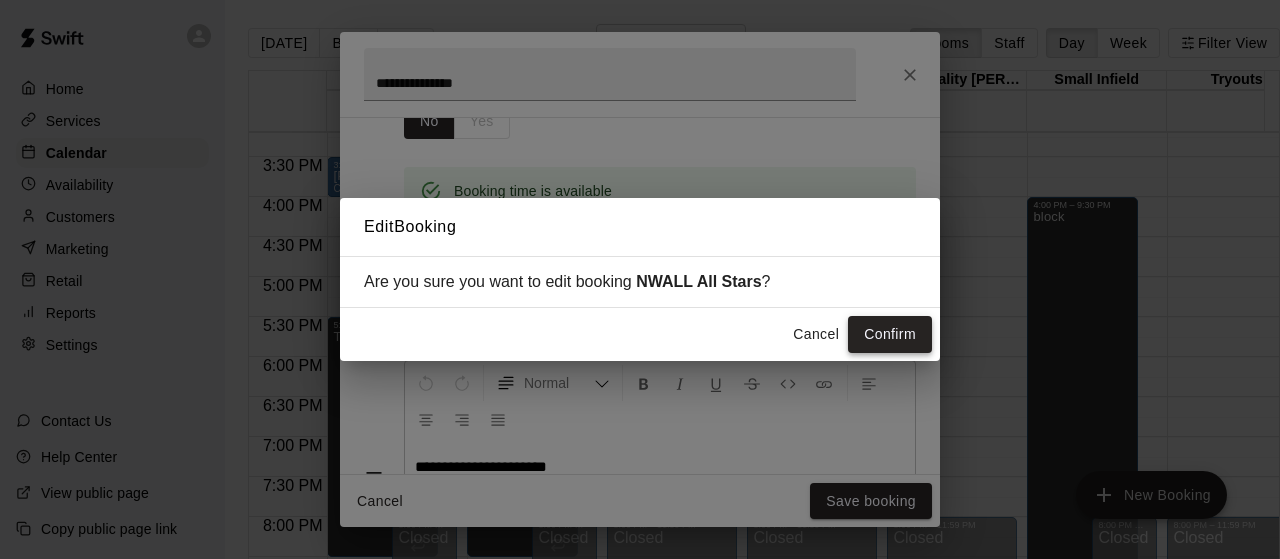 click on "Confirm" at bounding box center (890, 334) 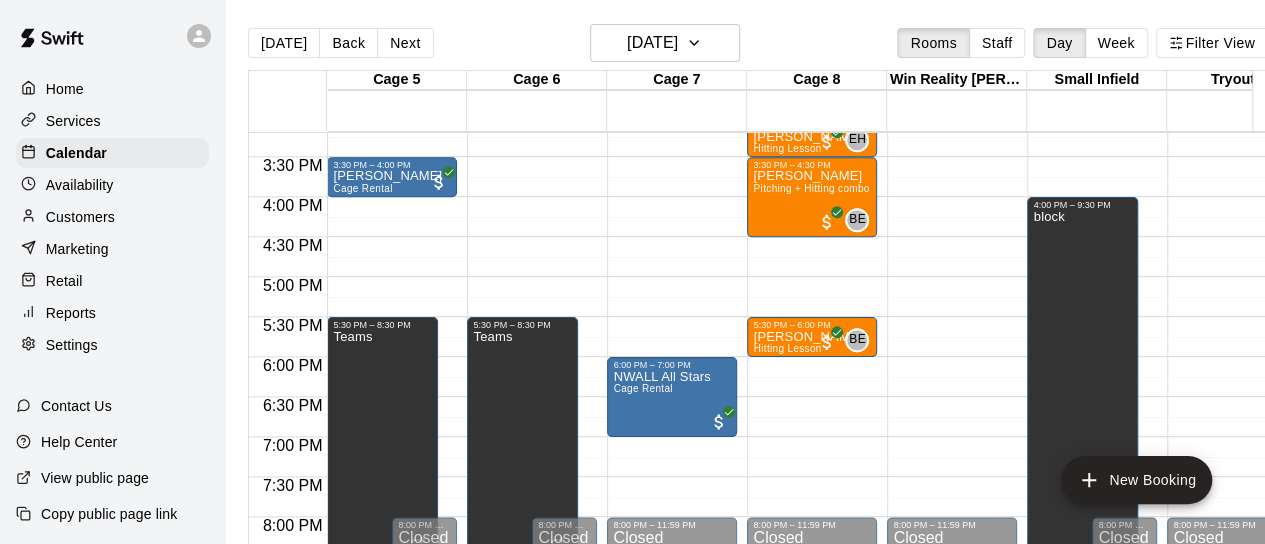 click on "12:00 AM – 3:00 PM Closed 3:00 PM – 3:30 PM Brad Fouse Hitting Lesson EH 0 1:00 PM – 1:30 PM Brooke  Mathis  Pitching Lesson EH 0 1:30 PM – 2:30 PM Breanna Buttry Pitching + Hitting combo EH 0 3:30 PM – 4:30 PM Gannon Mohler Pitching + Hitting combo BE 0 5:30 PM – 6:00 PM Nathan Kreiner Hitting Lesson BE 0 8:00 PM – 11:59 PM Closed" at bounding box center [812, -123] 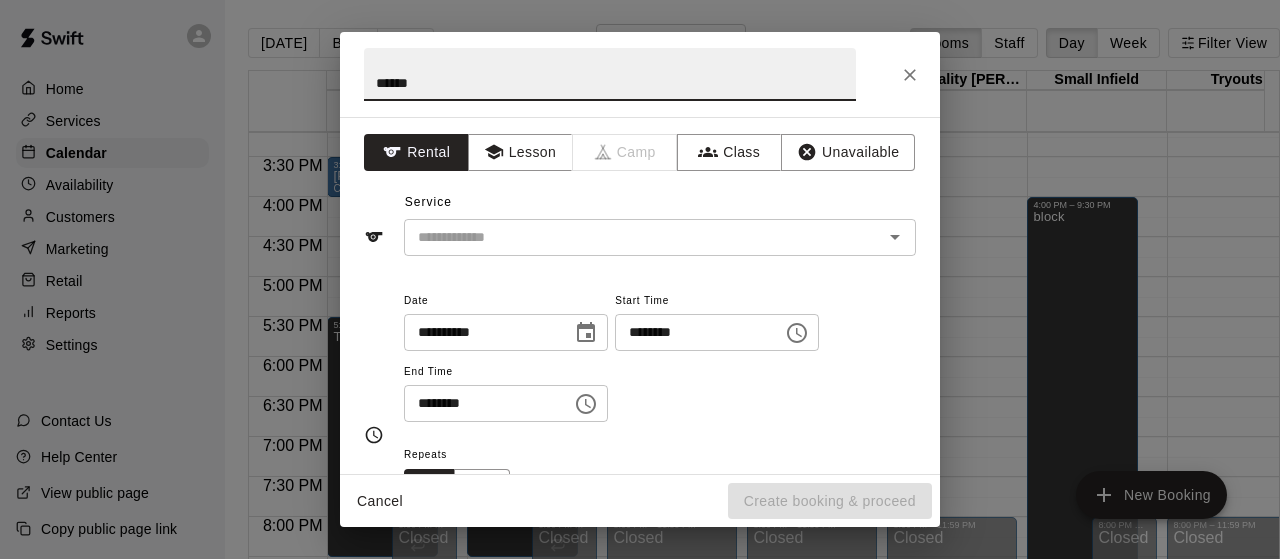 type on "*****" 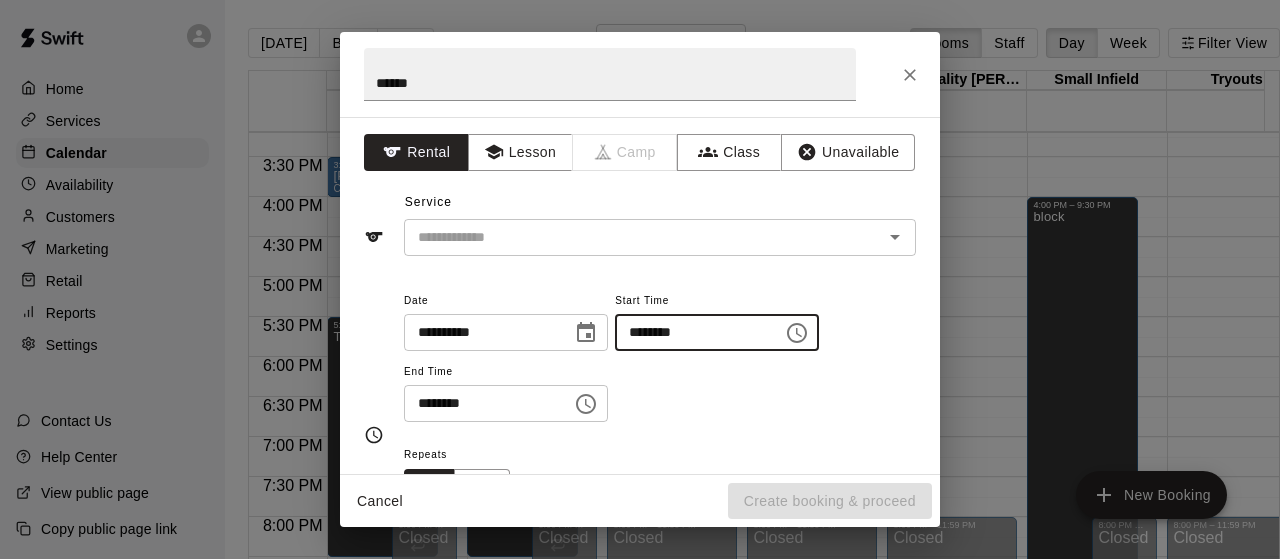 click on "********" at bounding box center (692, 332) 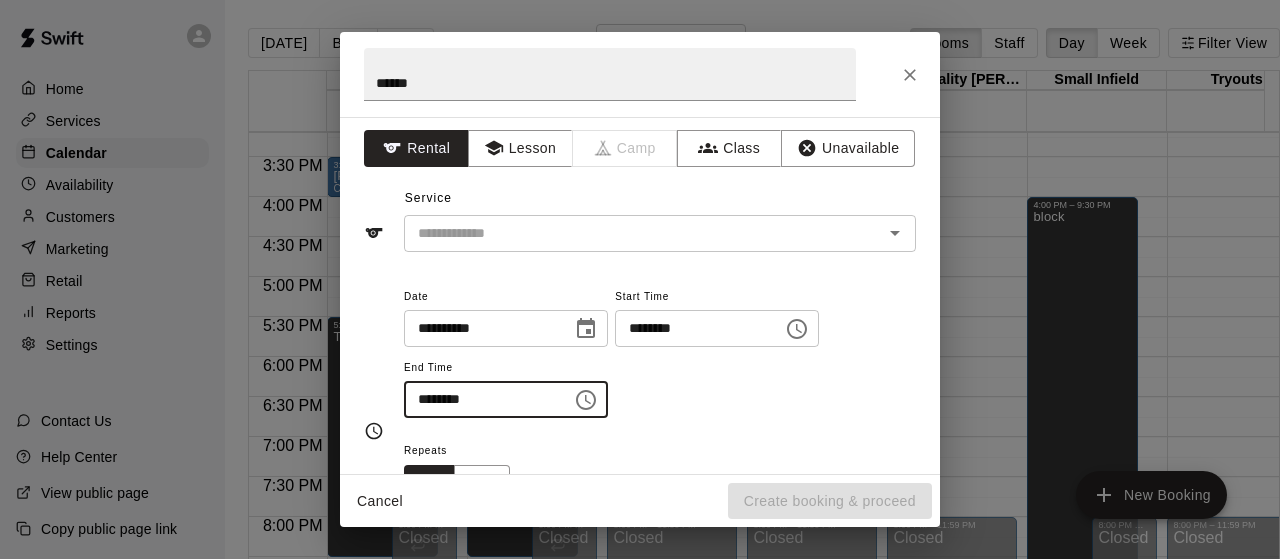 scroll, scrollTop: 0, scrollLeft: 0, axis: both 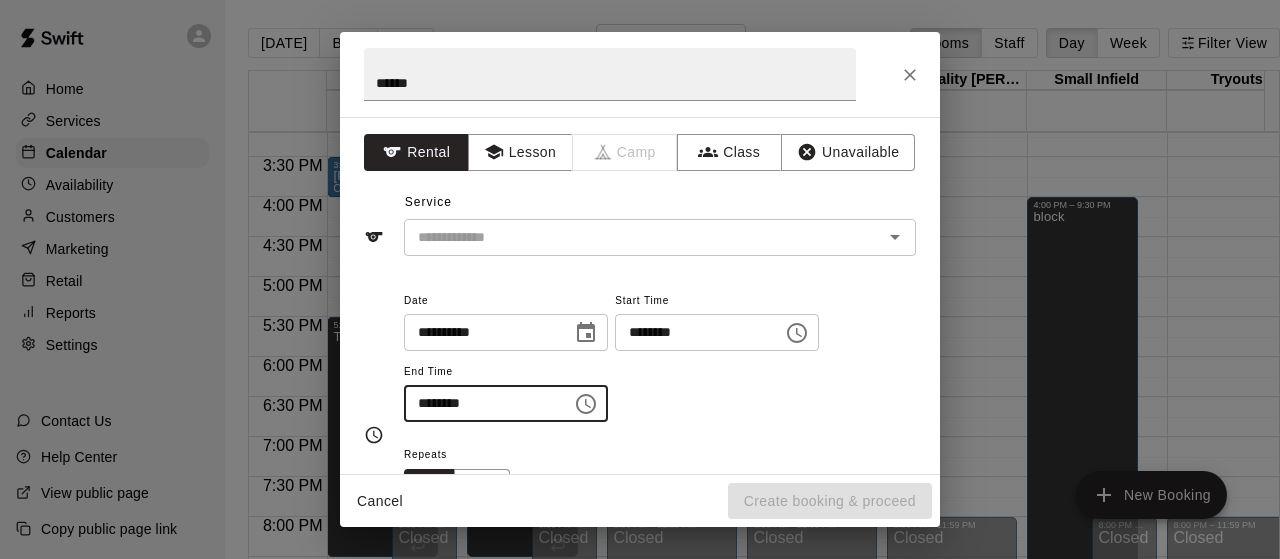 type on "********" 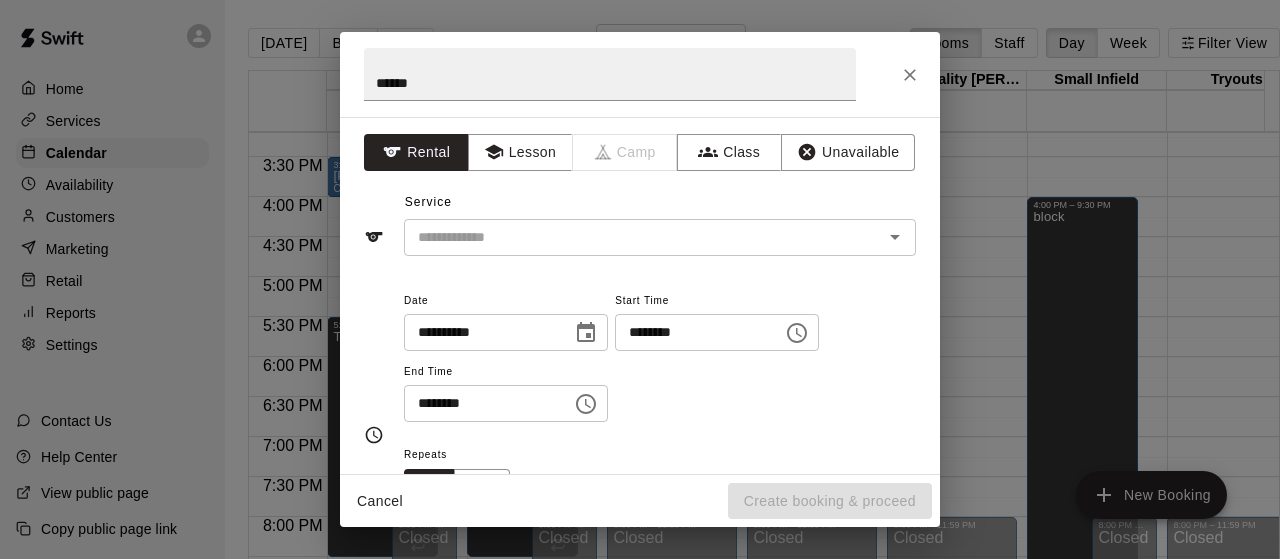 click on "**********" at bounding box center [660, 355] 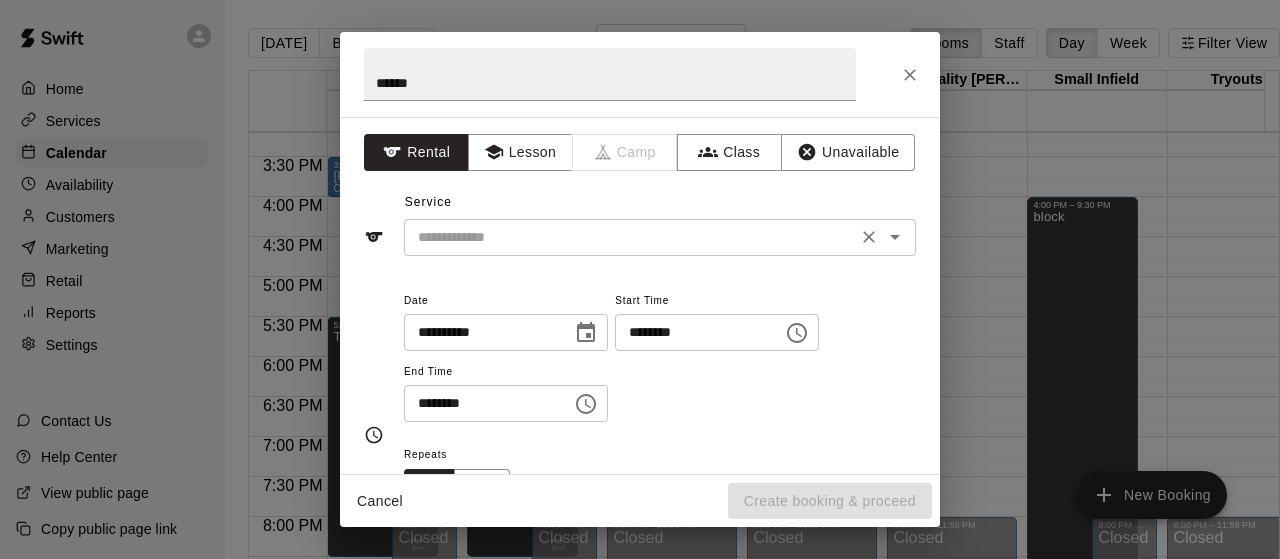 click at bounding box center (630, 237) 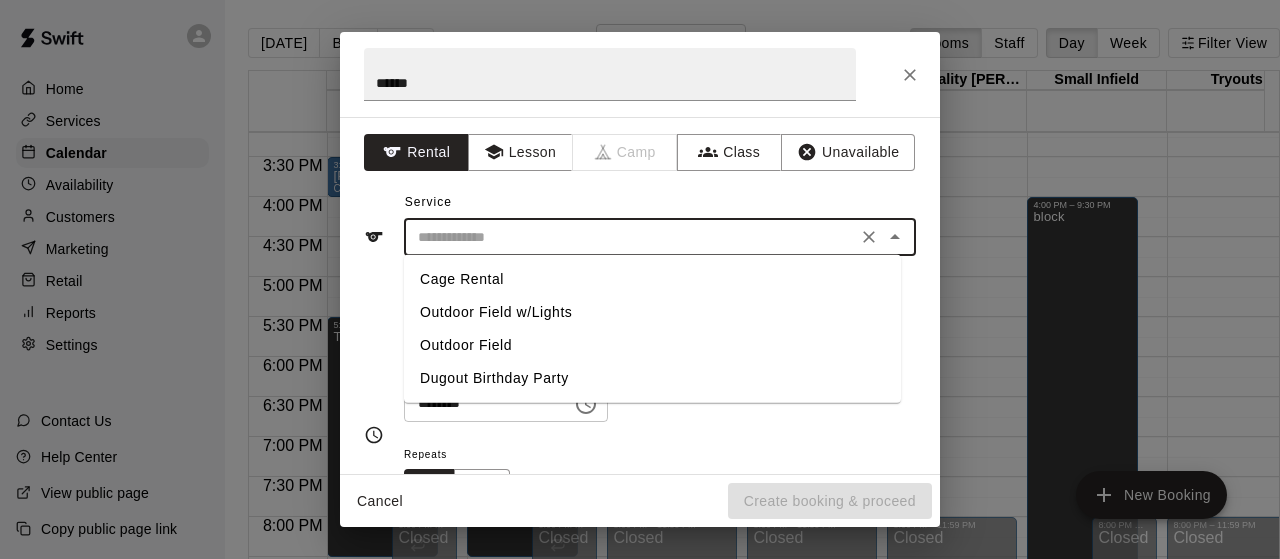 click on "Cage Rental" at bounding box center [652, 279] 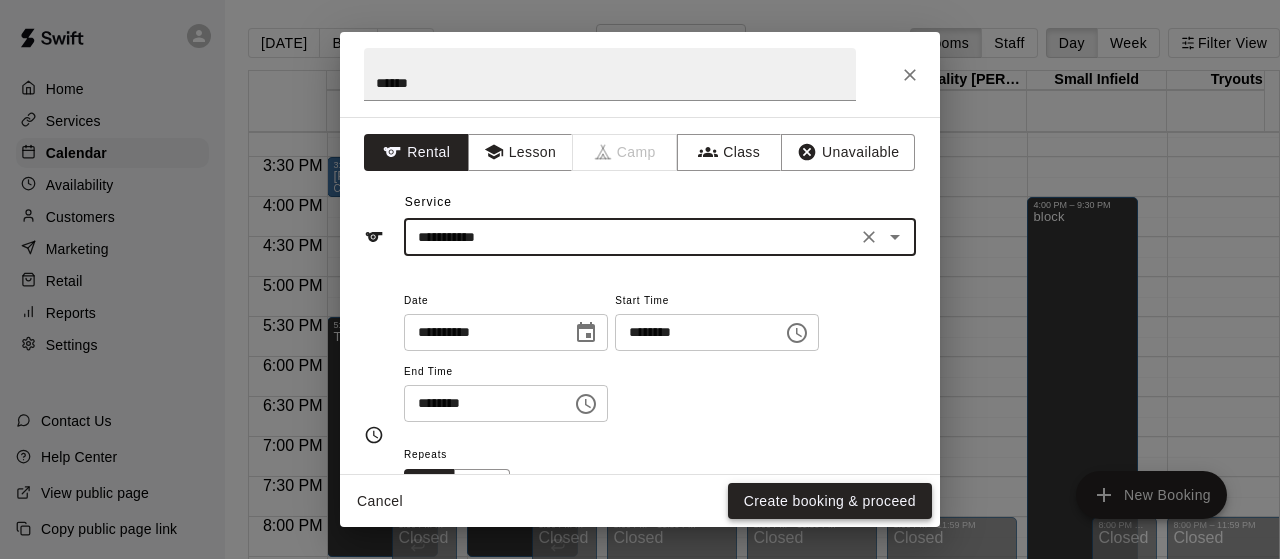 click on "Create booking & proceed" at bounding box center [830, 501] 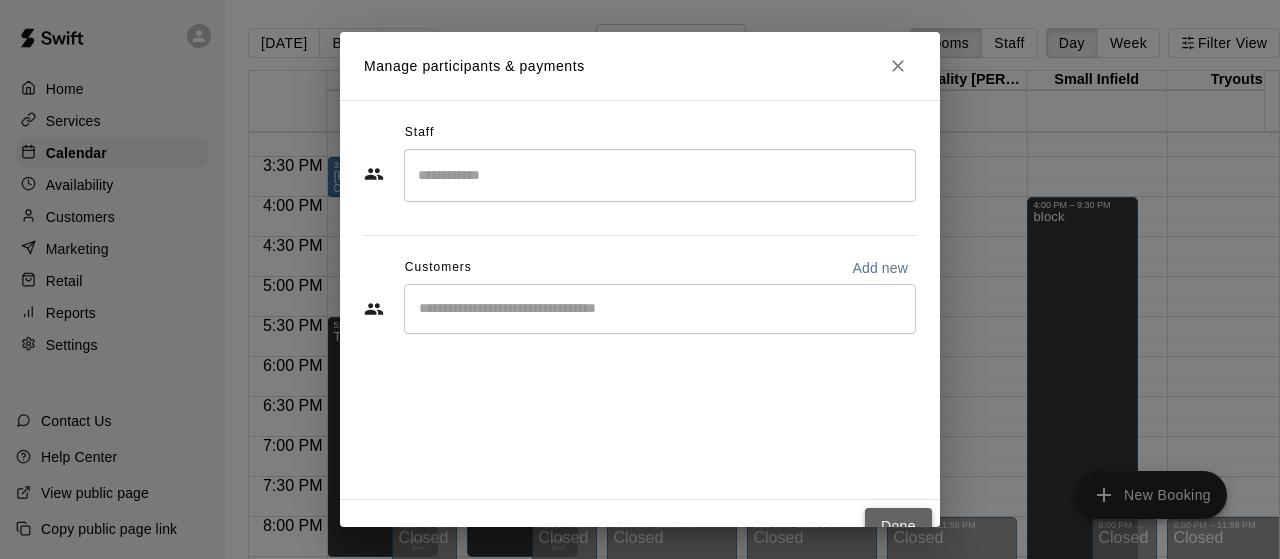click on "Done" at bounding box center (898, 526) 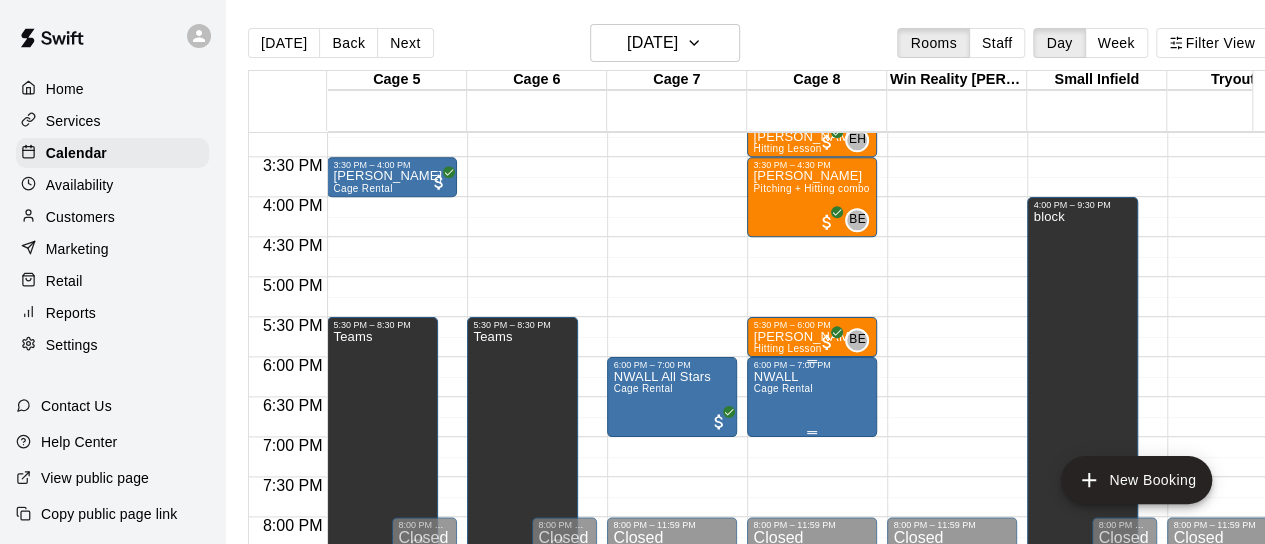 click on "NWALL  Cage Rental" at bounding box center [812, 642] 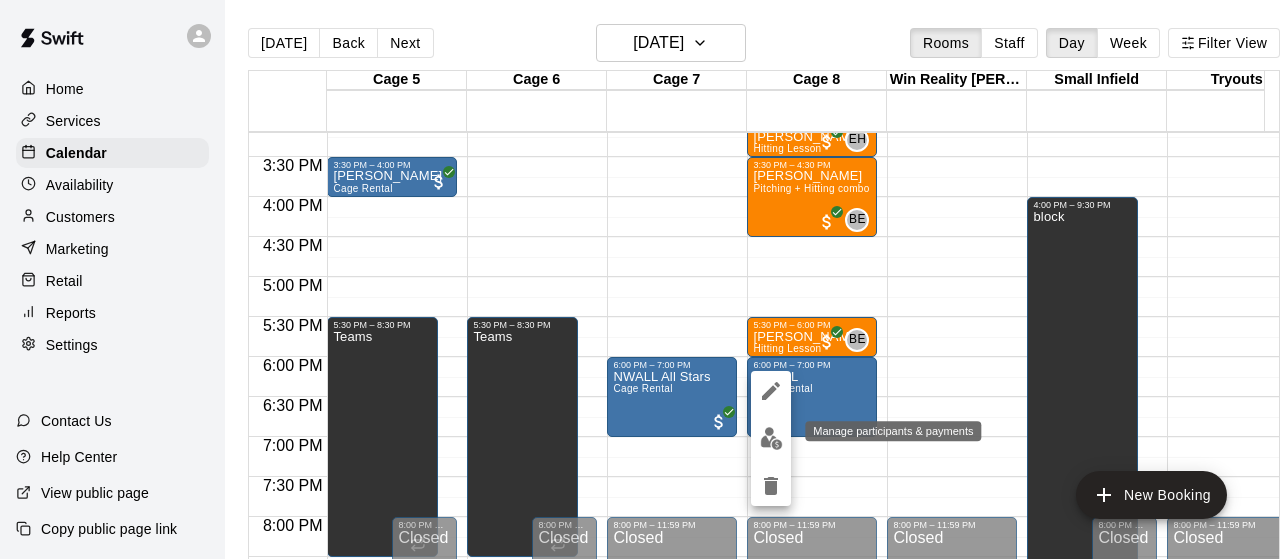 click at bounding box center [771, 438] 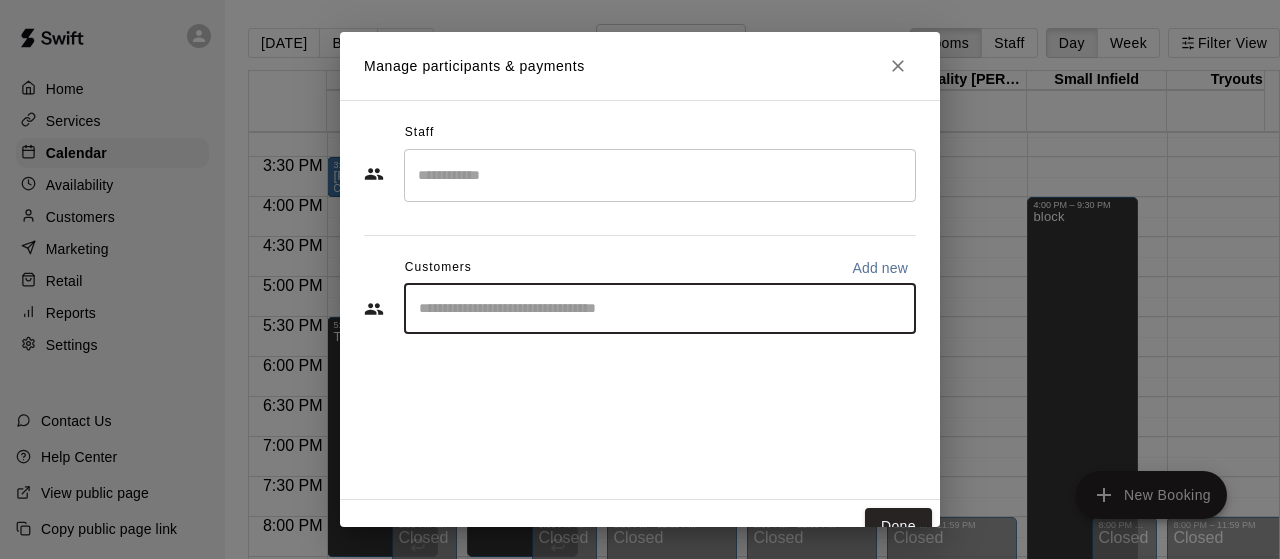 click at bounding box center (660, 309) 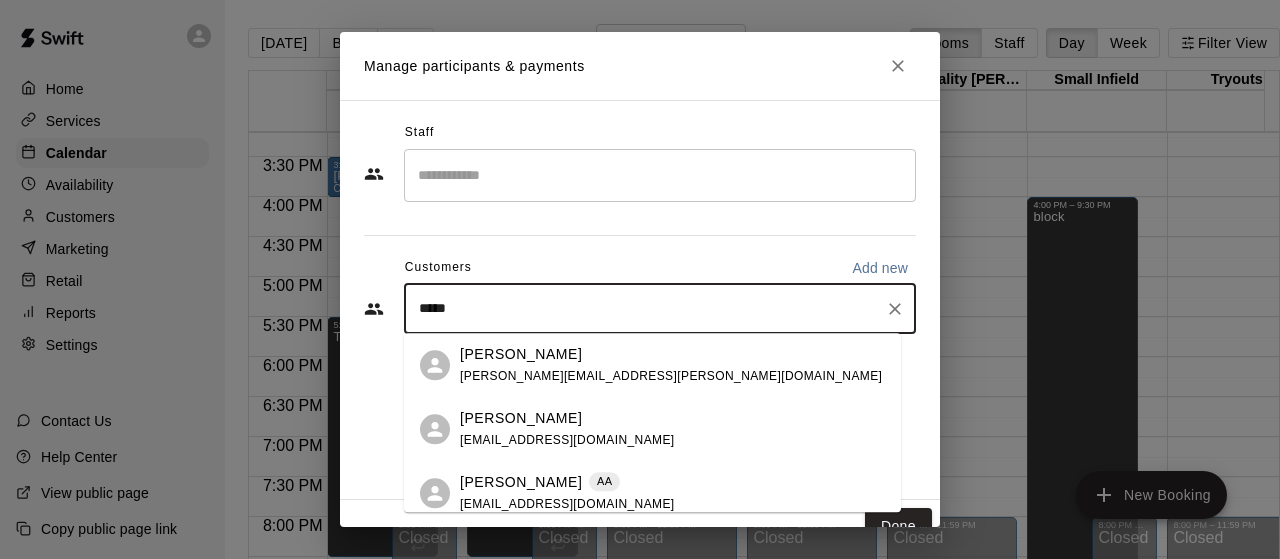 type on "******" 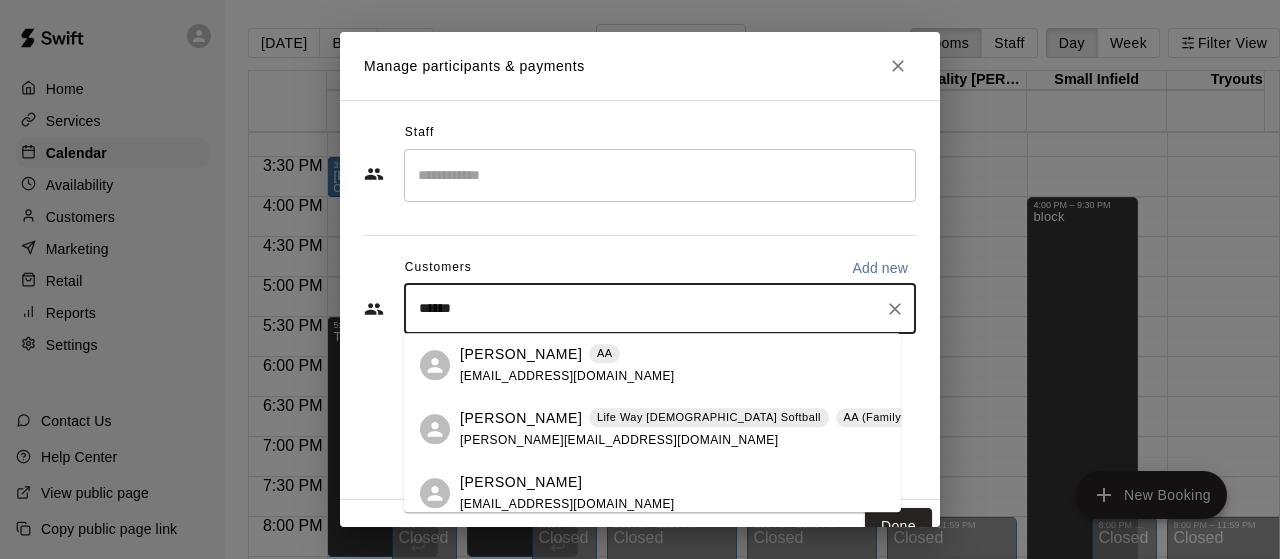 click on "[PERSON_NAME]" at bounding box center [521, 354] 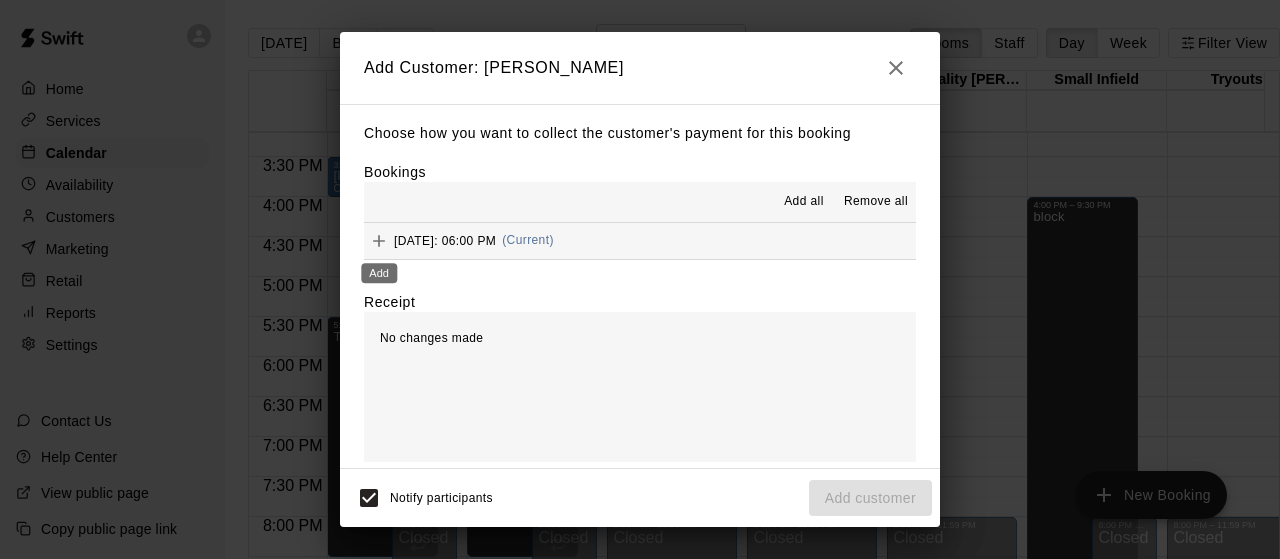 click 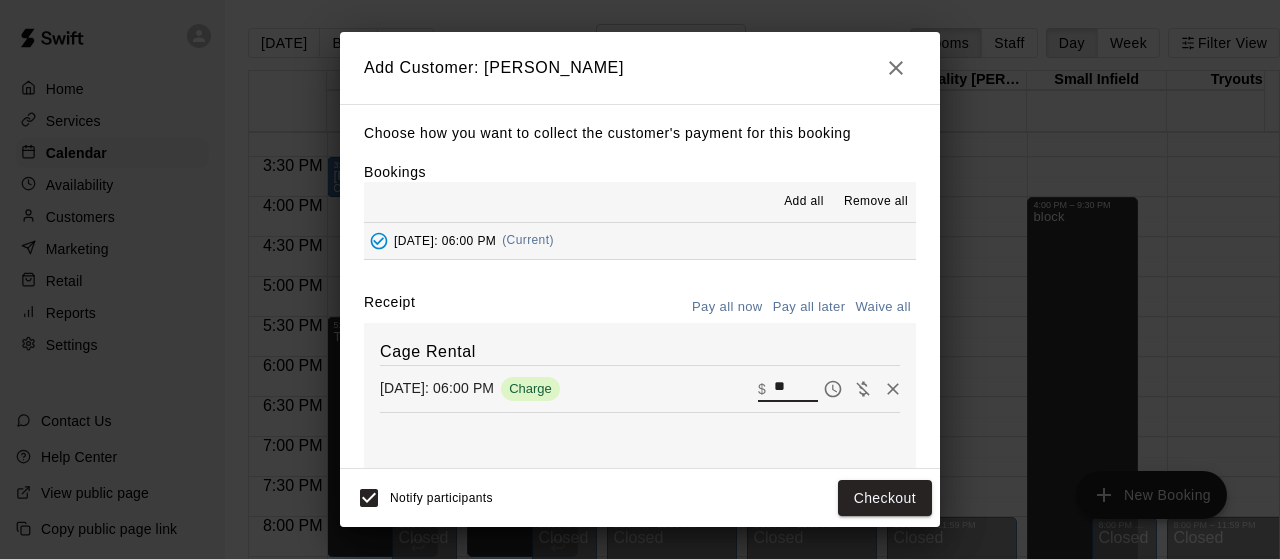 click on "**" at bounding box center [796, 388] 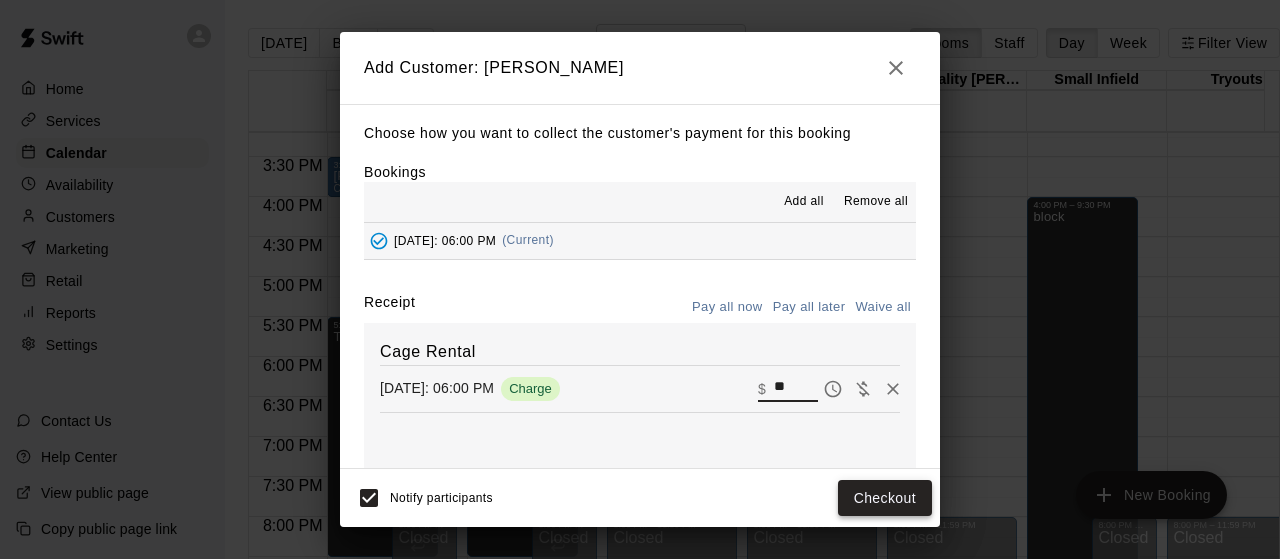 type on "**" 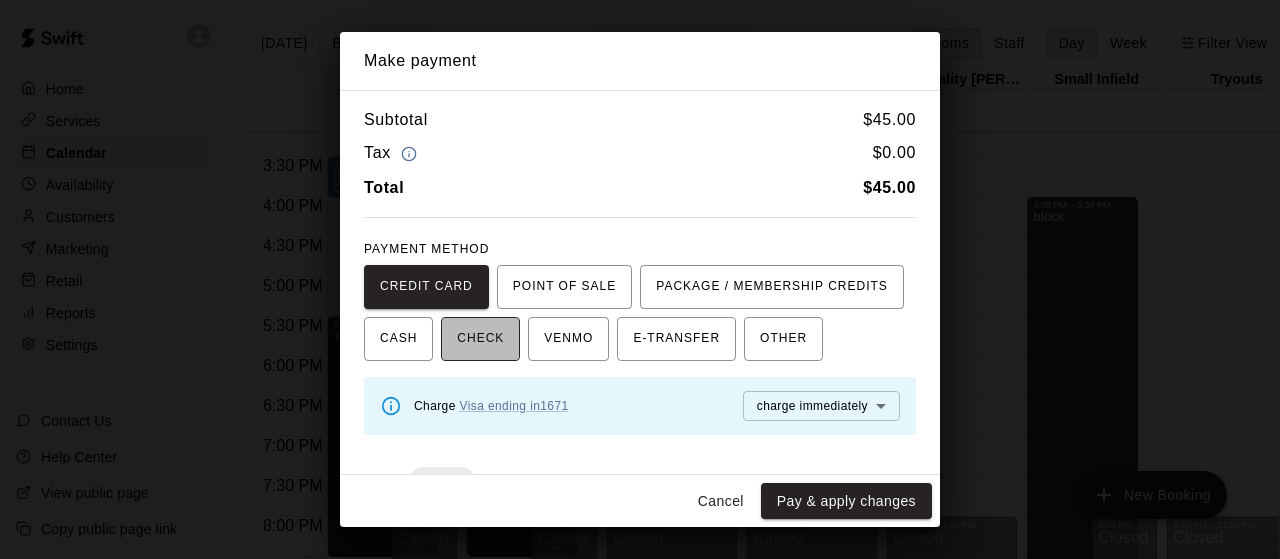 click on "CHECK" at bounding box center (480, 339) 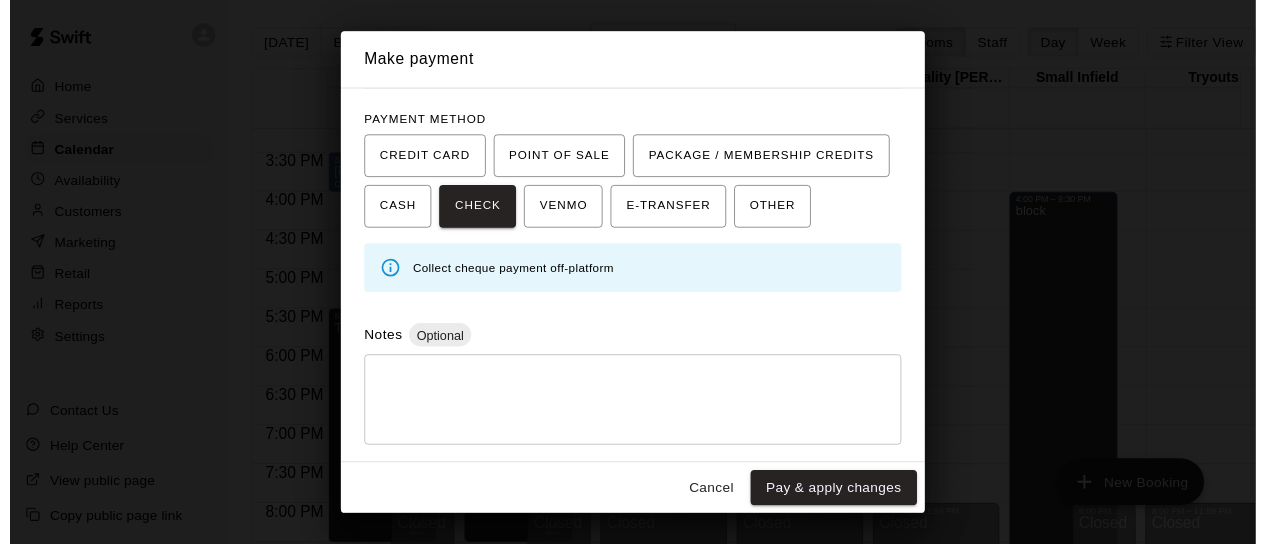 scroll, scrollTop: 151, scrollLeft: 0, axis: vertical 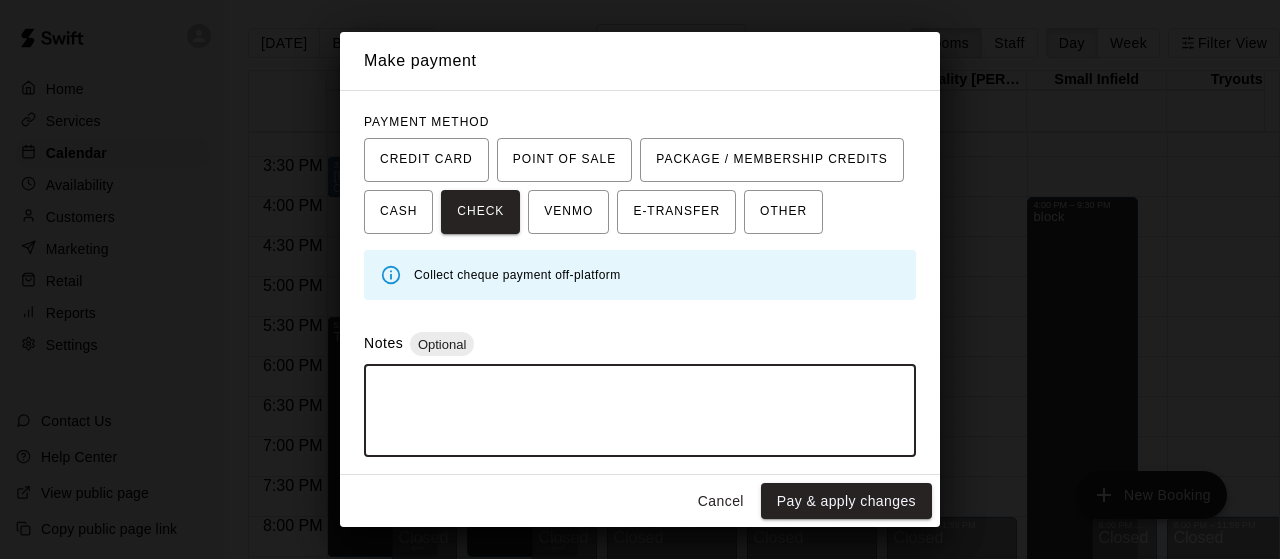 click at bounding box center [640, 411] 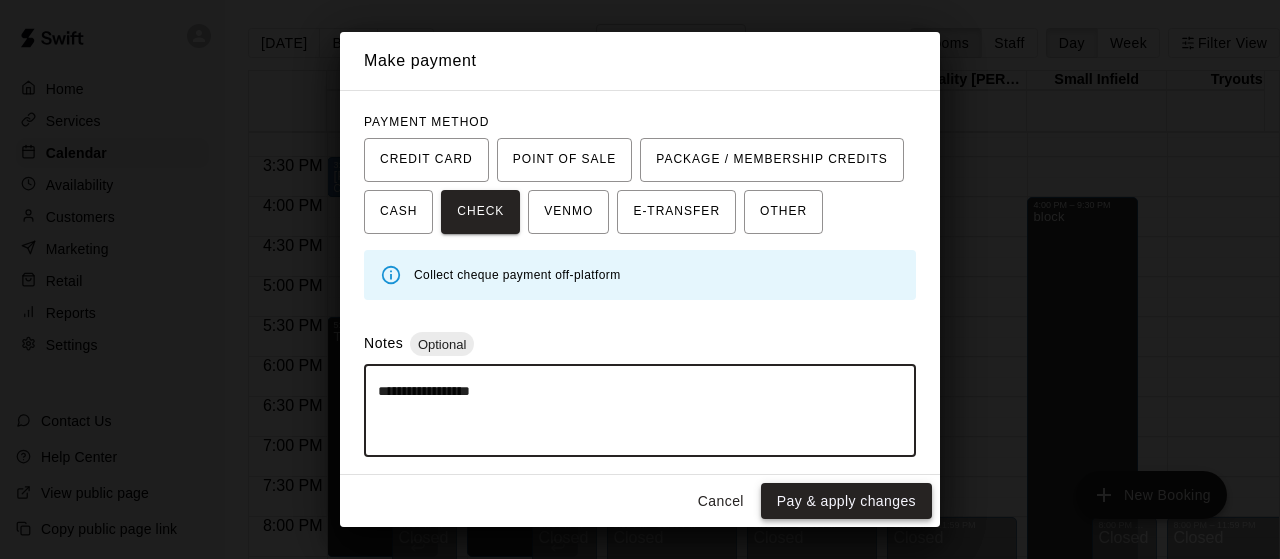 type on "**********" 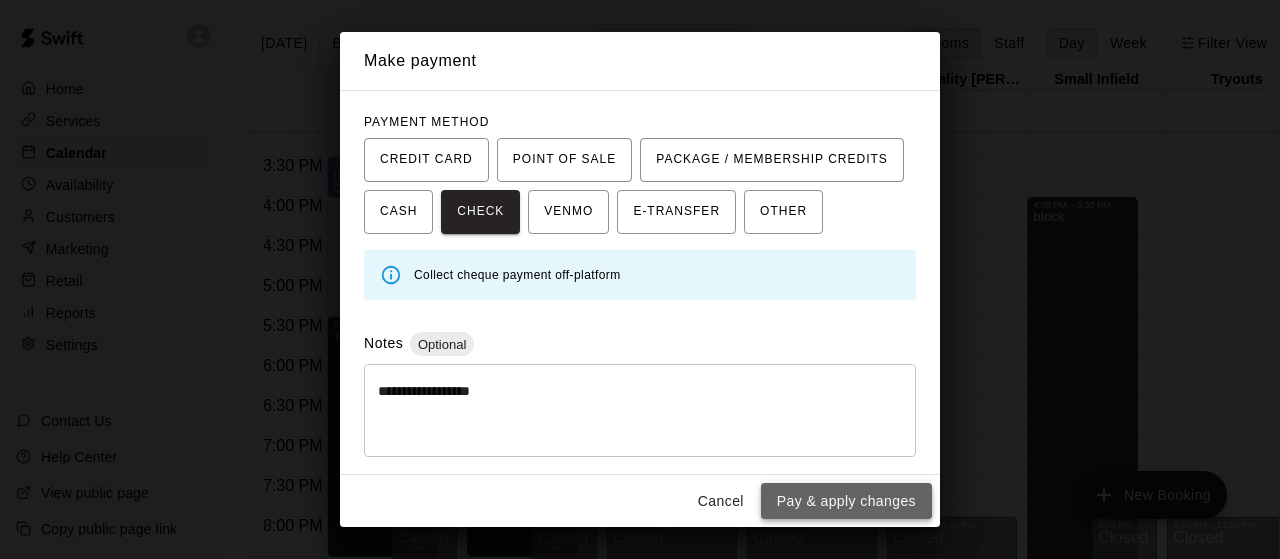 click on "Pay & apply changes" at bounding box center (846, 501) 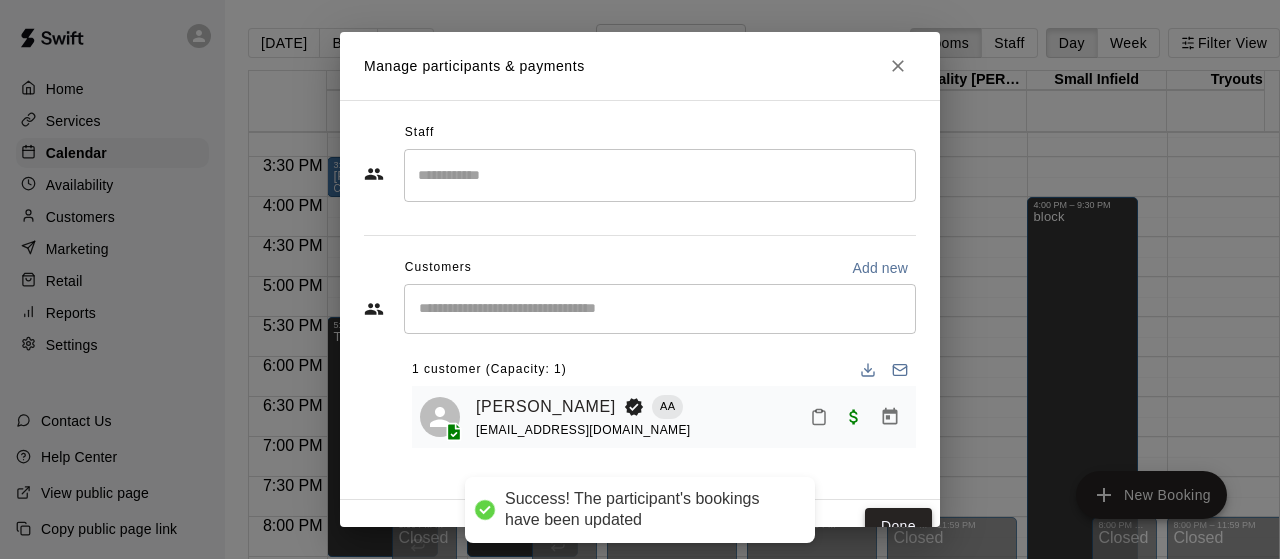 click on "Done" at bounding box center (898, 526) 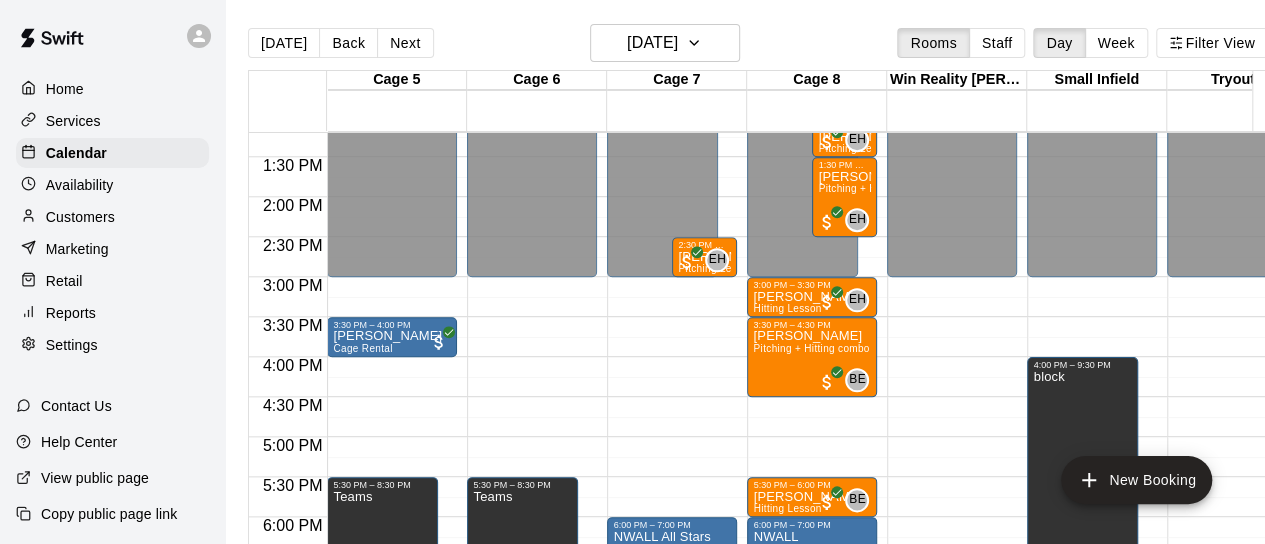 scroll, scrollTop: 1056, scrollLeft: 0, axis: vertical 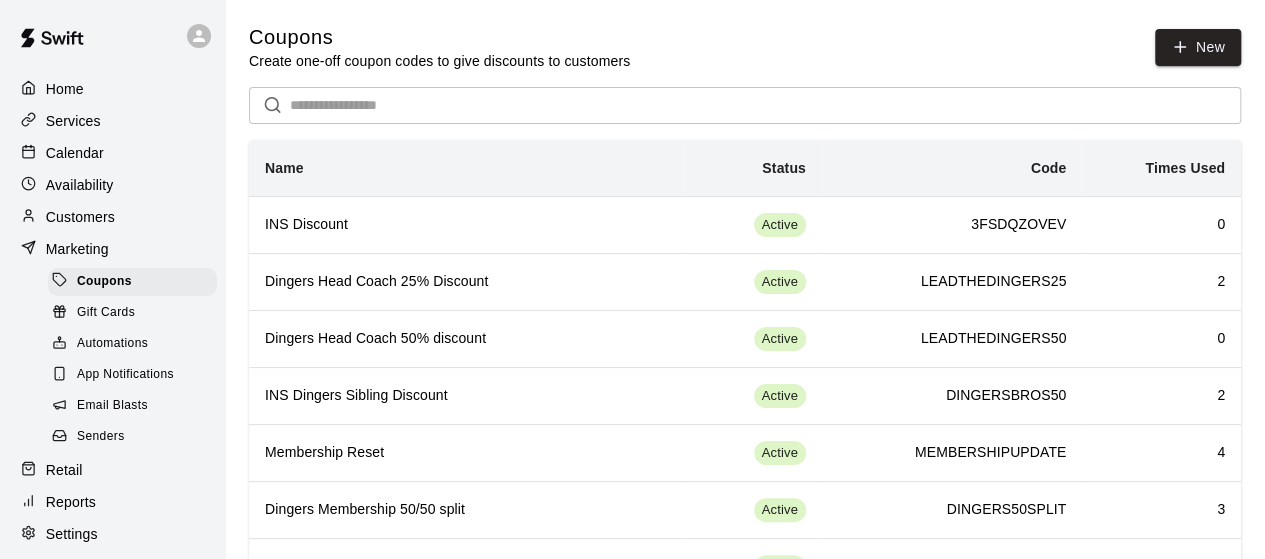 click on "Customers" at bounding box center (80, 217) 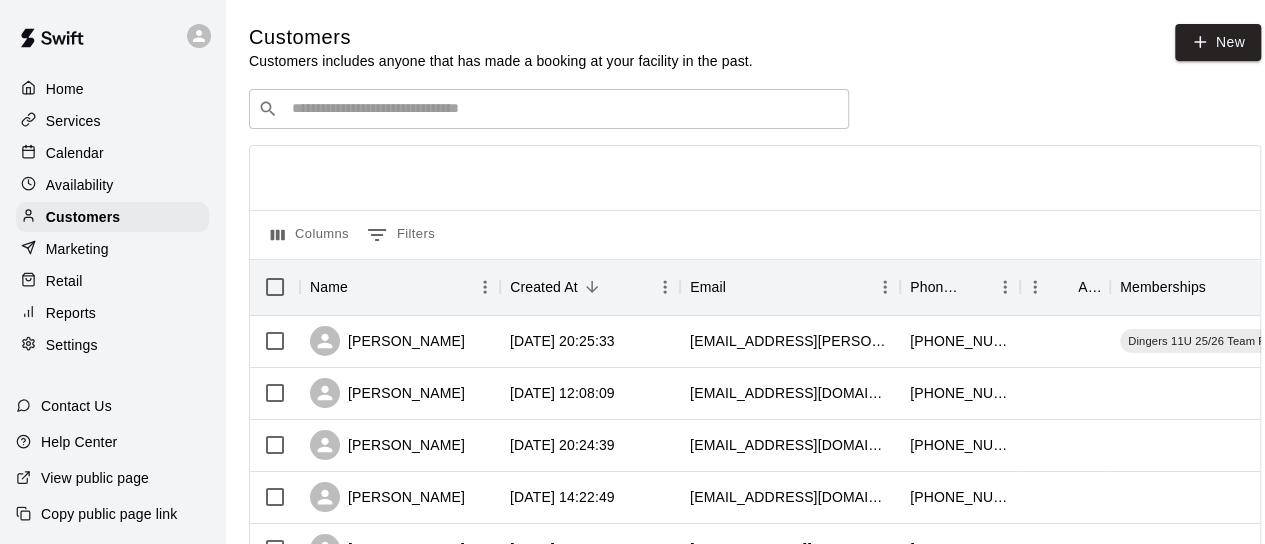 click at bounding box center [563, 109] 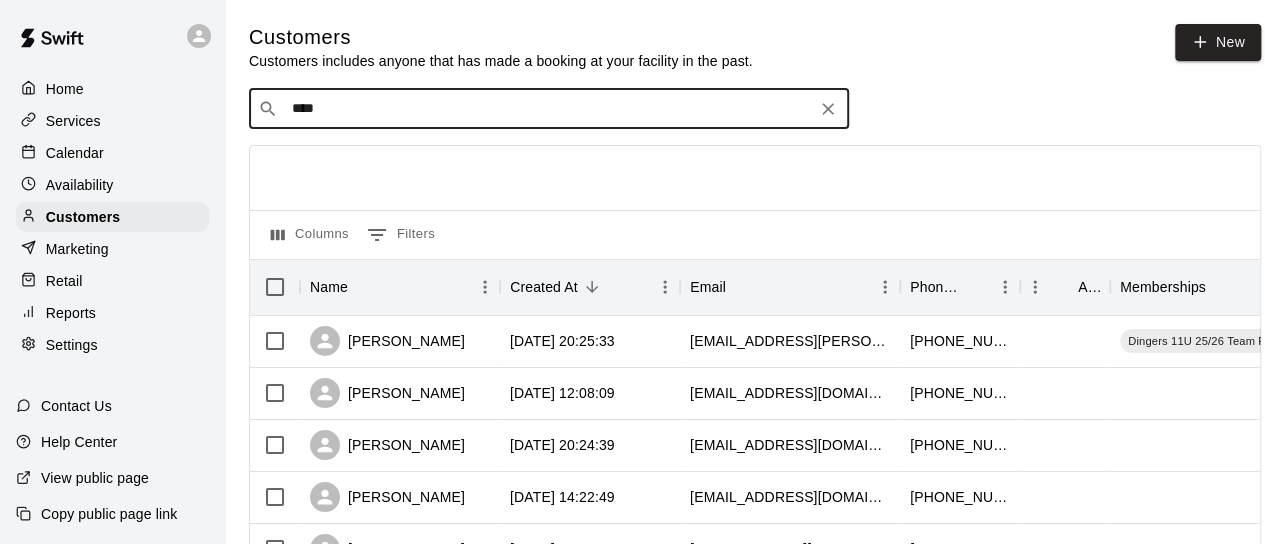 type on "*****" 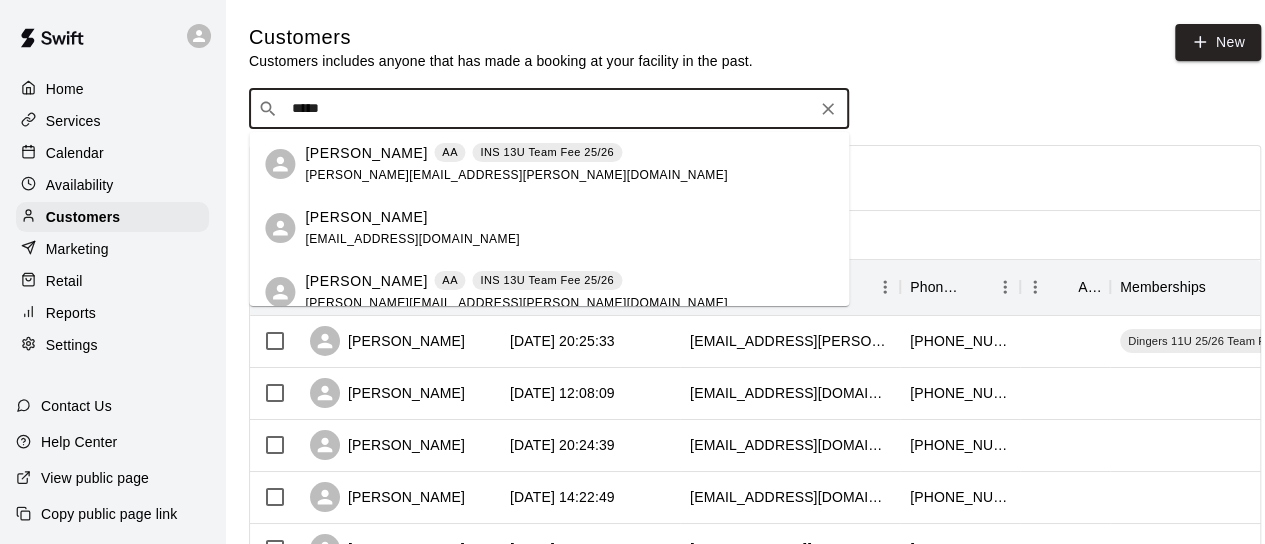 click on "[PERSON_NAME]" at bounding box center (366, 153) 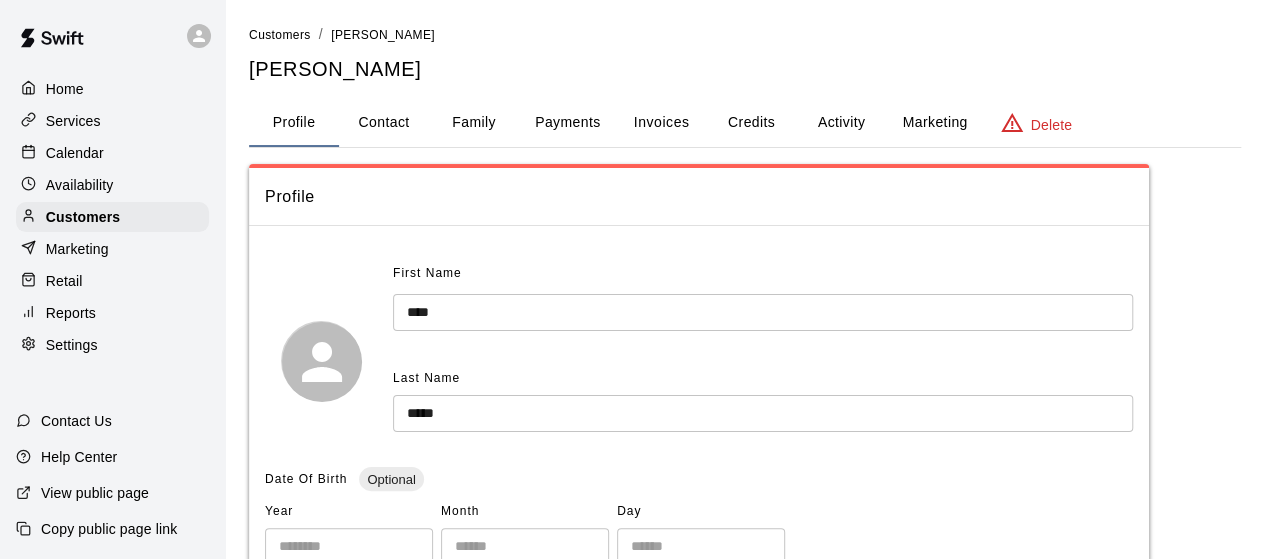 click on "Activity" at bounding box center [841, 123] 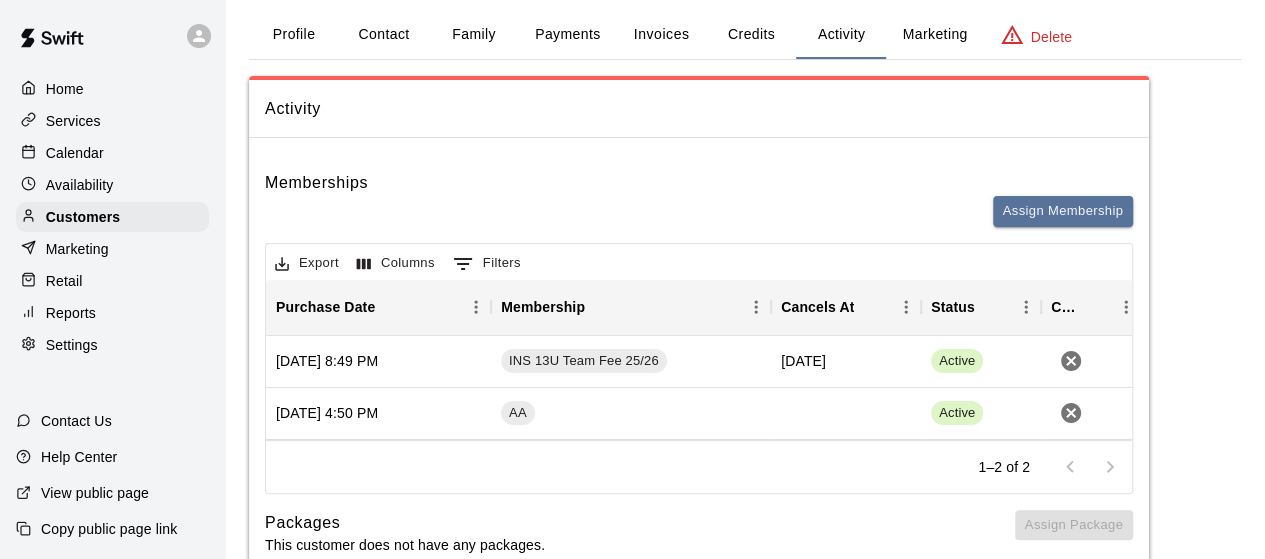 scroll, scrollTop: 88, scrollLeft: 0, axis: vertical 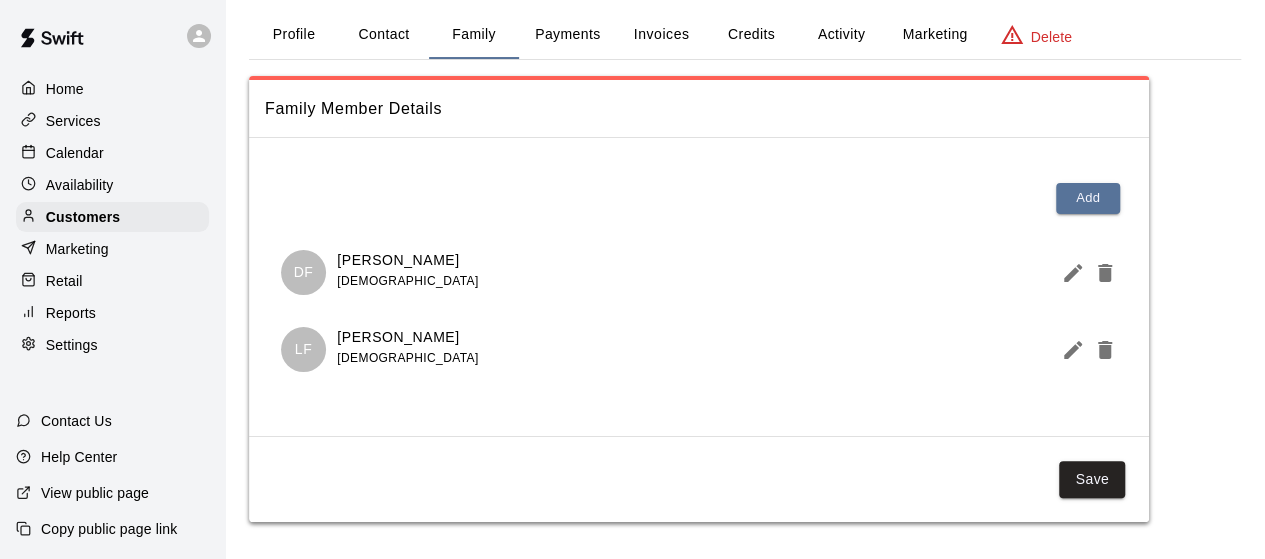 click on "Activity" at bounding box center (841, 35) 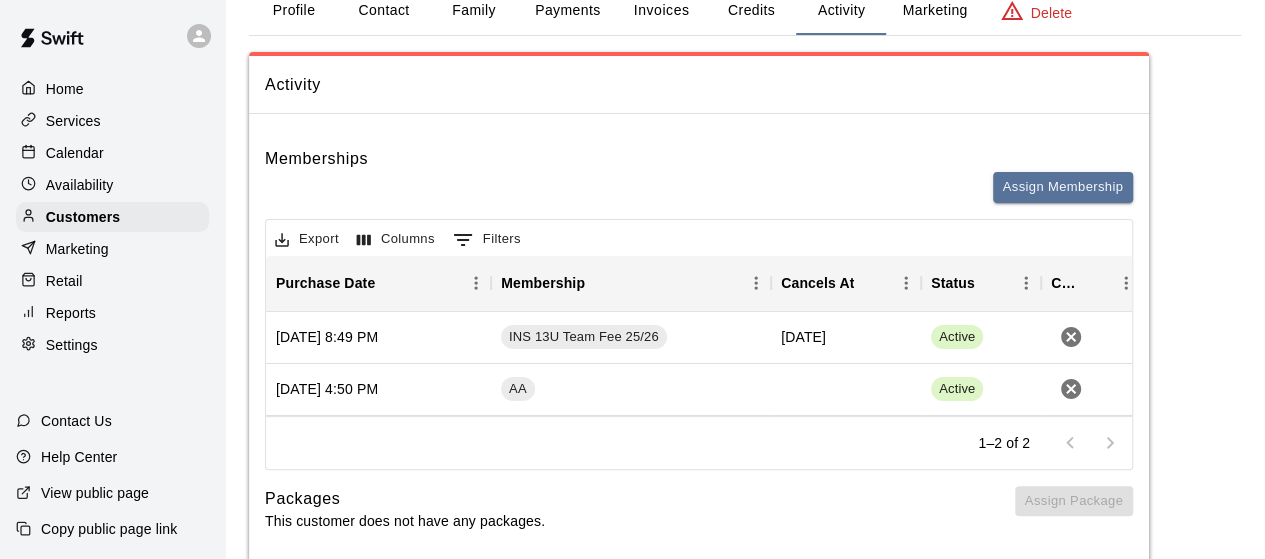 scroll, scrollTop: 113, scrollLeft: 0, axis: vertical 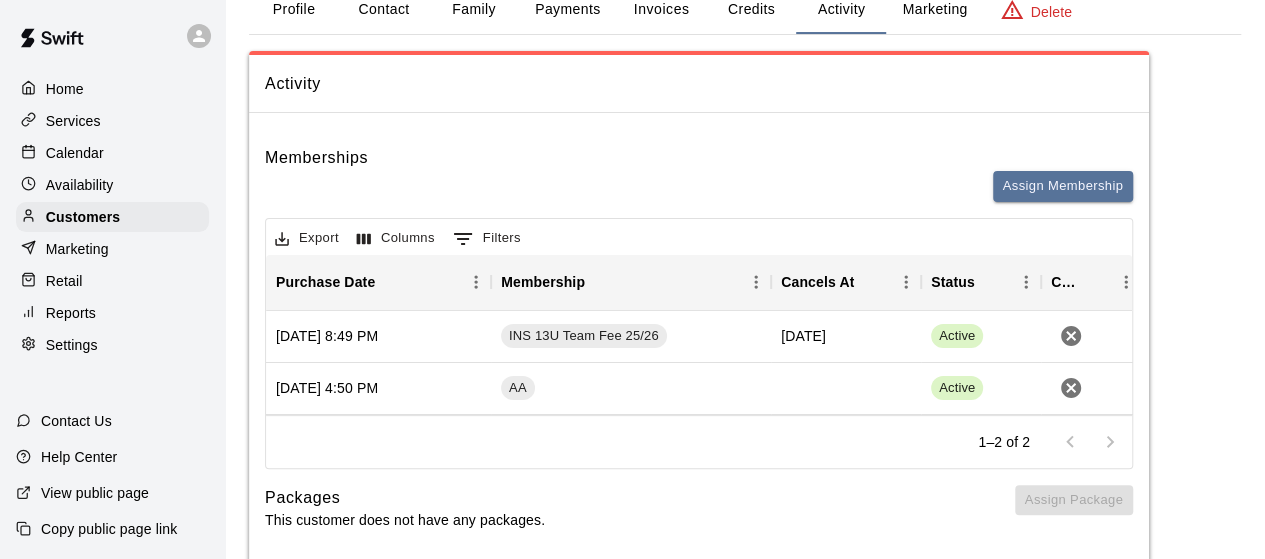 click on "Payments" at bounding box center (567, 10) 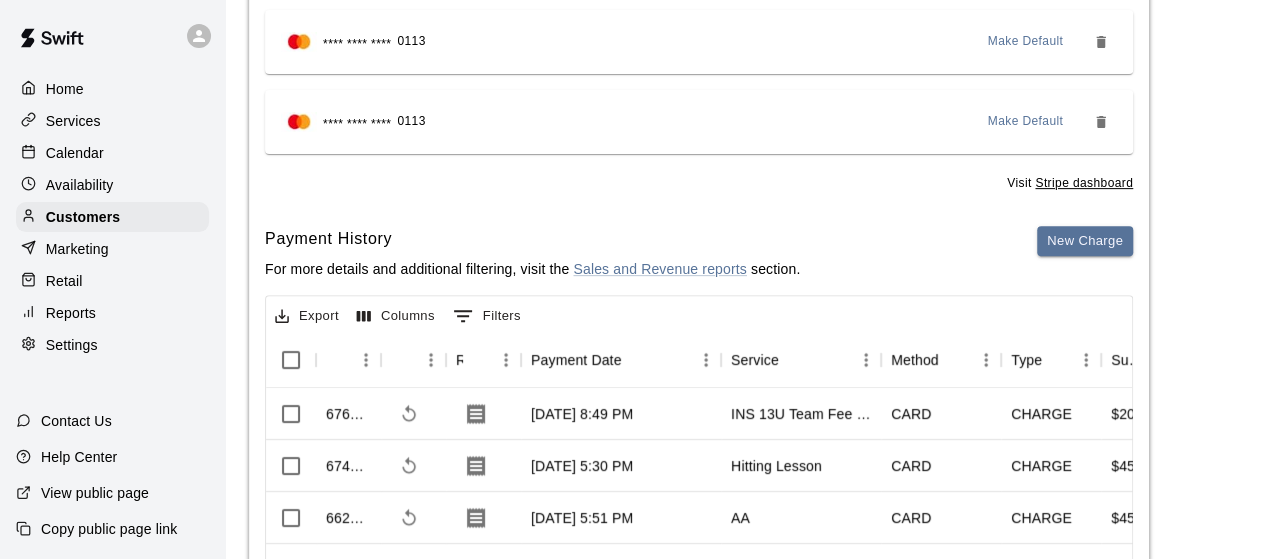 scroll, scrollTop: 314, scrollLeft: 0, axis: vertical 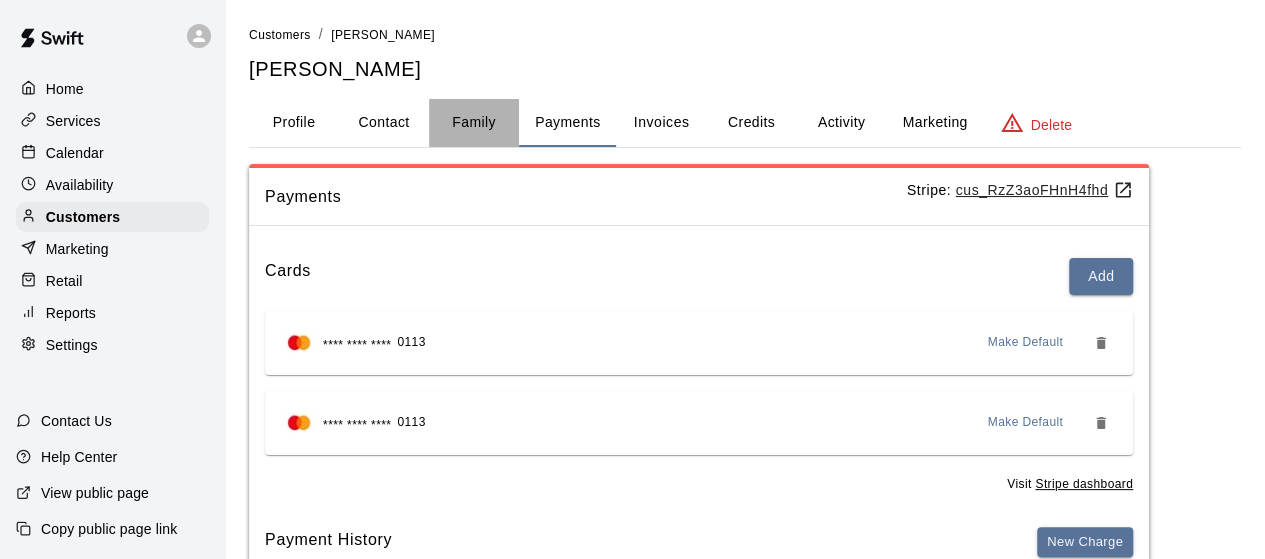 click on "Family" at bounding box center (474, 123) 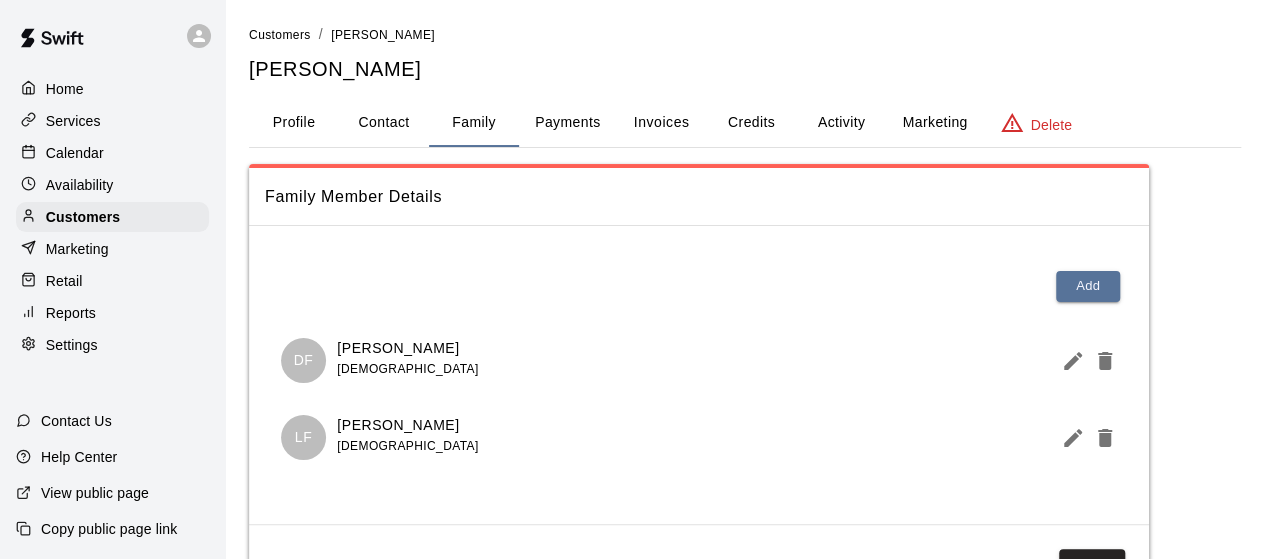 click on "Family Member Details Add   [PERSON_NAME] [DEMOGRAPHIC_DATA] [PERSON_NAME] [DEMOGRAPHIC_DATA] Save" at bounding box center (699, 387) 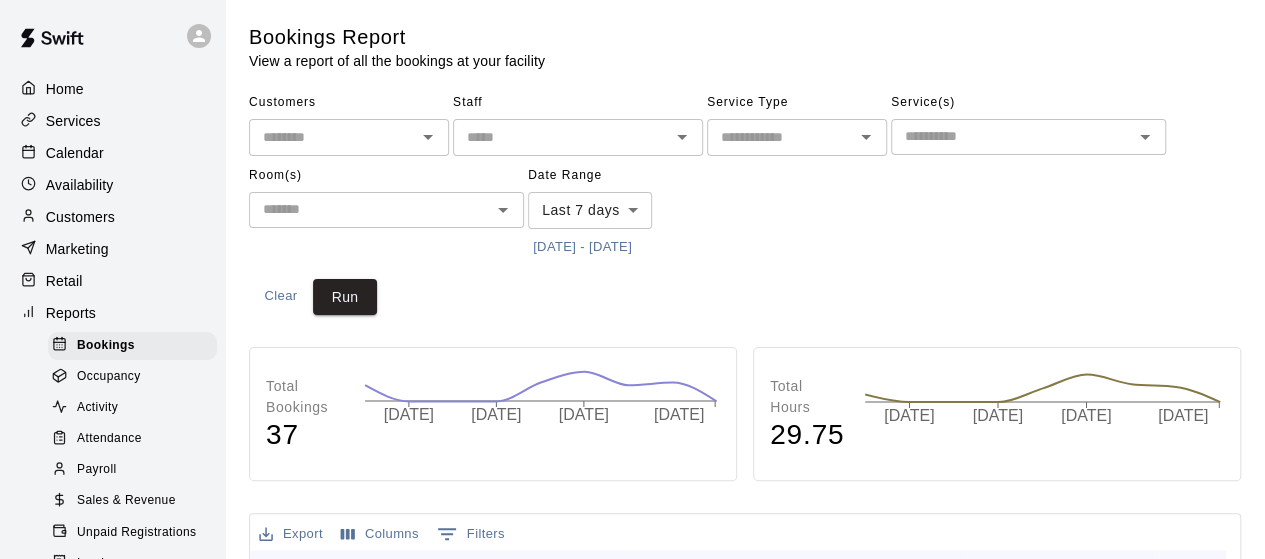 click at bounding box center (780, 137) 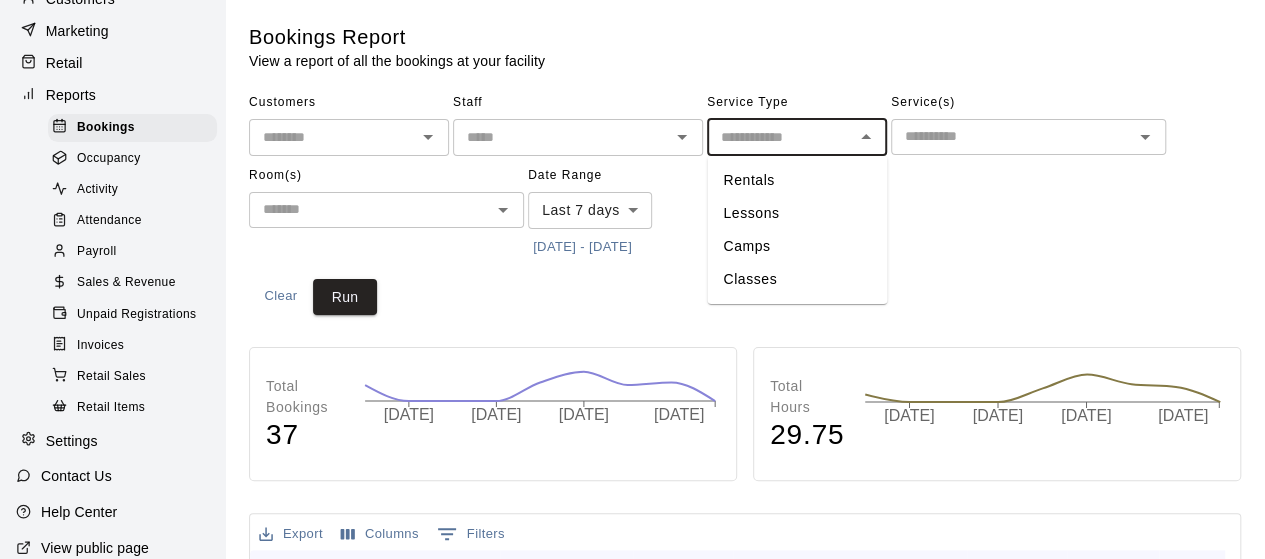 scroll, scrollTop: 220, scrollLeft: 0, axis: vertical 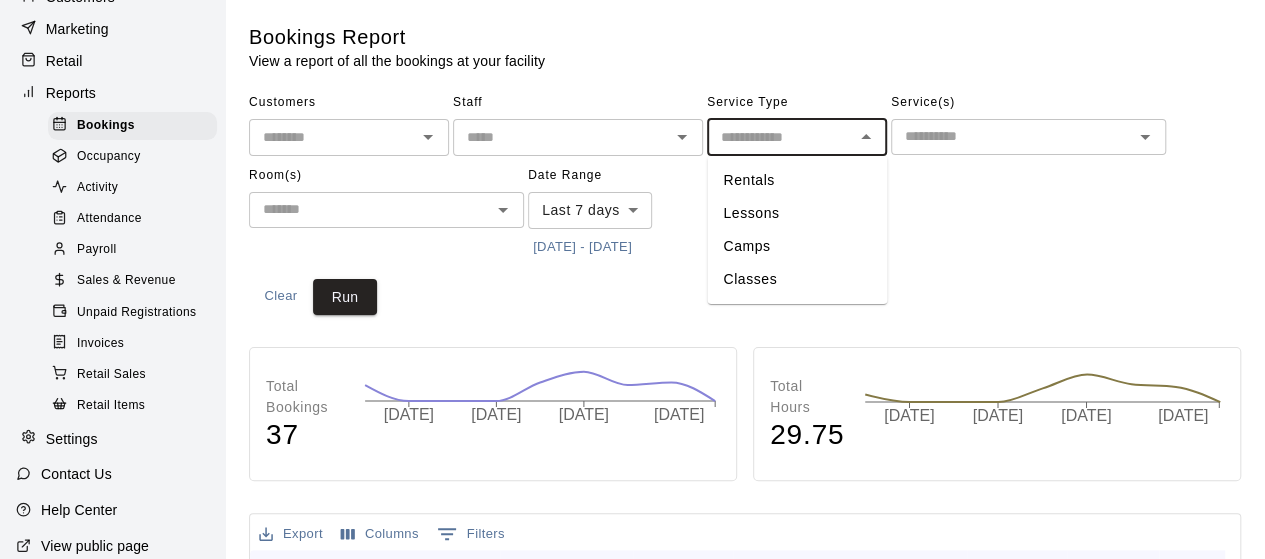 click on "Unpaid Registrations" at bounding box center (136, 313) 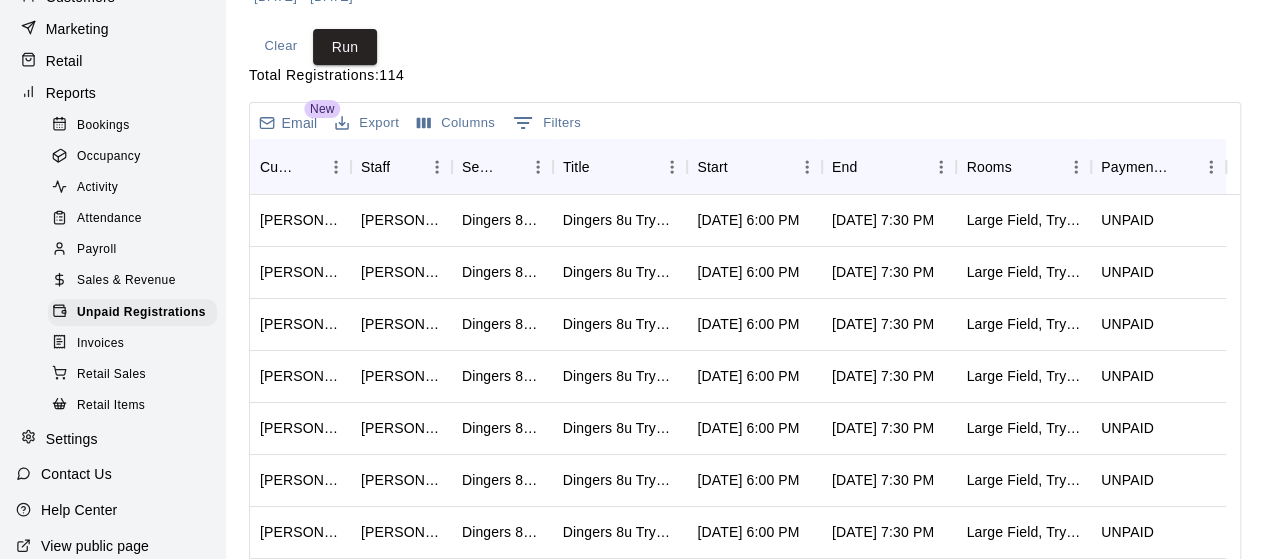 scroll, scrollTop: 258, scrollLeft: 0, axis: vertical 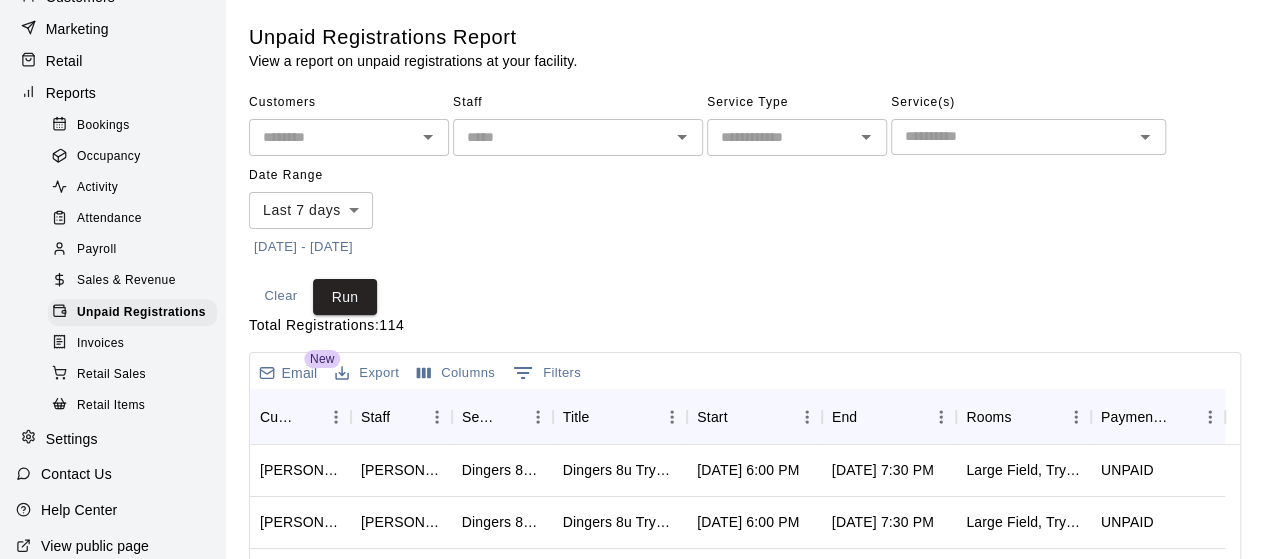 click at bounding box center [780, 137] 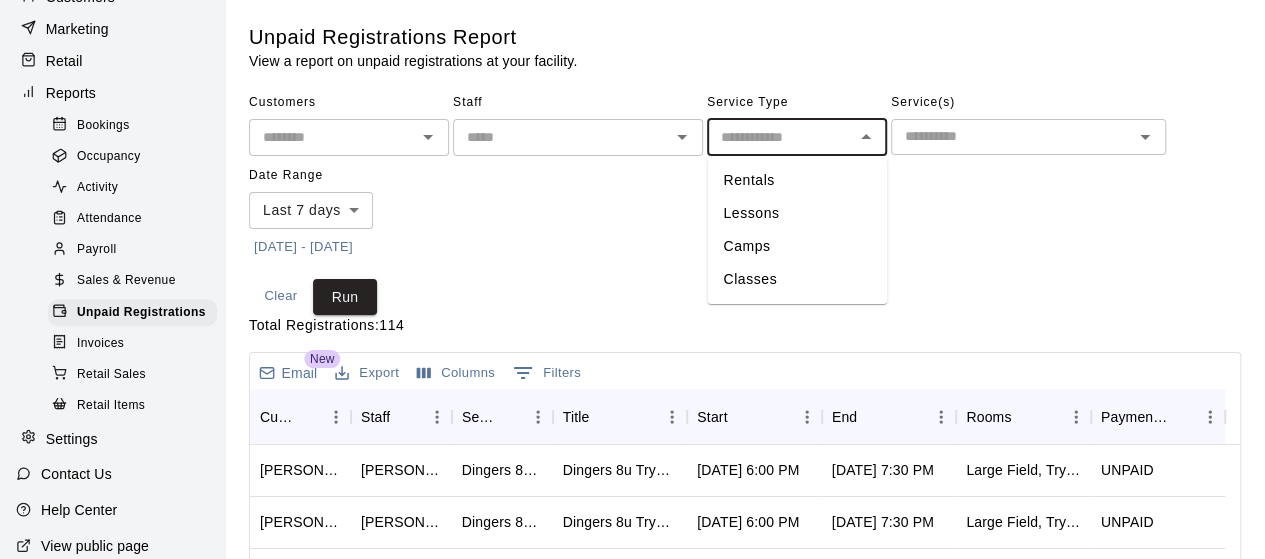 click on "Rentals" at bounding box center [797, 180] 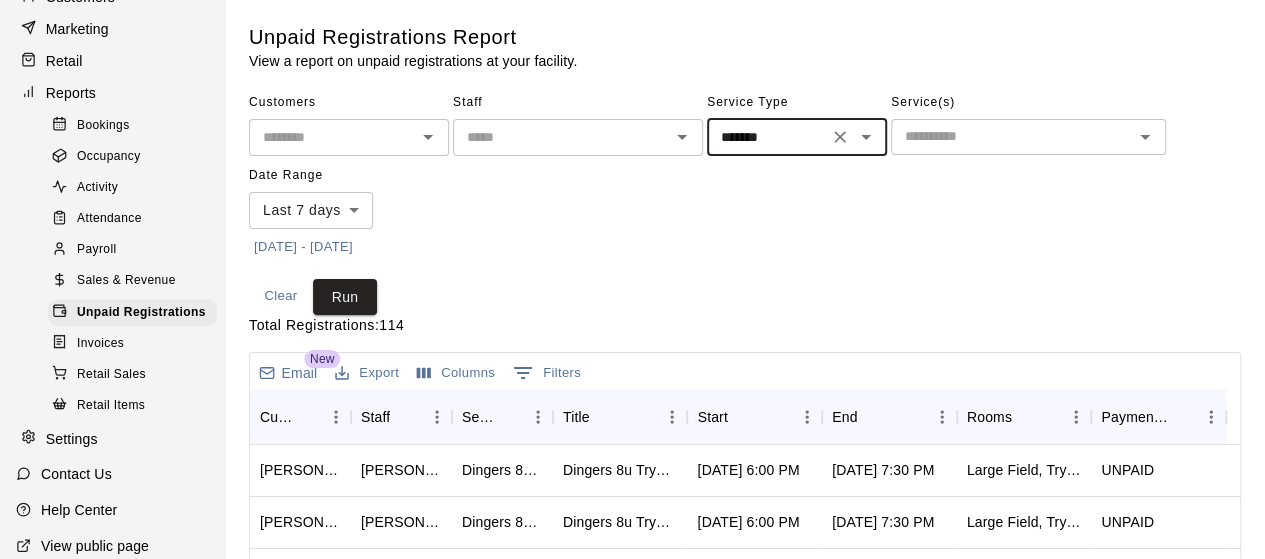 type on "*******" 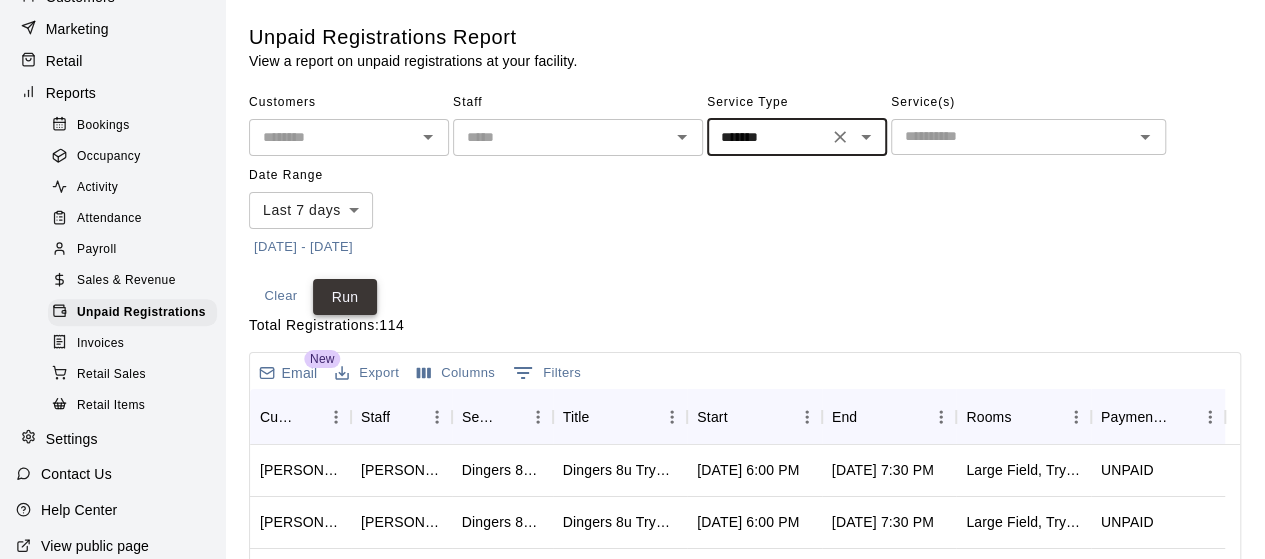 click on "Run" at bounding box center [345, 297] 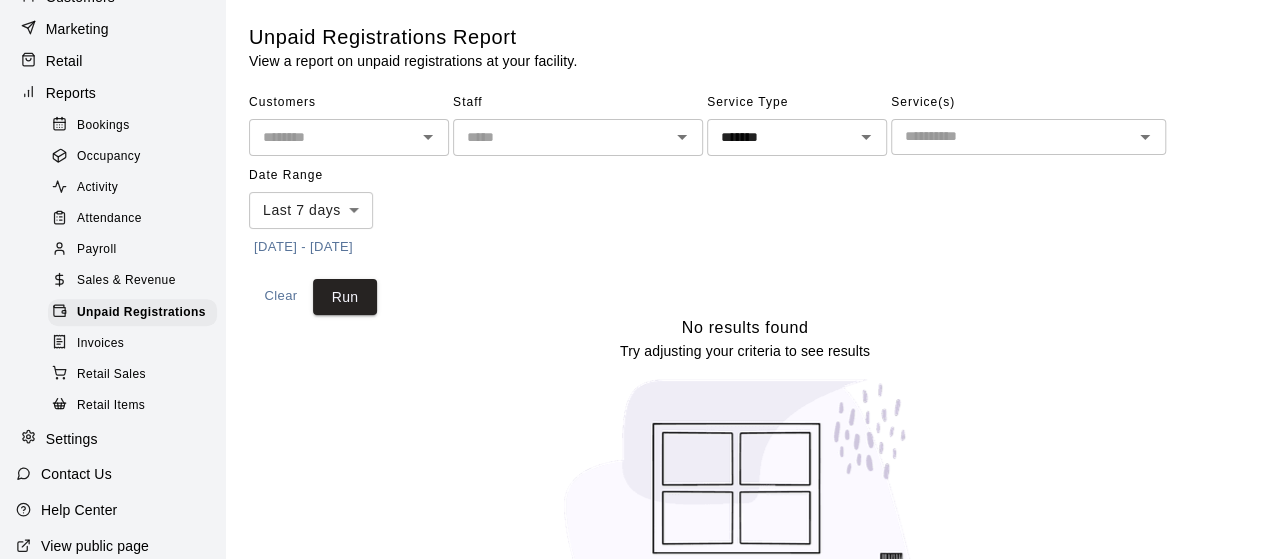 click on "Home Services Calendar Availability Customers Marketing Retail Reports Bookings Occupancy Activity Attendance Payroll Sales & Revenue Unpaid Registrations Invoices Retail Sales Retail Items Settings Contact Us Help Center View public page Copy public page link Unpaid Registrations Report View a report on unpaid registrations at your facility. Customers ​ Staff ​ Service Type ******* ​ Service(s) ​ Date Range Last 7 days **** ​ [DATE] - [DATE] Clear Run No results found Try adjusting your criteria to see results Swift - Unpaid Hide chevron-down [DATE]" at bounding box center [632, 325] 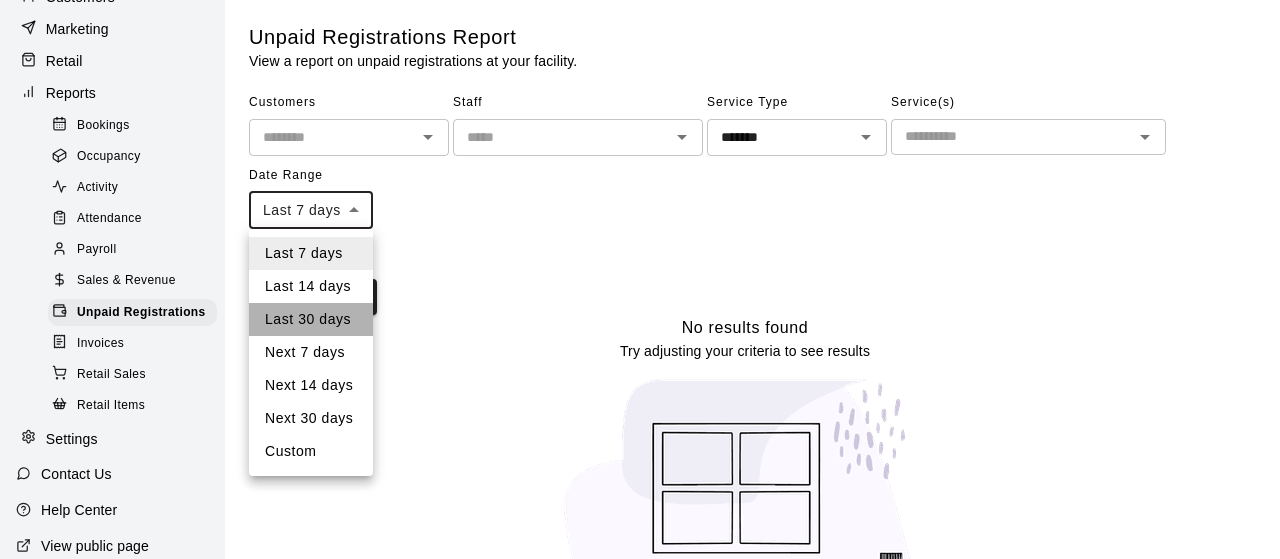 click on "Last 30 days" at bounding box center [311, 319] 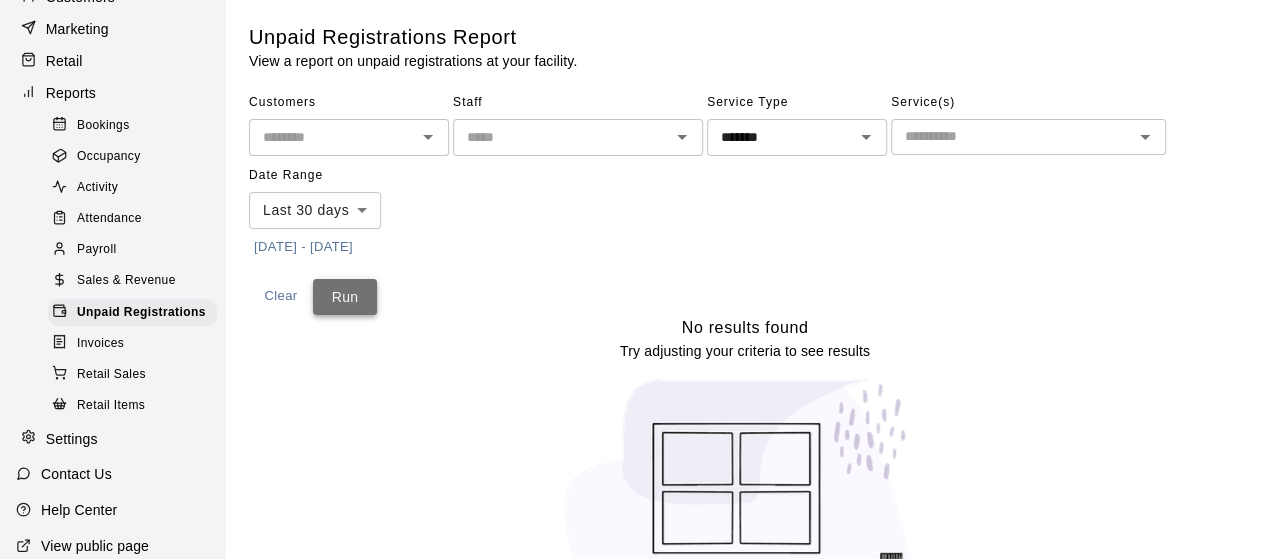 click on "Run" at bounding box center (345, 297) 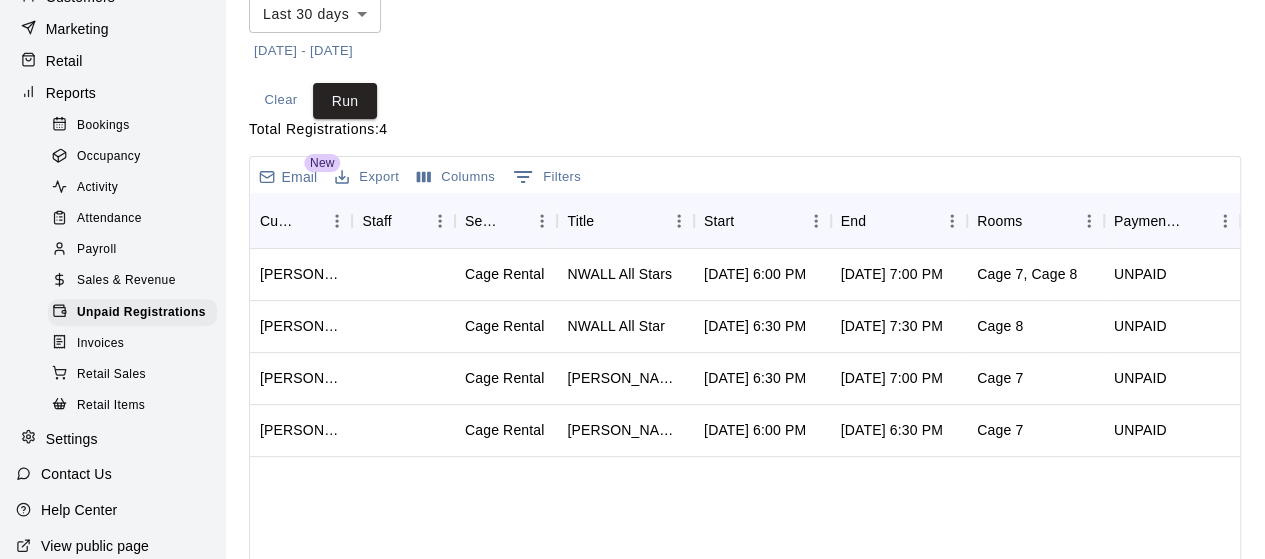 scroll, scrollTop: 199, scrollLeft: 0, axis: vertical 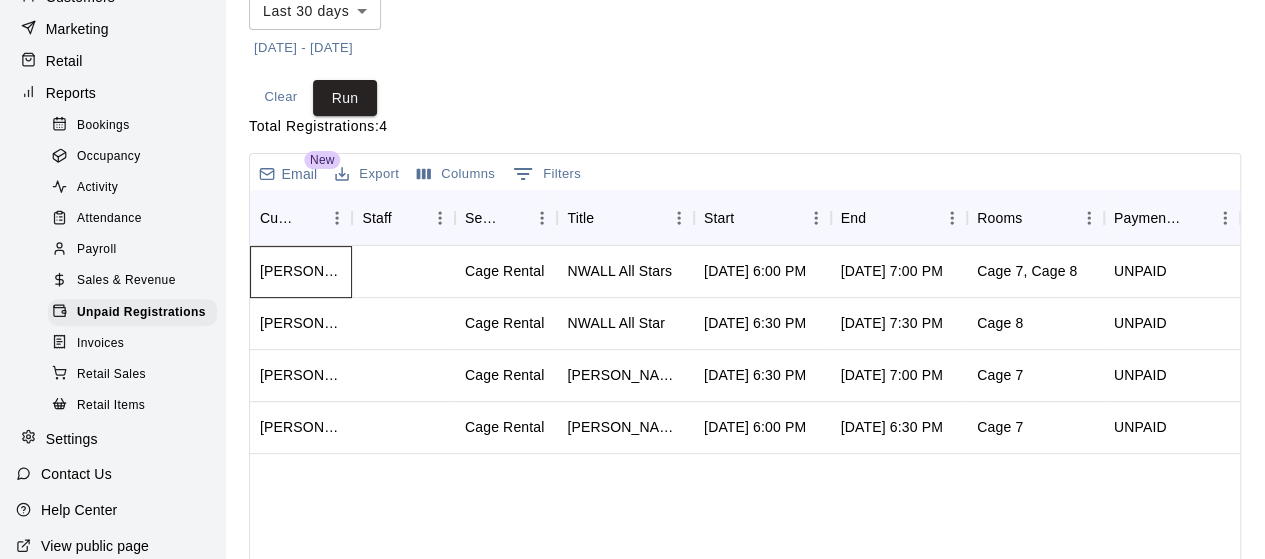 click on "[PERSON_NAME]" at bounding box center [301, 271] 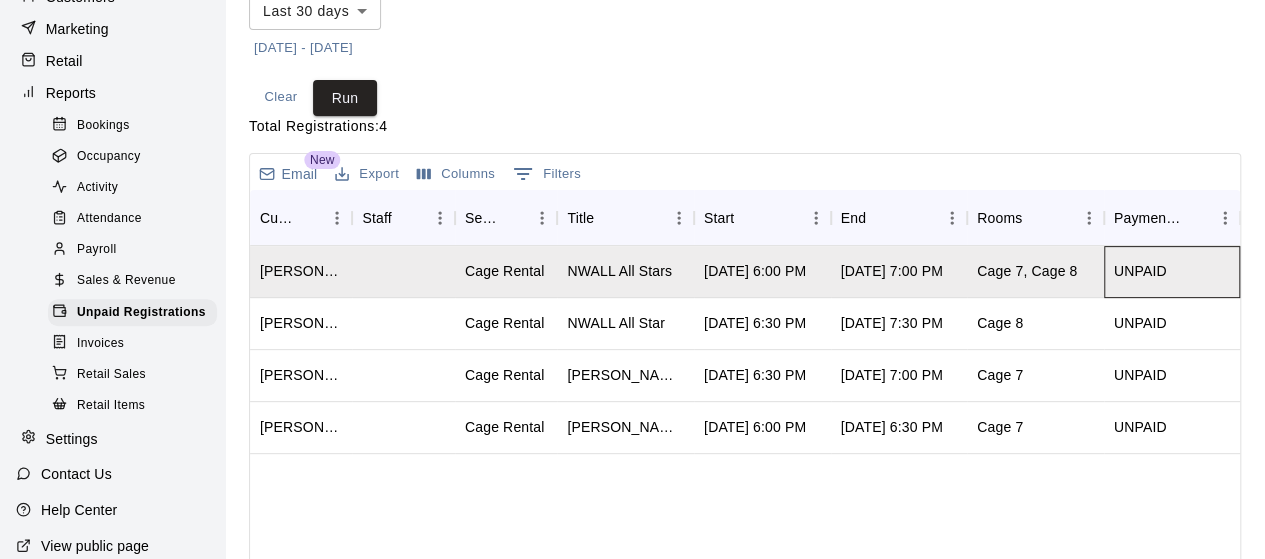 click on "UNPAID" at bounding box center [1140, 271] 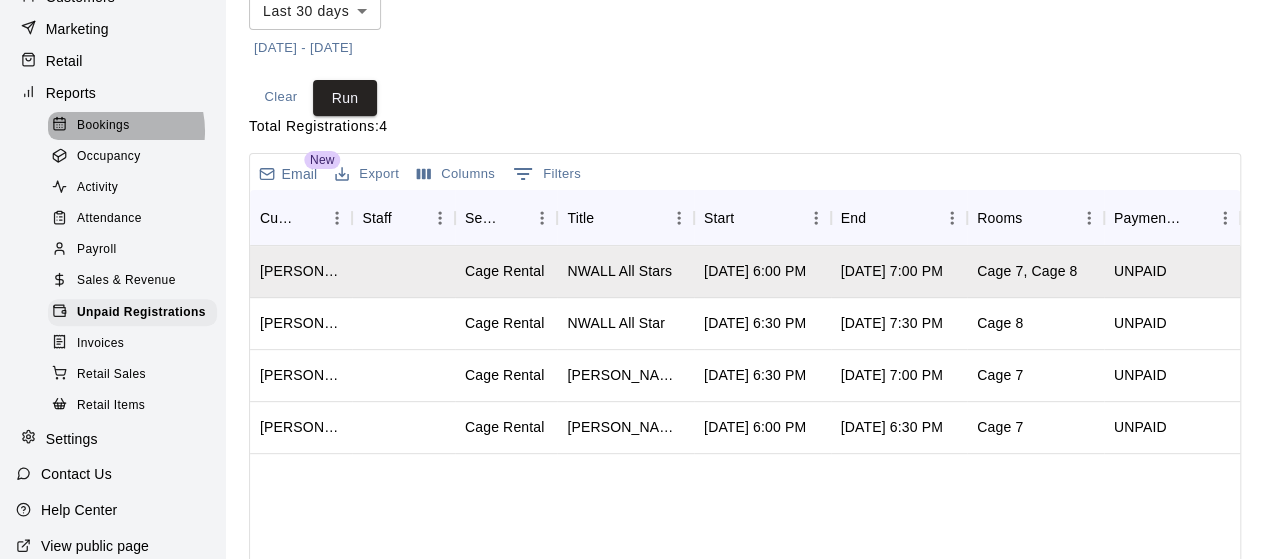 click on "Bookings" at bounding box center [103, 126] 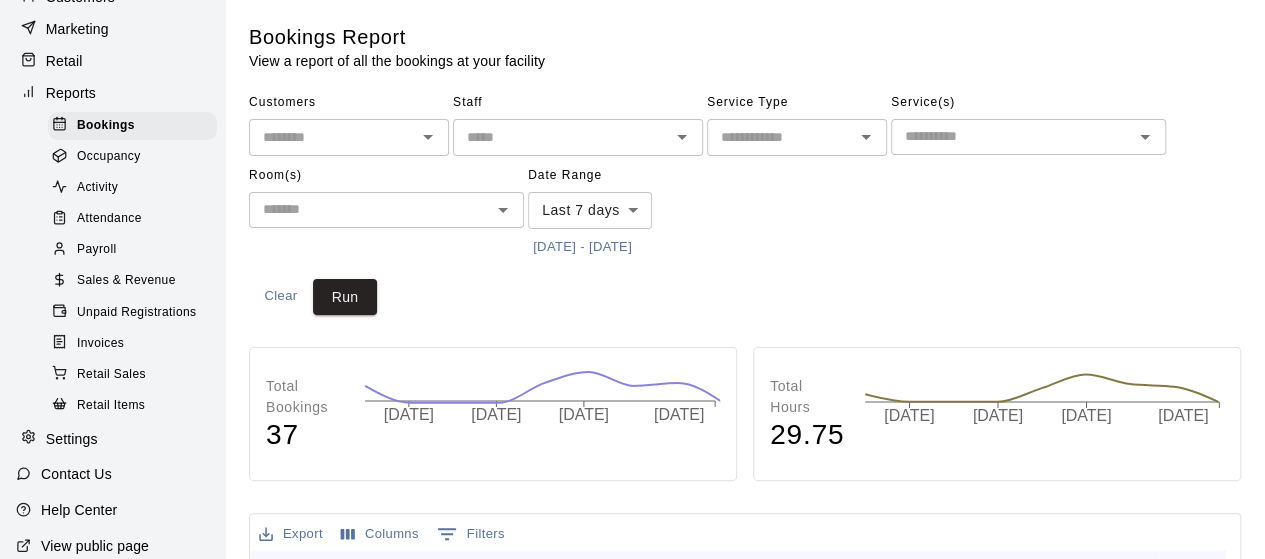 click at bounding box center [780, 137] 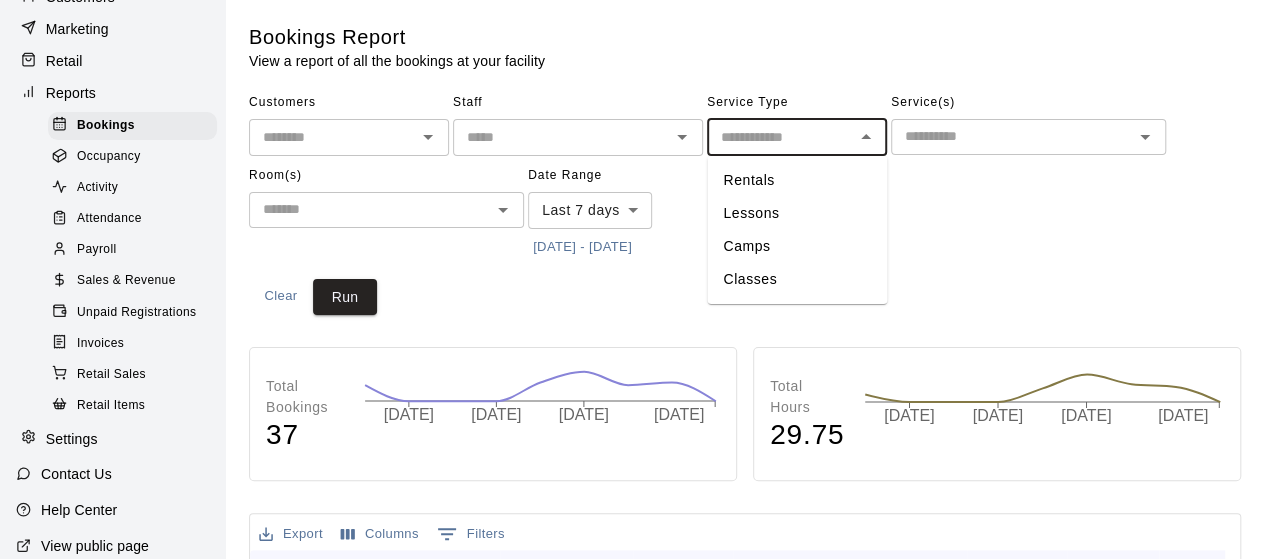 click on "Rentals" at bounding box center (797, 180) 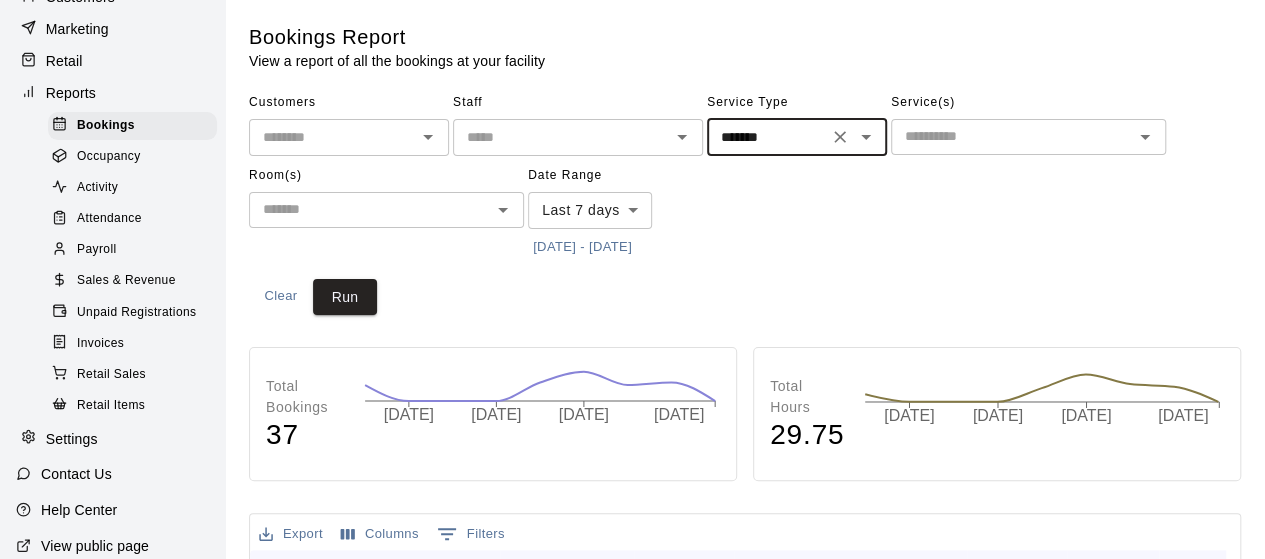 type on "*******" 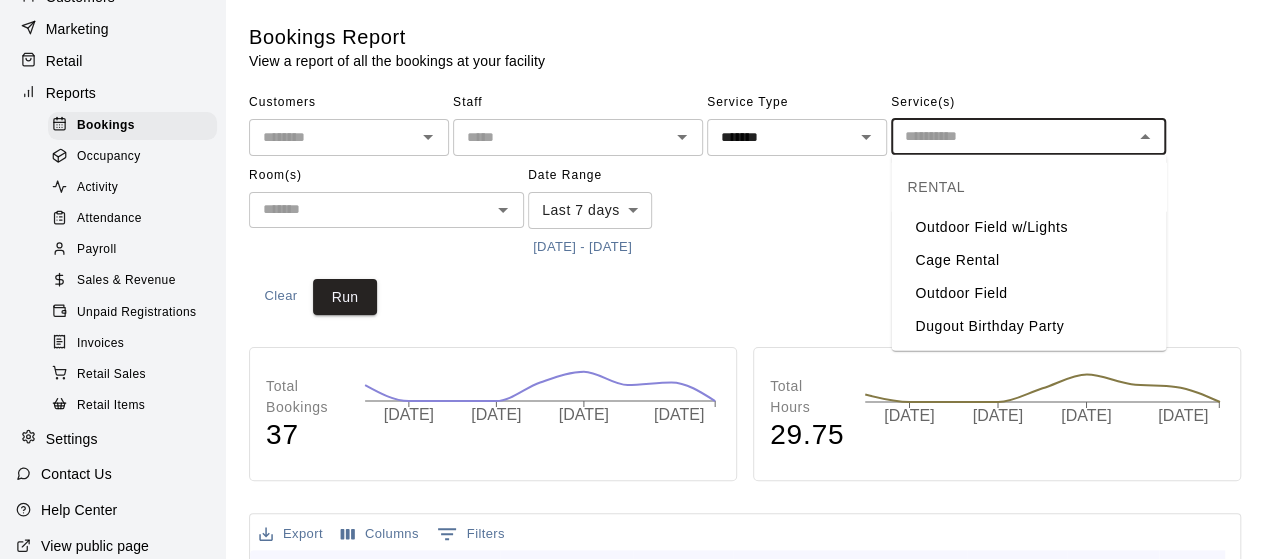 click at bounding box center (1012, 136) 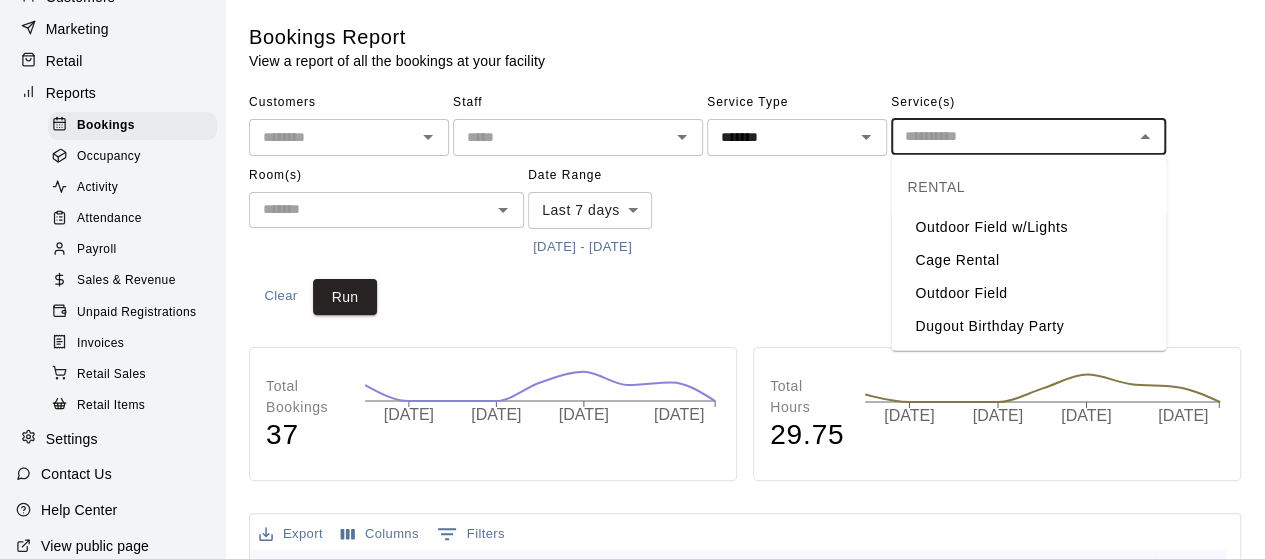 click at bounding box center (1012, 136) 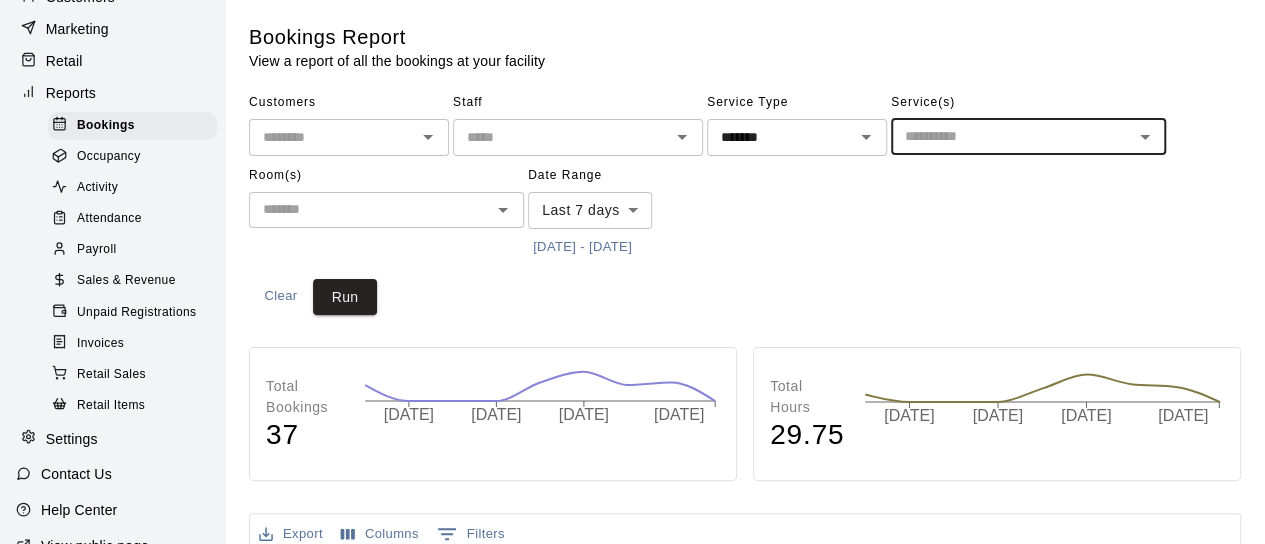 click on "Home Services Calendar Availability Customers Marketing Retail Reports Bookings Occupancy Activity Attendance Payroll Sales & Revenue Unpaid Registrations Invoices Retail Sales Retail Items Settings Contact Us Help Center View public page Copy public page link Bookings Report View a report of all the bookings at your facility Customers ​ Staff ​ Service Type ******* ​ Service(s) ​ Room(s) ​ Date Range Last 7 days **** ​ [DATE] - [DATE] Clear Run Total Bookings 37 [DATE] [DATE] [DATE] [DATE] [DATE] Total Hours 29.75 [DATE] [DATE] [DATE] [DATE] [DATE] Export Columns 0 Filters ID Date Time Rooms Service Title Customers Staff Payment Notes 1197439 [DATE] 5:00PM – 6:00PM Cage 7 Pitching + Hitting combo Pitching + Hitting combo [PERSON_NAME] 1197037 [DATE] 4:30PM – 5:00PM Cage 8 Pitching Lesson [PERSON_NAME] [PERSON_NAME] [PERSON_NAME] Paid 1/1 1195847 [DATE] 2:30PM – 3:30PM Cage 8 Pitching + Hitting combo 1194692" at bounding box center [632, 610] 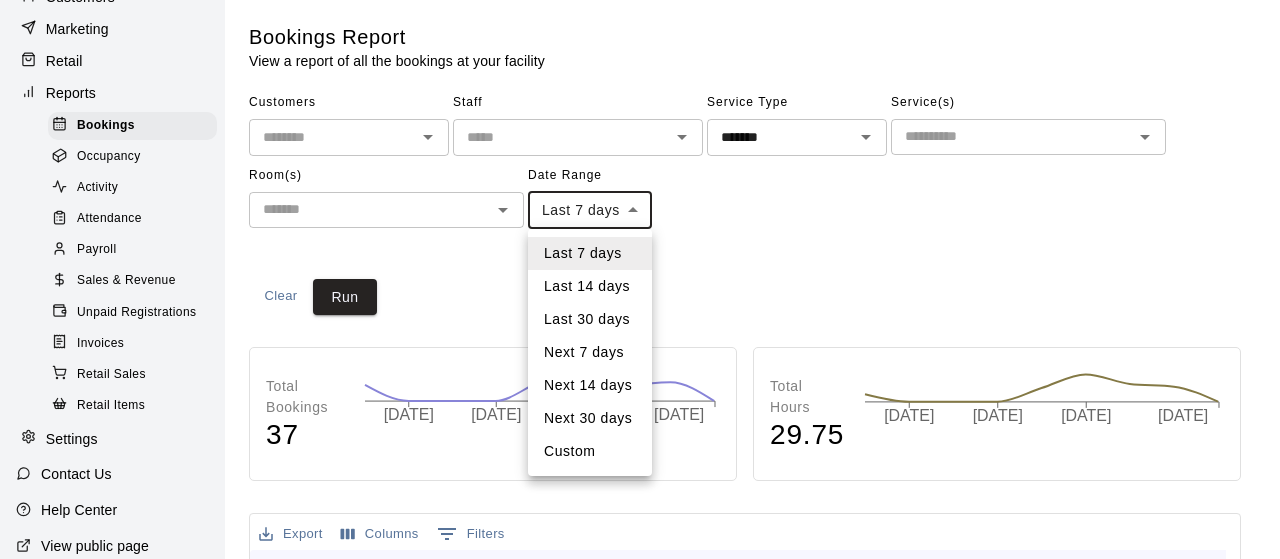 click on "Custom" at bounding box center (590, 451) 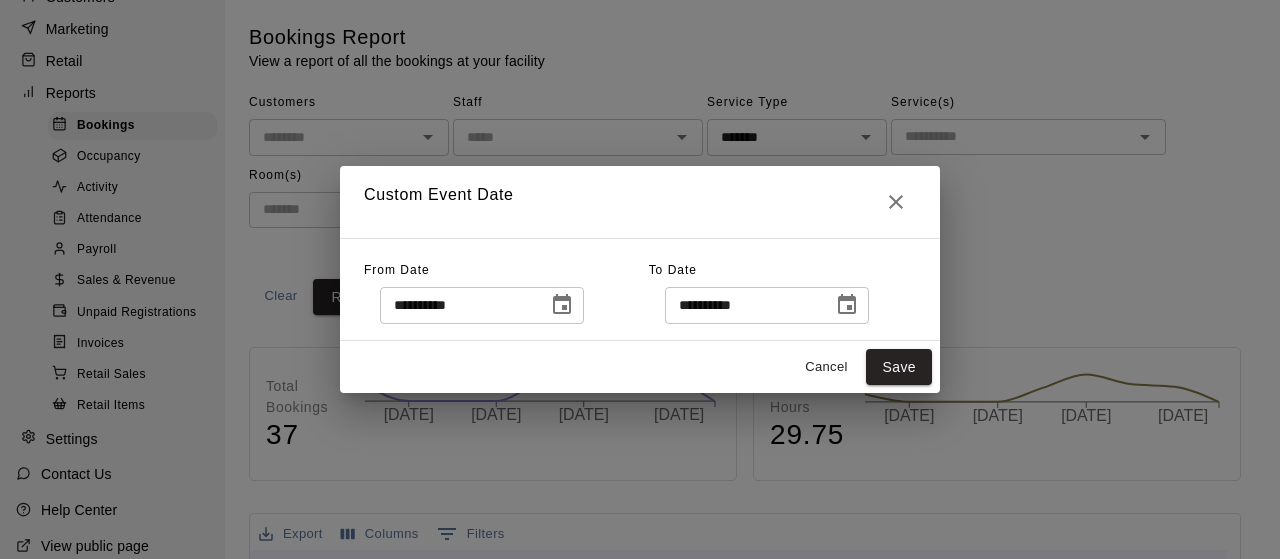 click 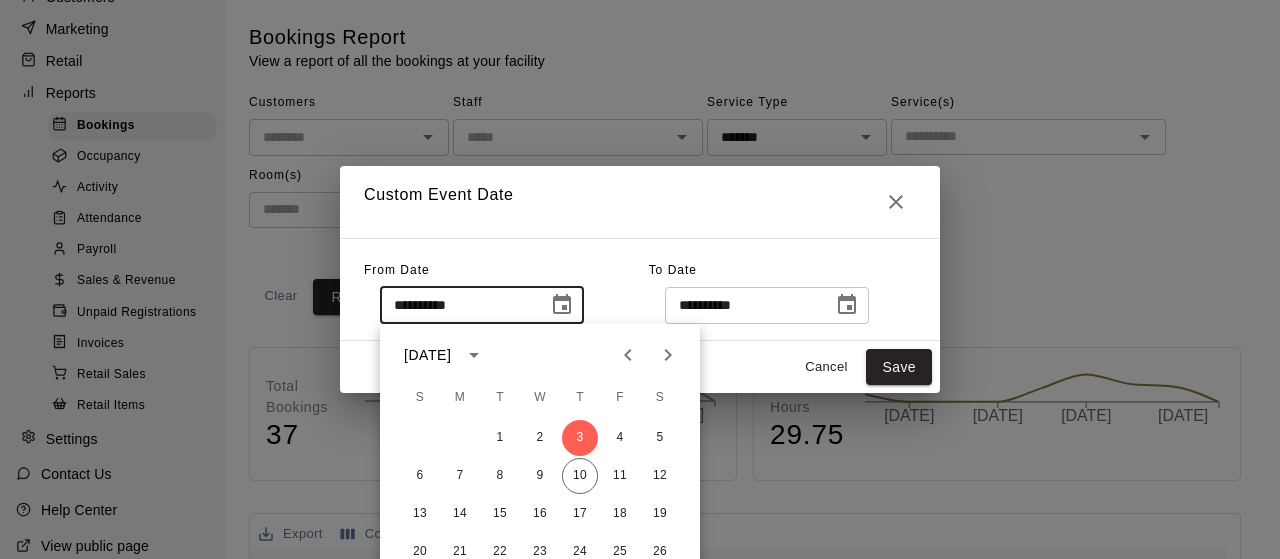click 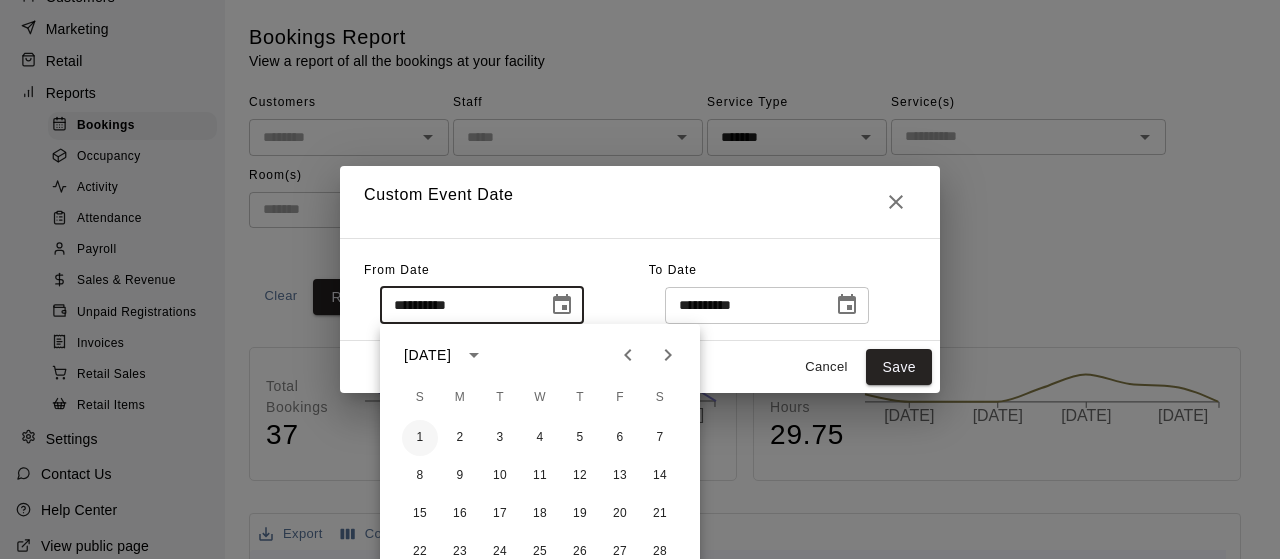click on "1" at bounding box center [420, 438] 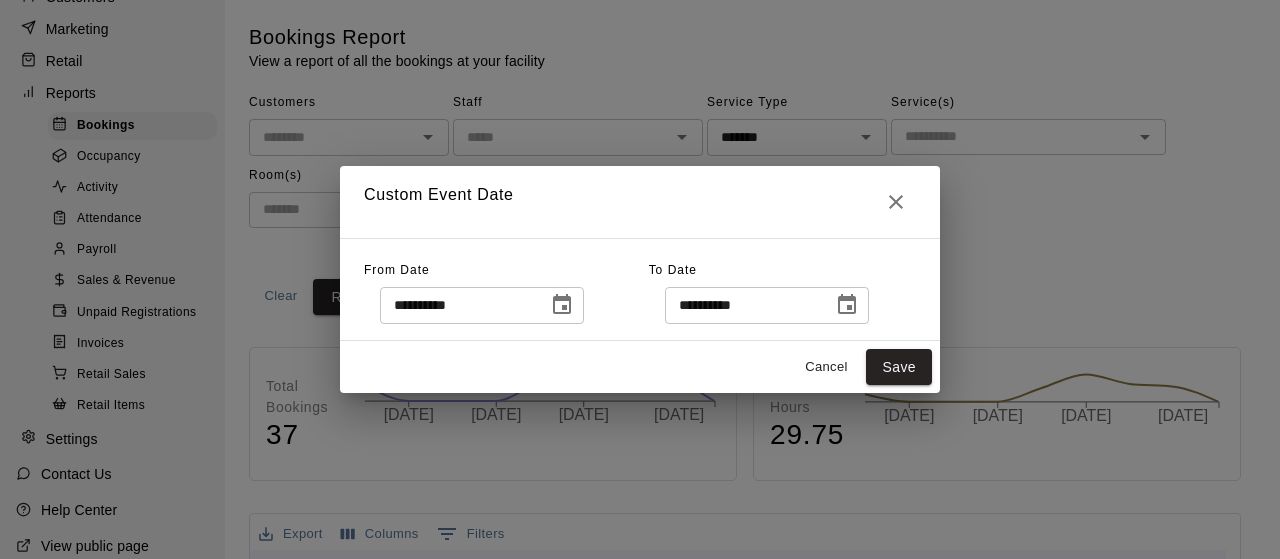 type on "**********" 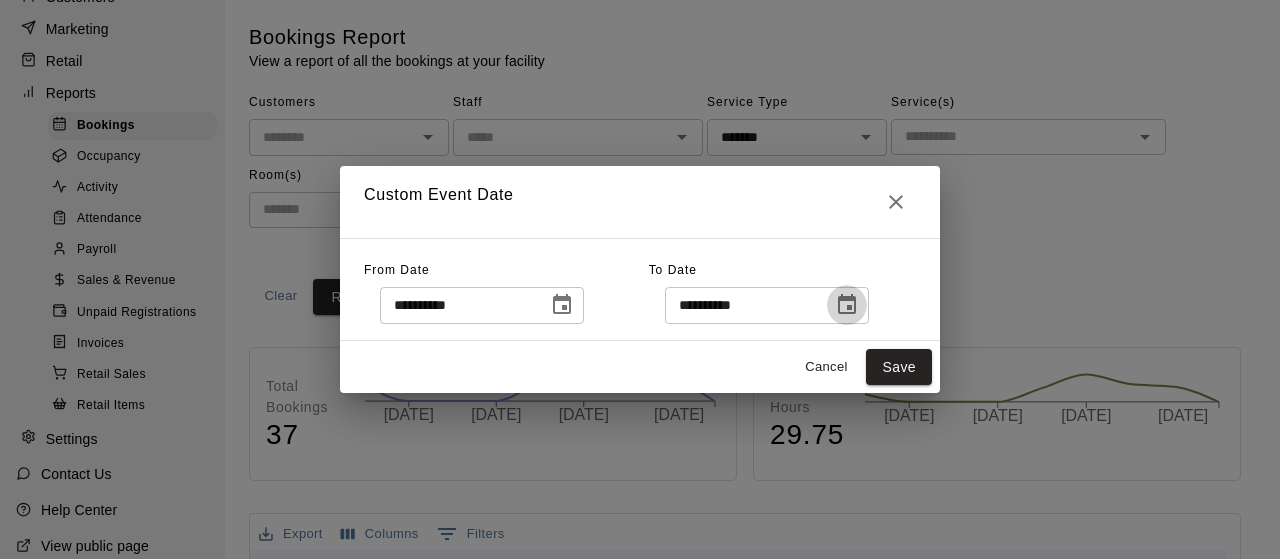 click 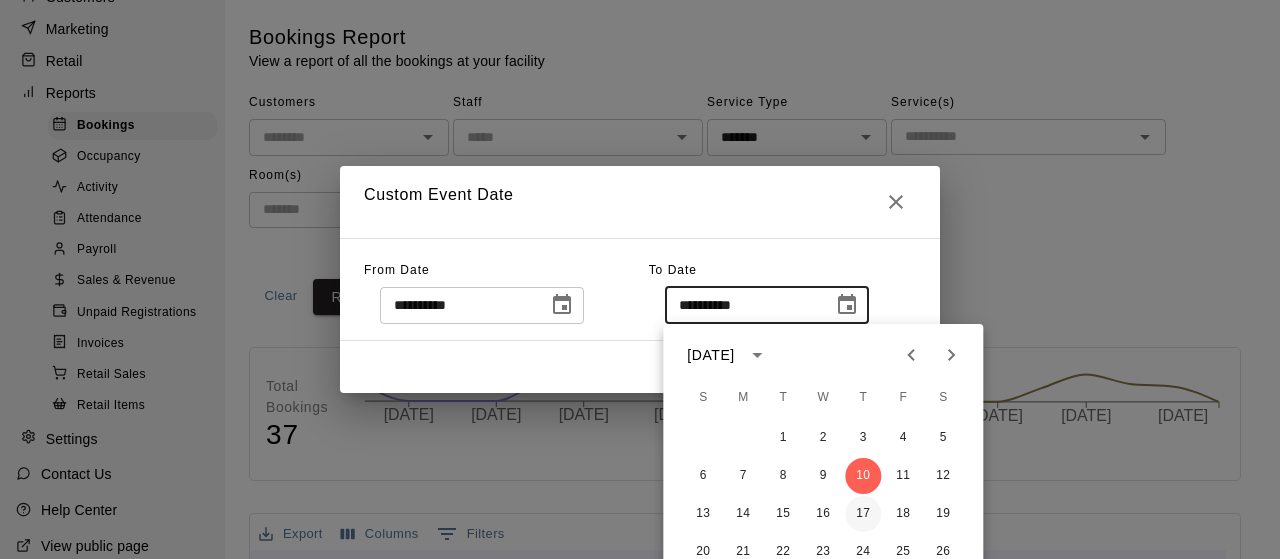 click on "17" at bounding box center [863, 514] 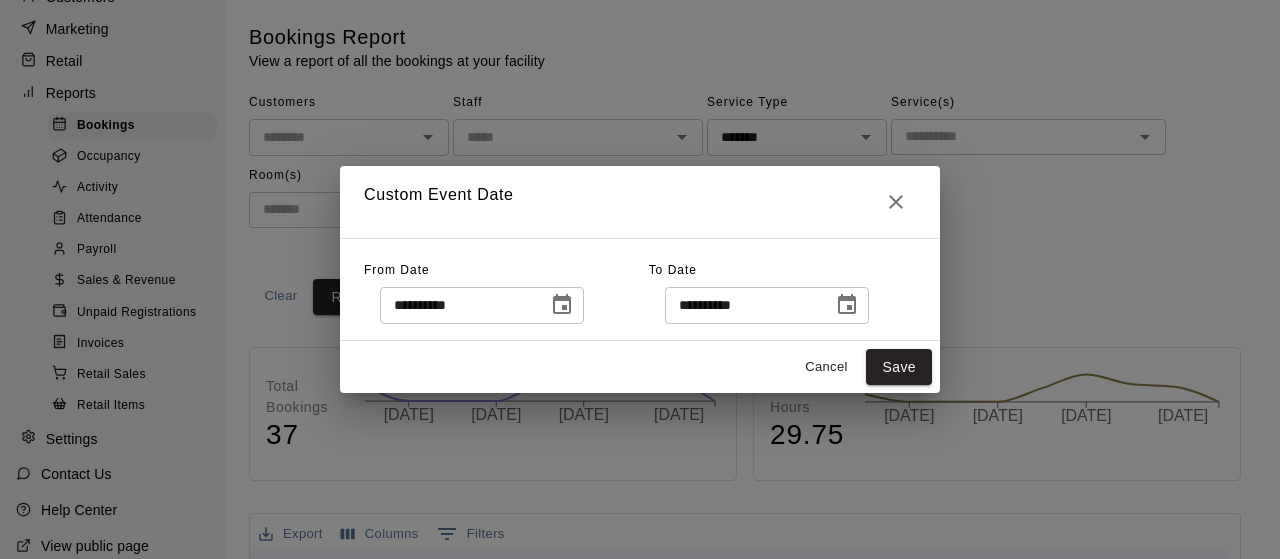 type on "**********" 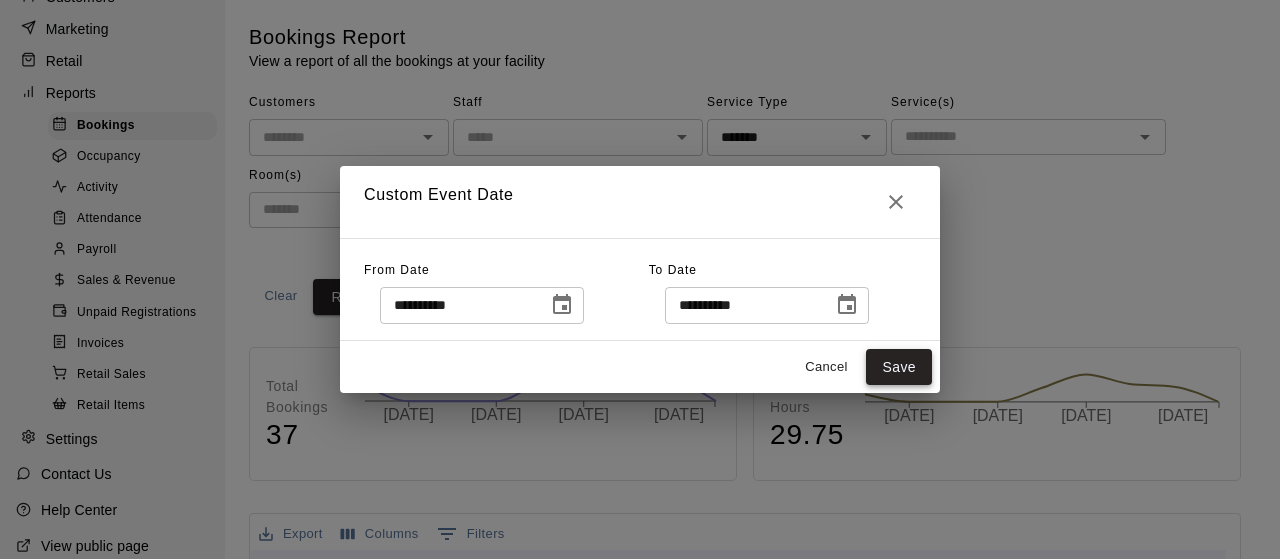 click on "Save" at bounding box center (899, 367) 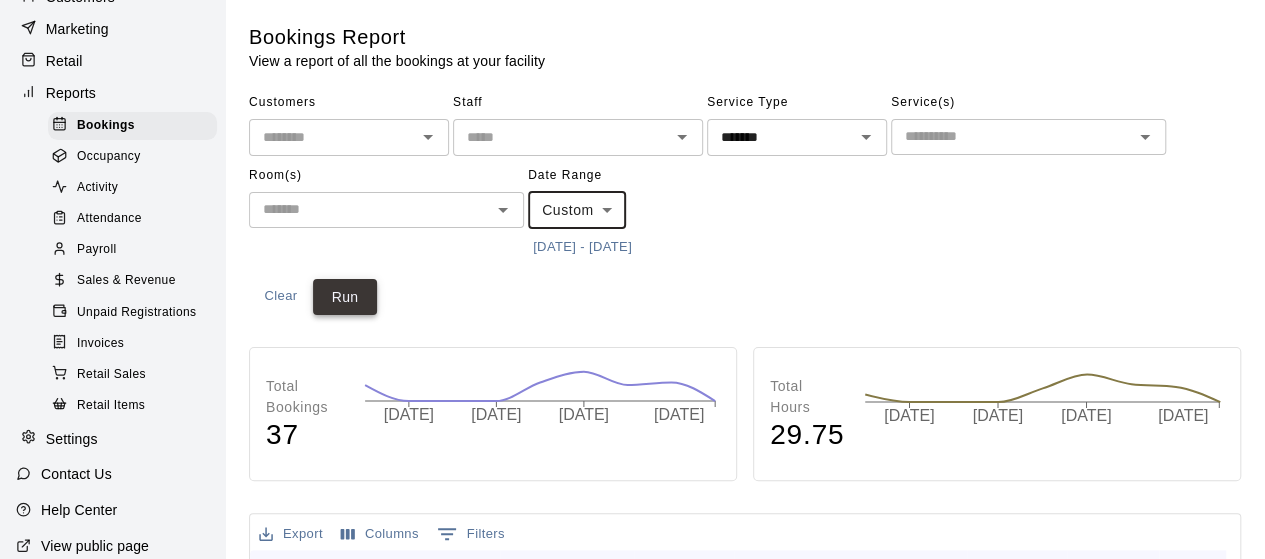click on "Run" at bounding box center [345, 297] 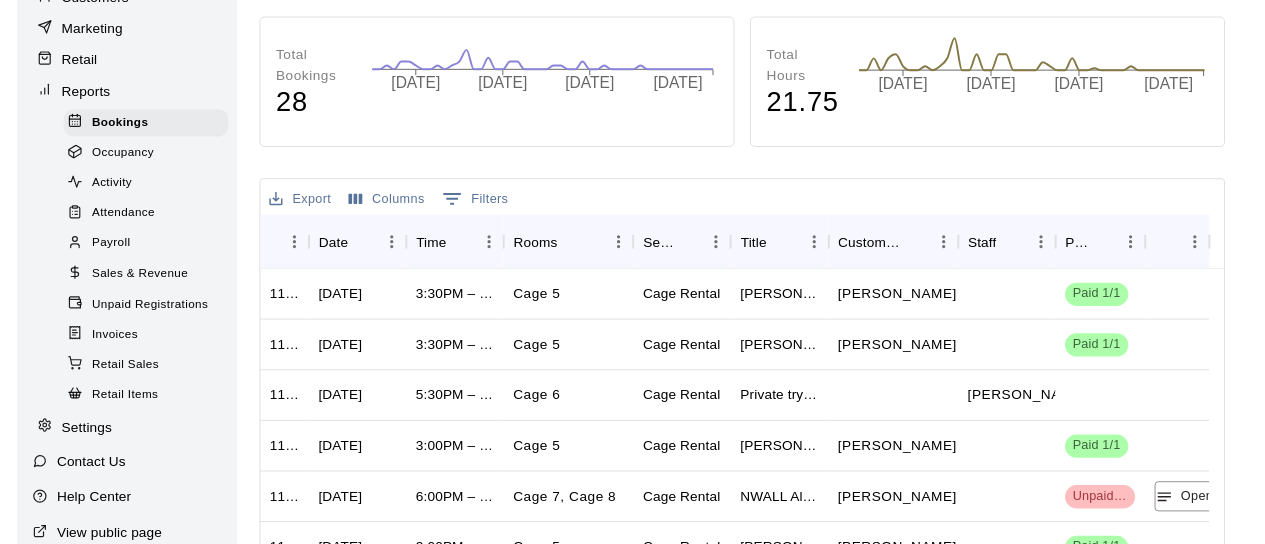 scroll, scrollTop: 348, scrollLeft: 0, axis: vertical 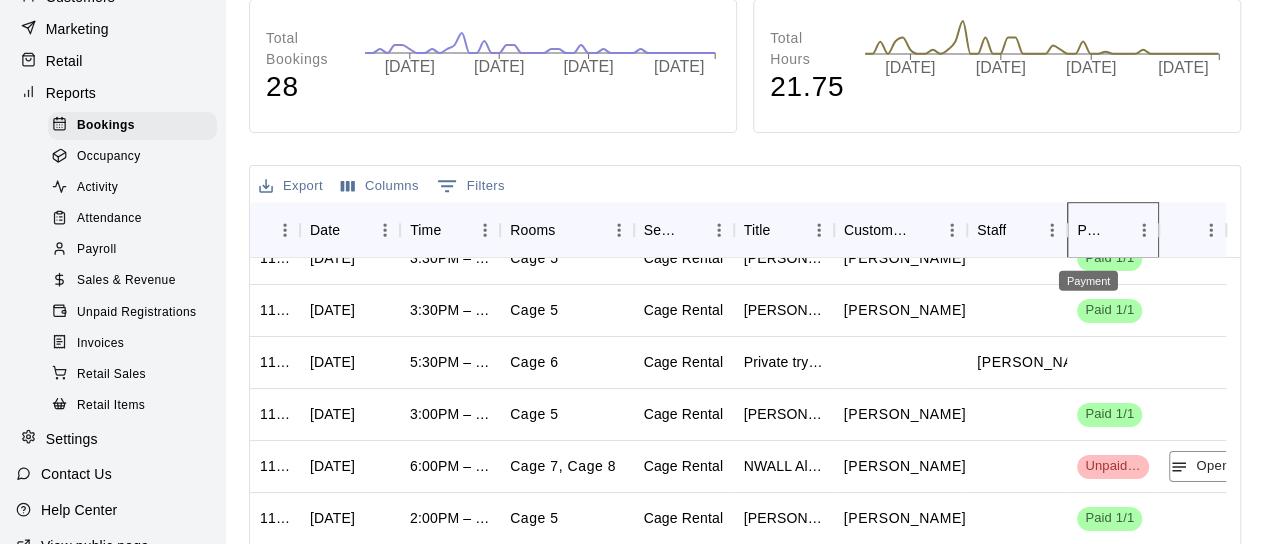 click on "Payment" at bounding box center [1089, 230] 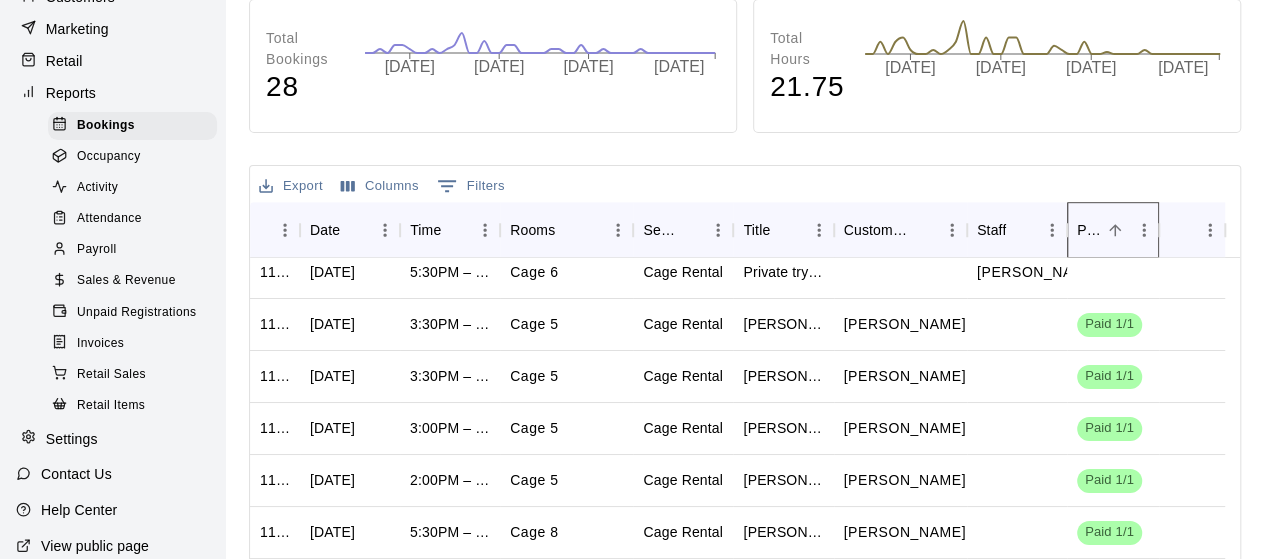 scroll, scrollTop: 0, scrollLeft: 0, axis: both 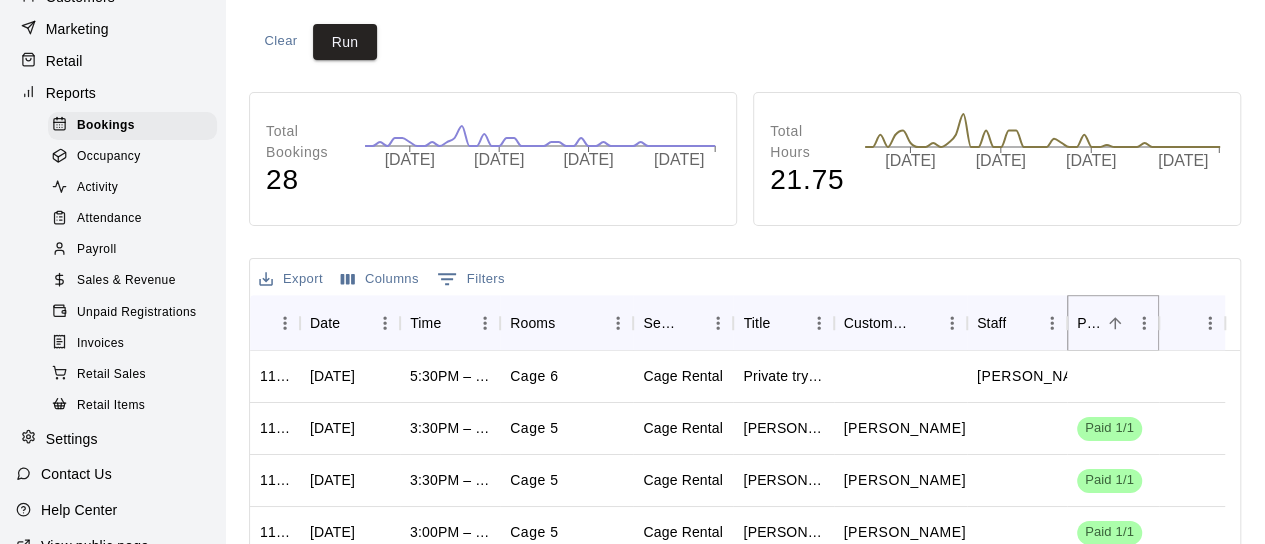 click at bounding box center [1115, 323] 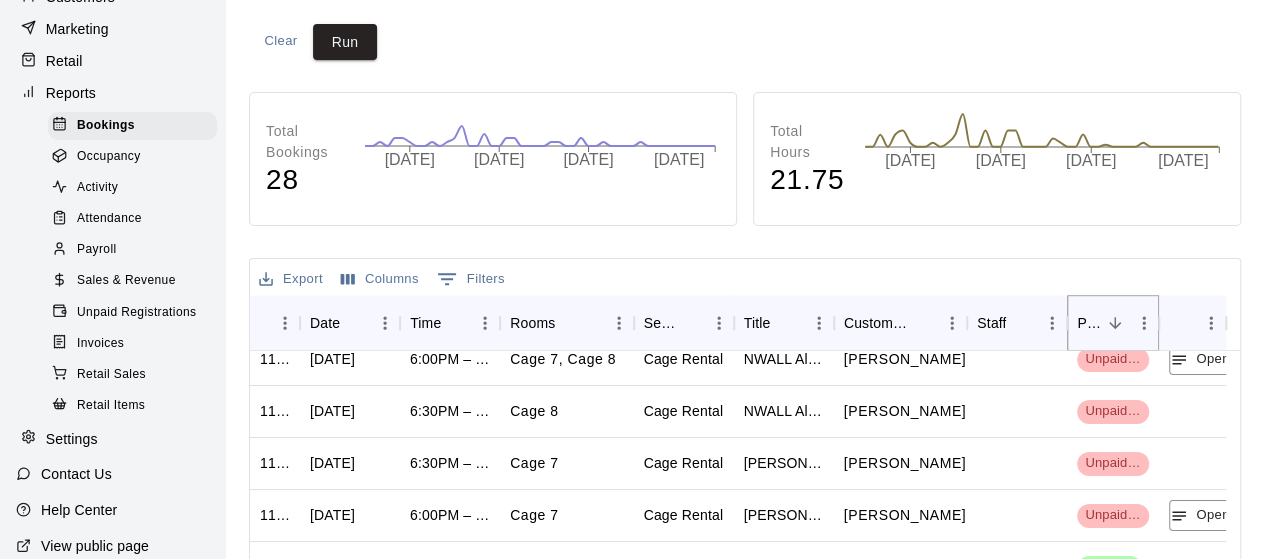 scroll, scrollTop: 0, scrollLeft: 0, axis: both 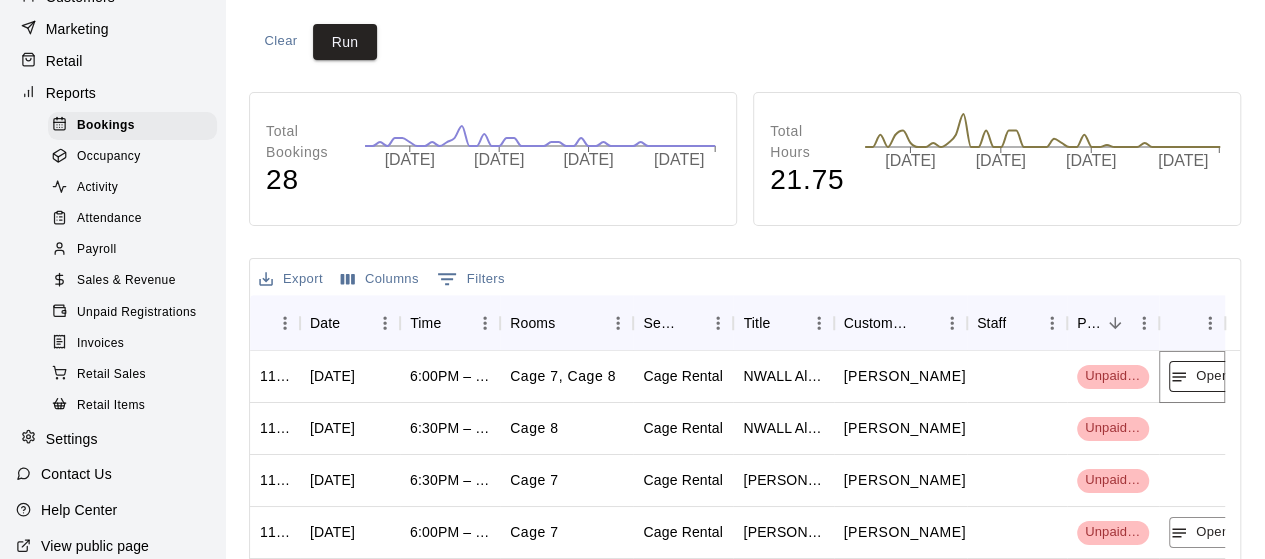 click 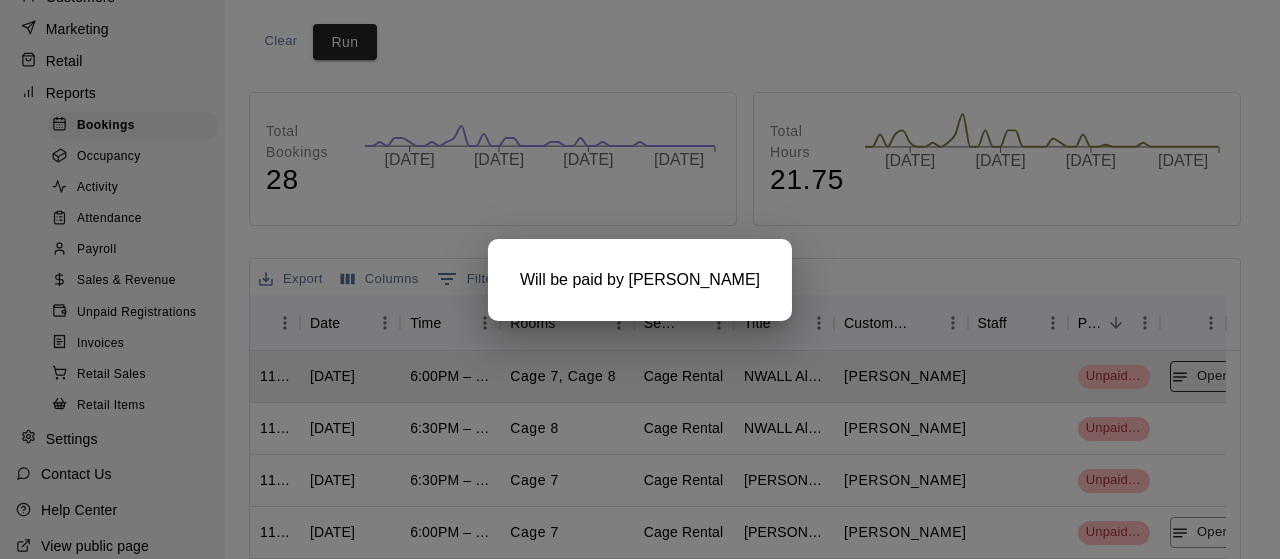click at bounding box center (640, 279) 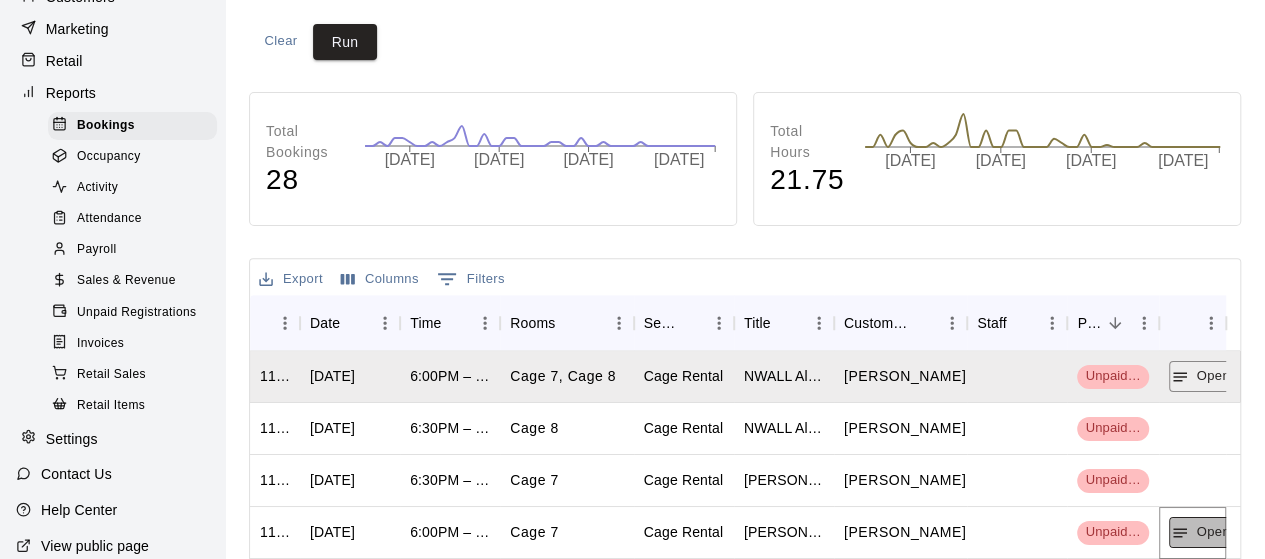 click on "Open" at bounding box center (1201, 532) 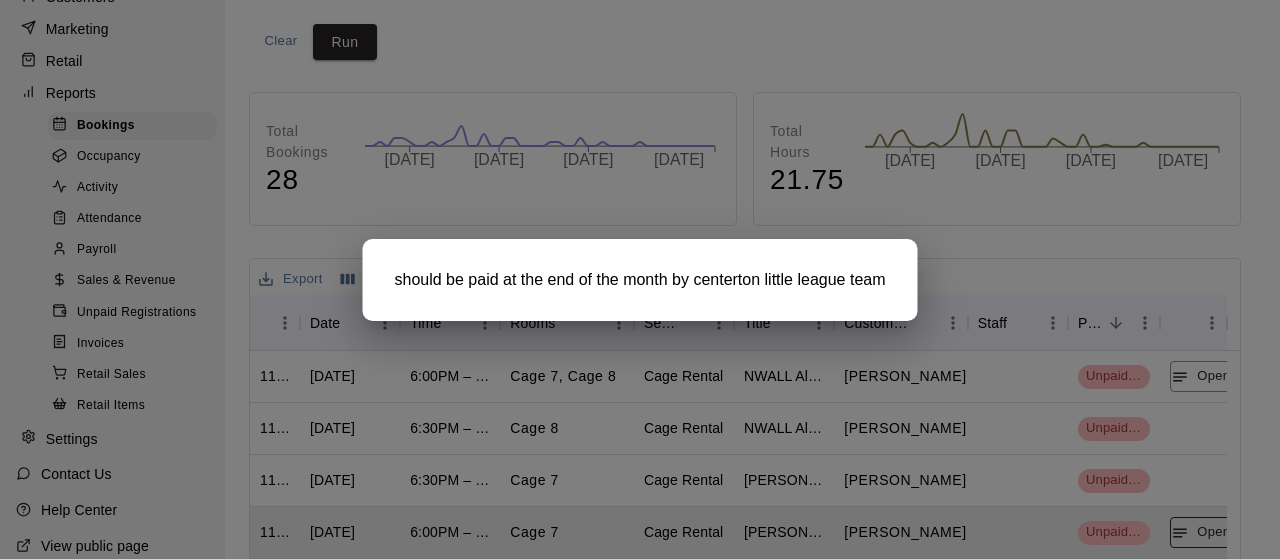 click at bounding box center [640, 279] 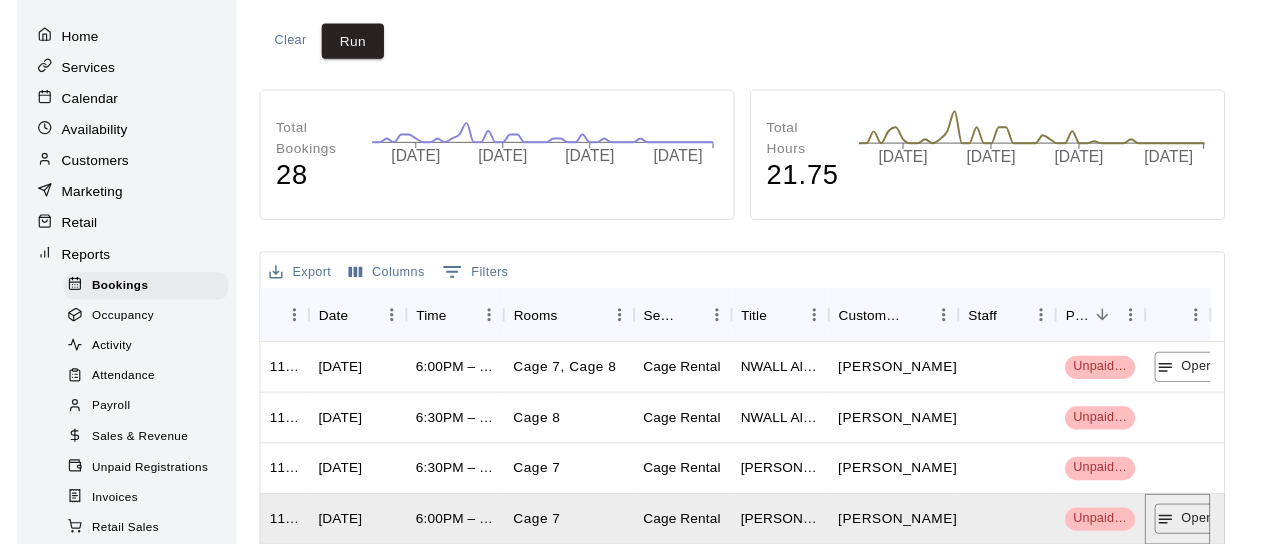 scroll, scrollTop: 0, scrollLeft: 0, axis: both 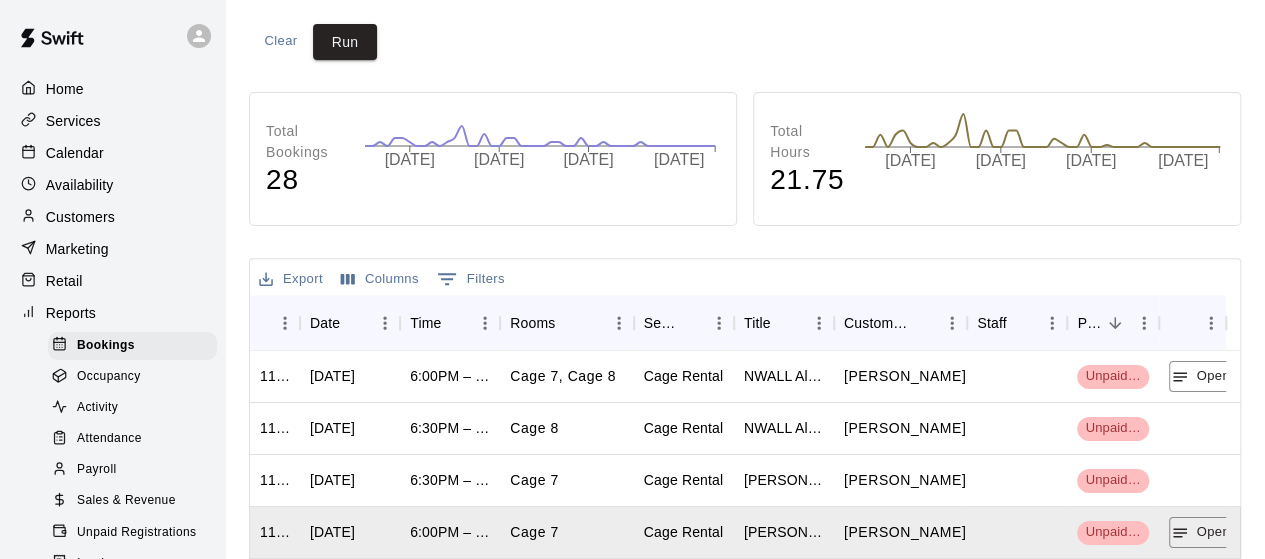 click on "Calendar" at bounding box center (75, 153) 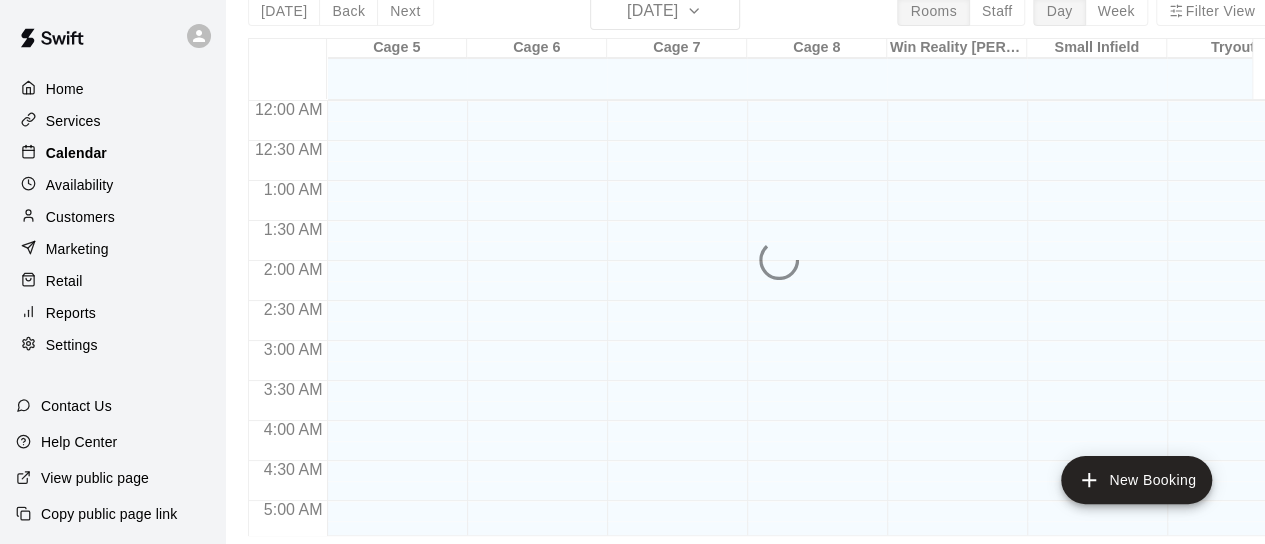 scroll, scrollTop: 0, scrollLeft: 0, axis: both 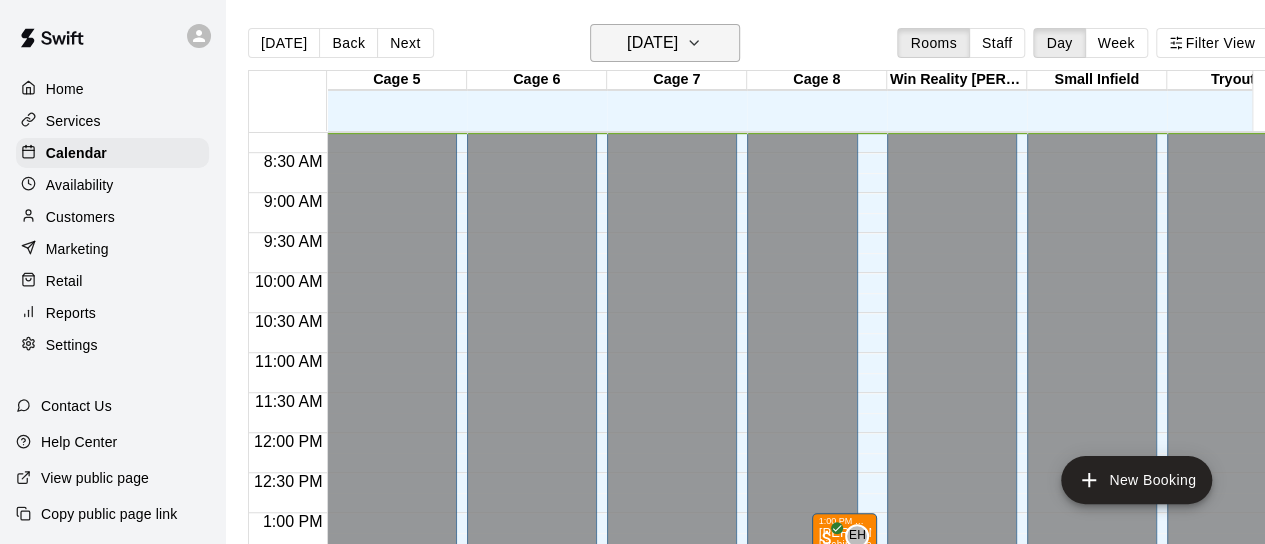 click on "[DATE]" at bounding box center [652, 43] 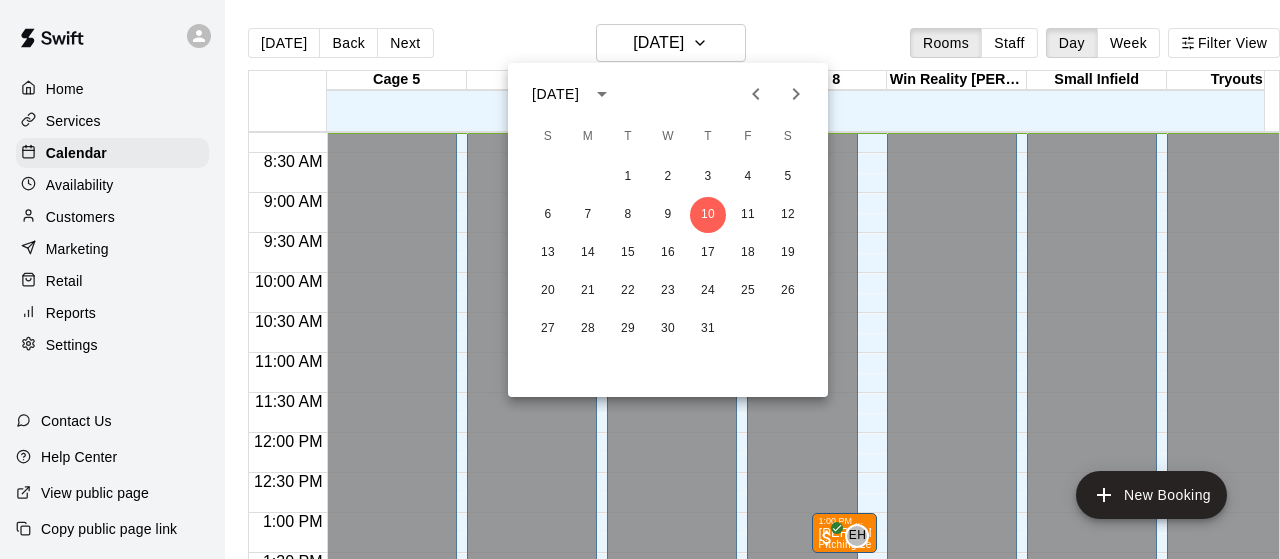 click 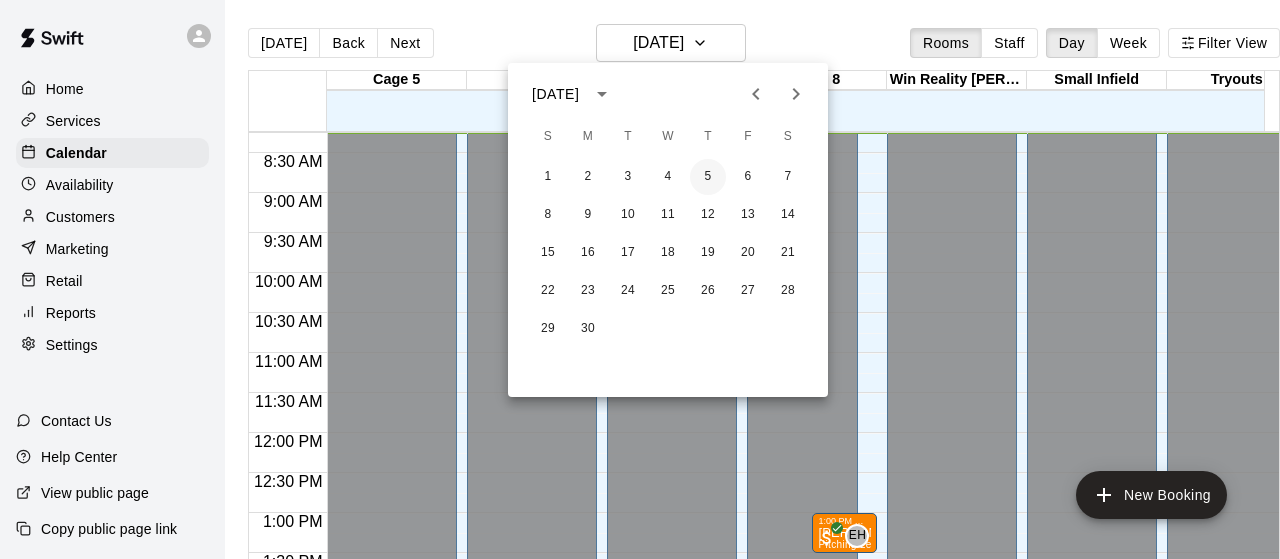 click on "5" at bounding box center (708, 177) 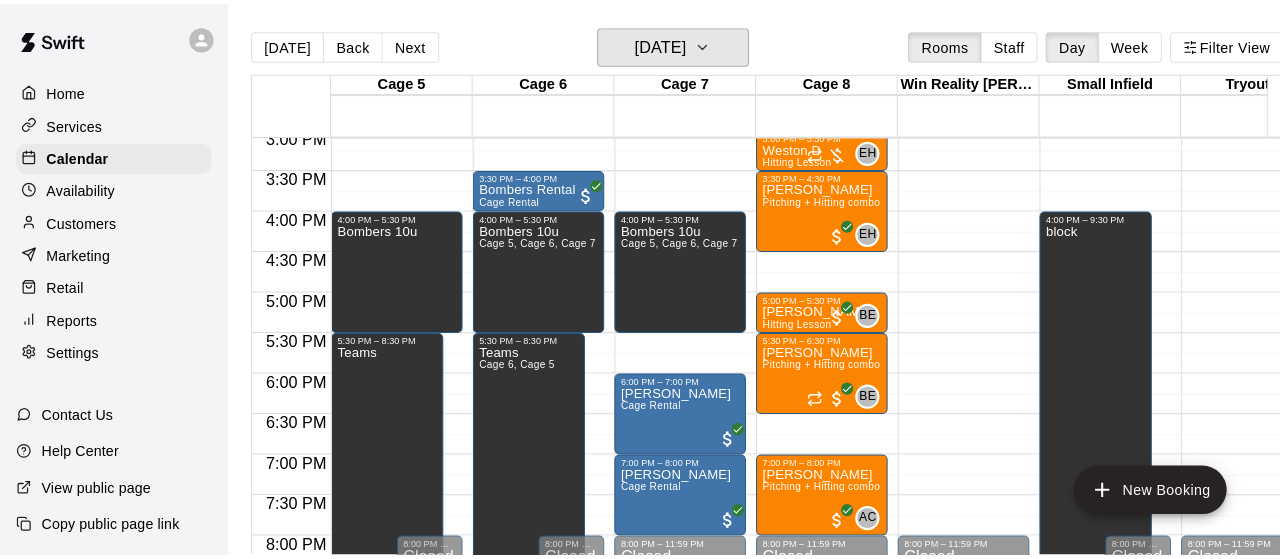 scroll, scrollTop: 1212, scrollLeft: 0, axis: vertical 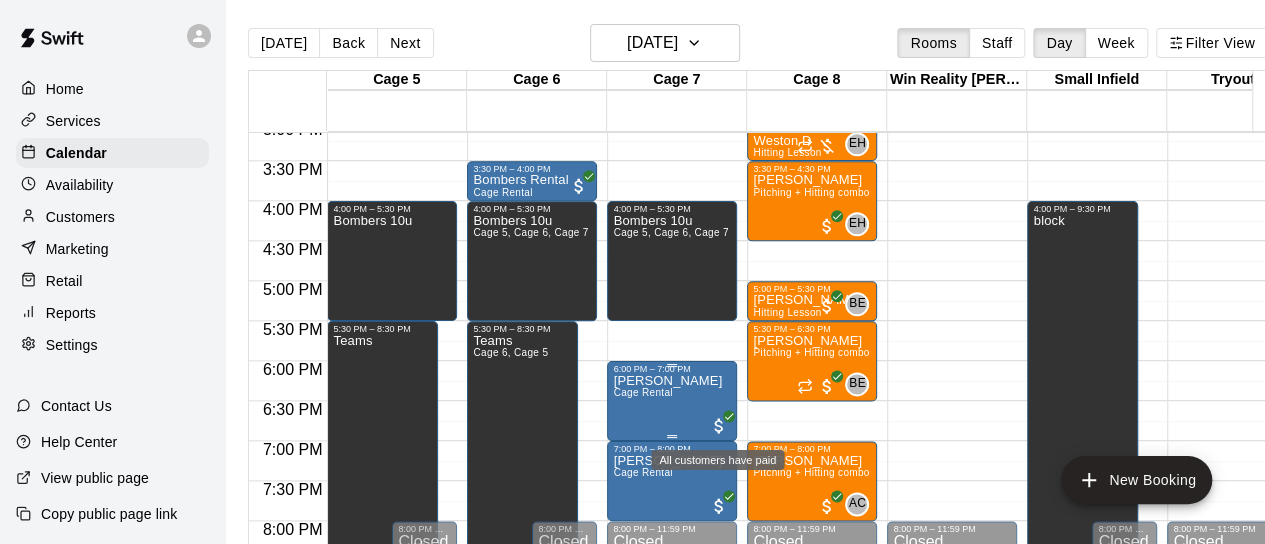 click at bounding box center (719, 426) 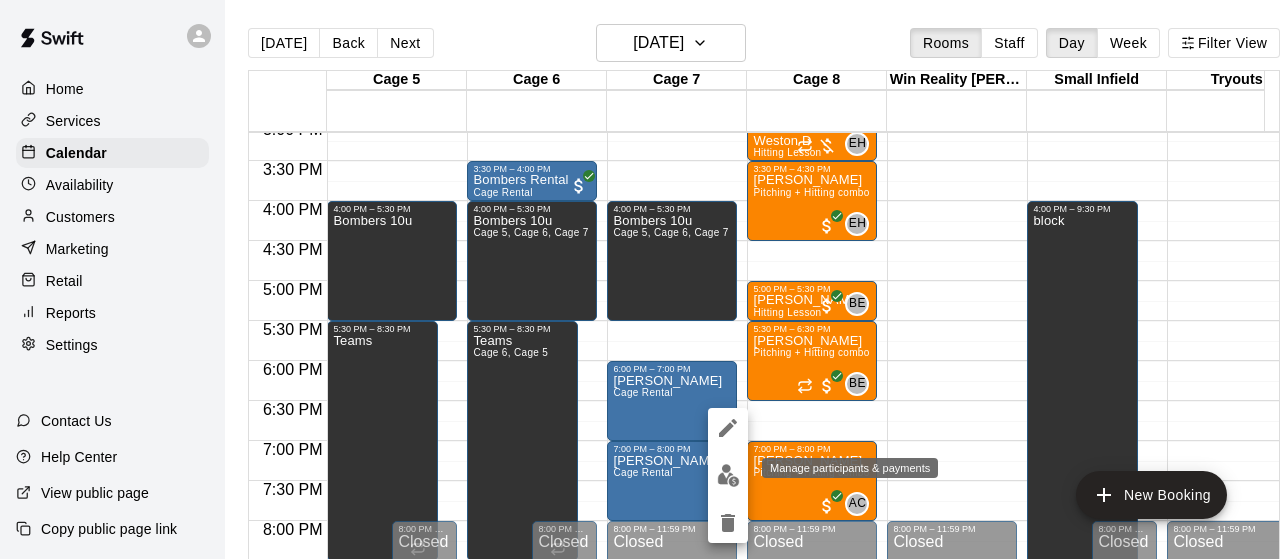 click at bounding box center [728, 475] 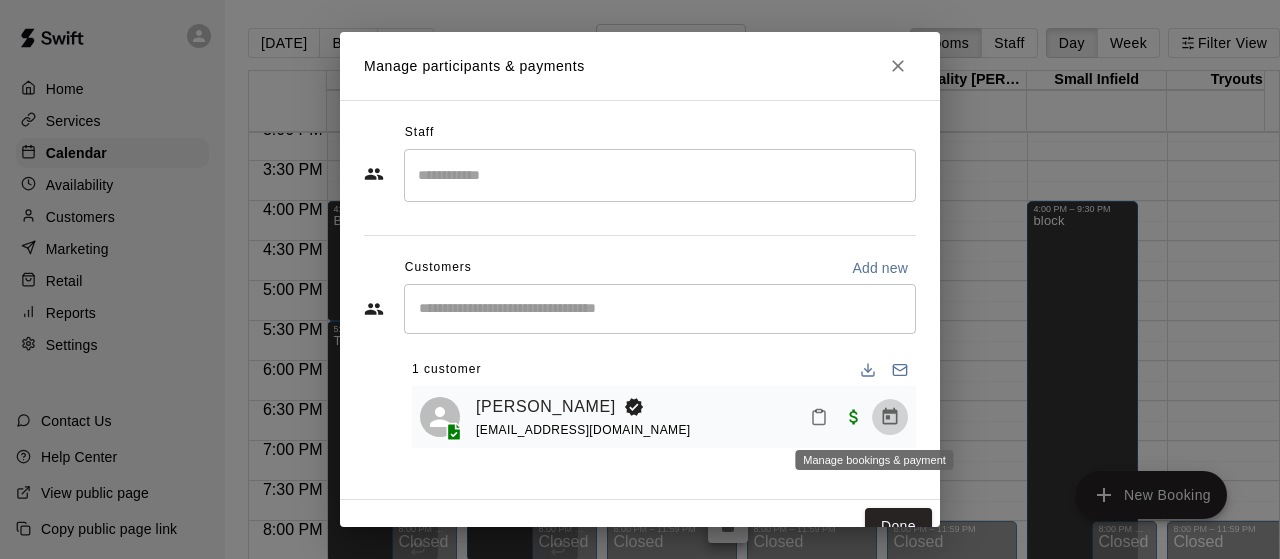 click 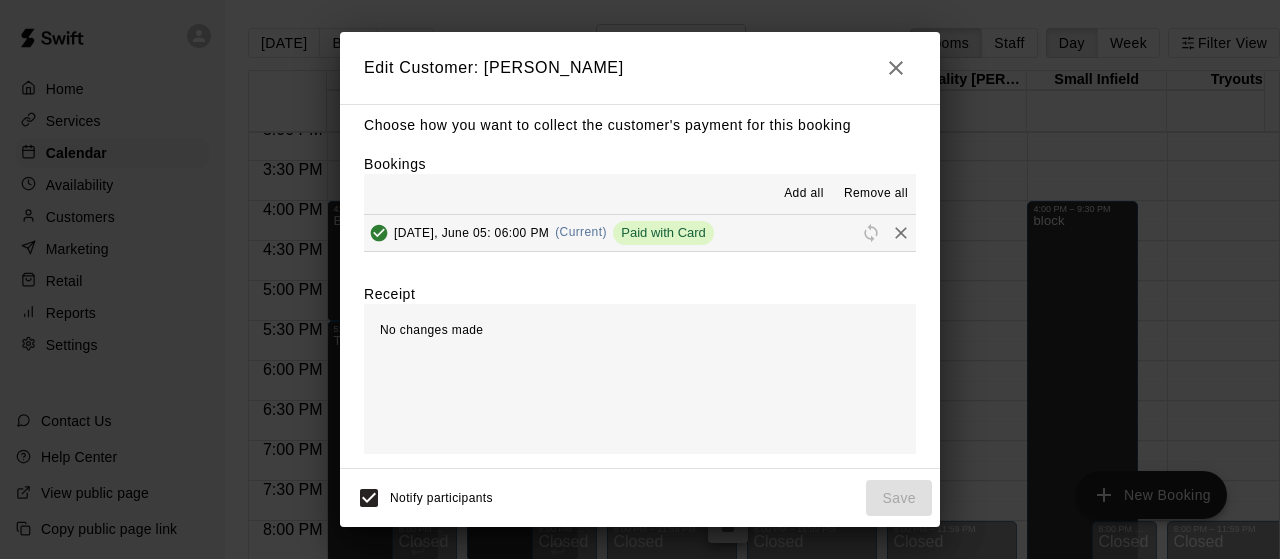scroll, scrollTop: 11, scrollLeft: 0, axis: vertical 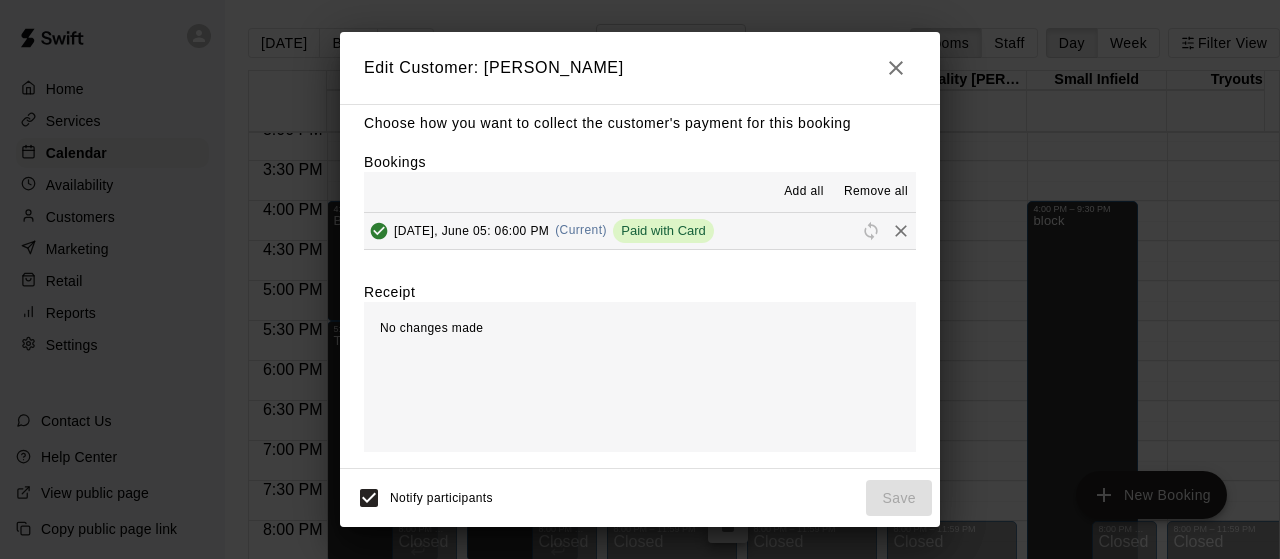click 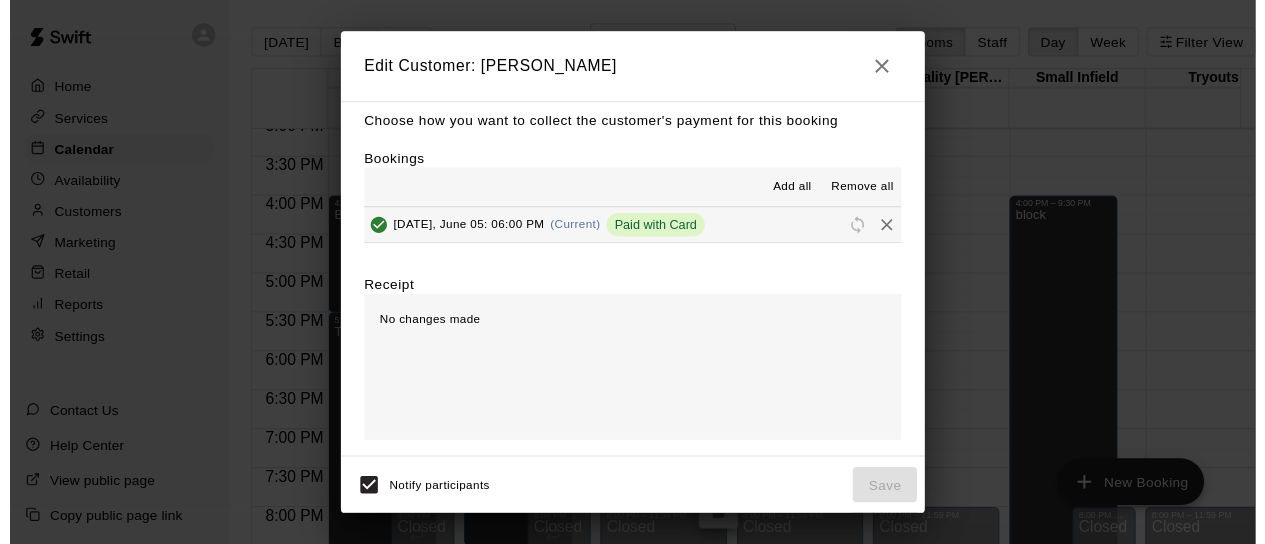 scroll, scrollTop: 0, scrollLeft: 0, axis: both 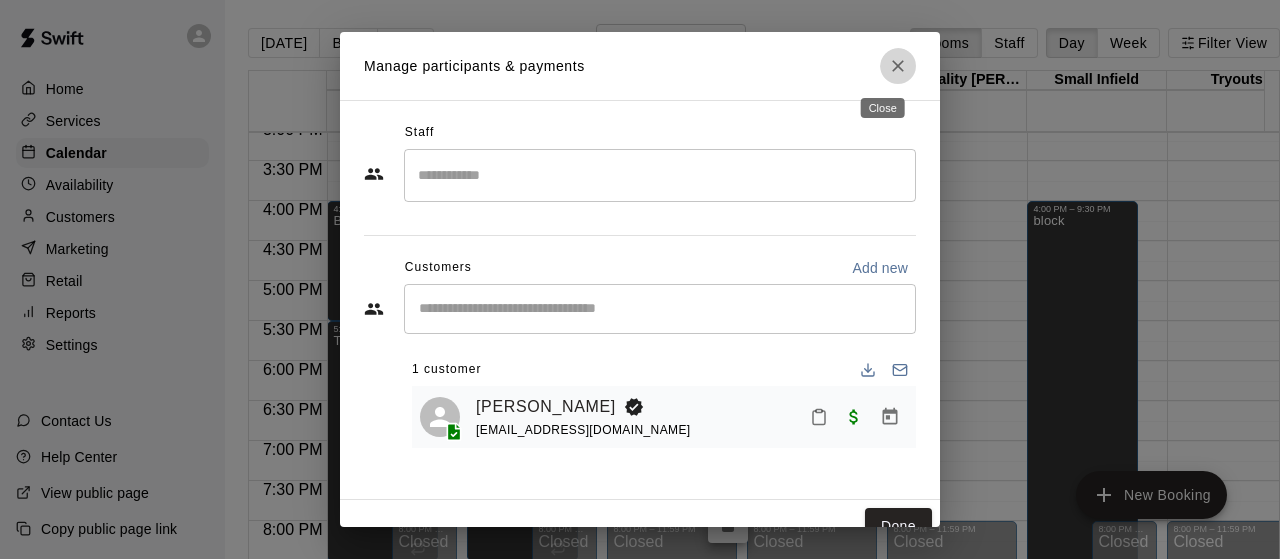 click 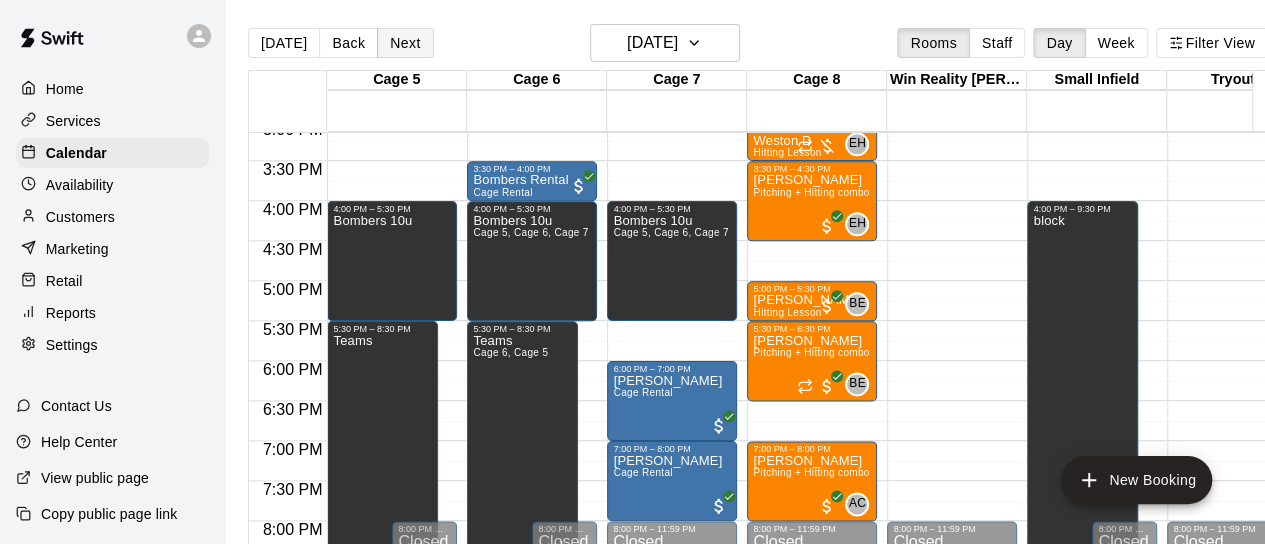 click on "Next" at bounding box center [405, 43] 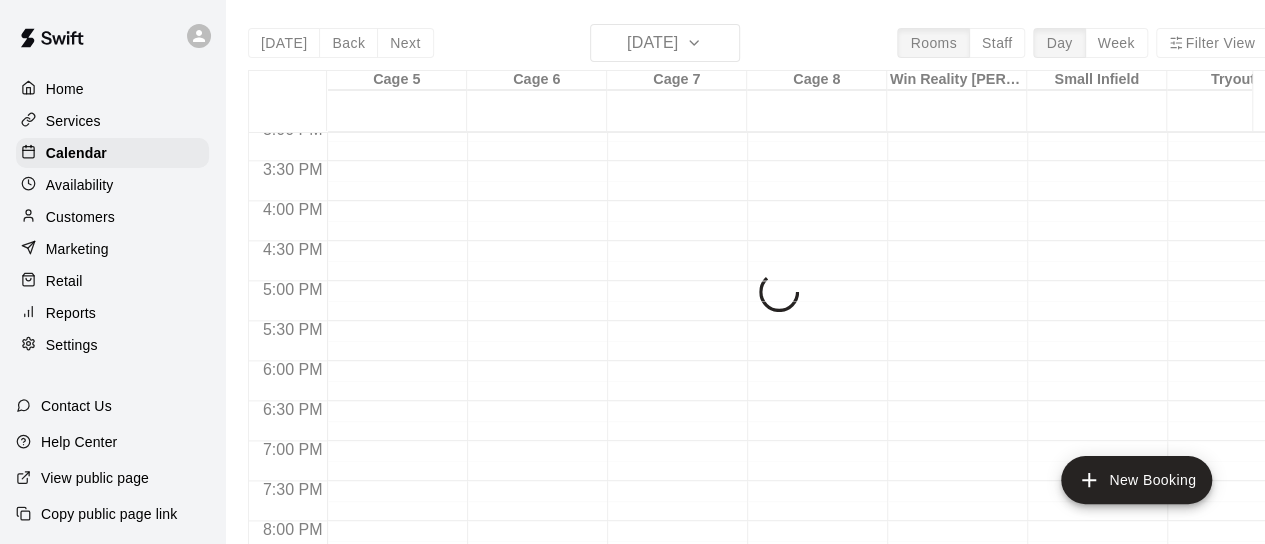 click on "Next" at bounding box center [405, 43] 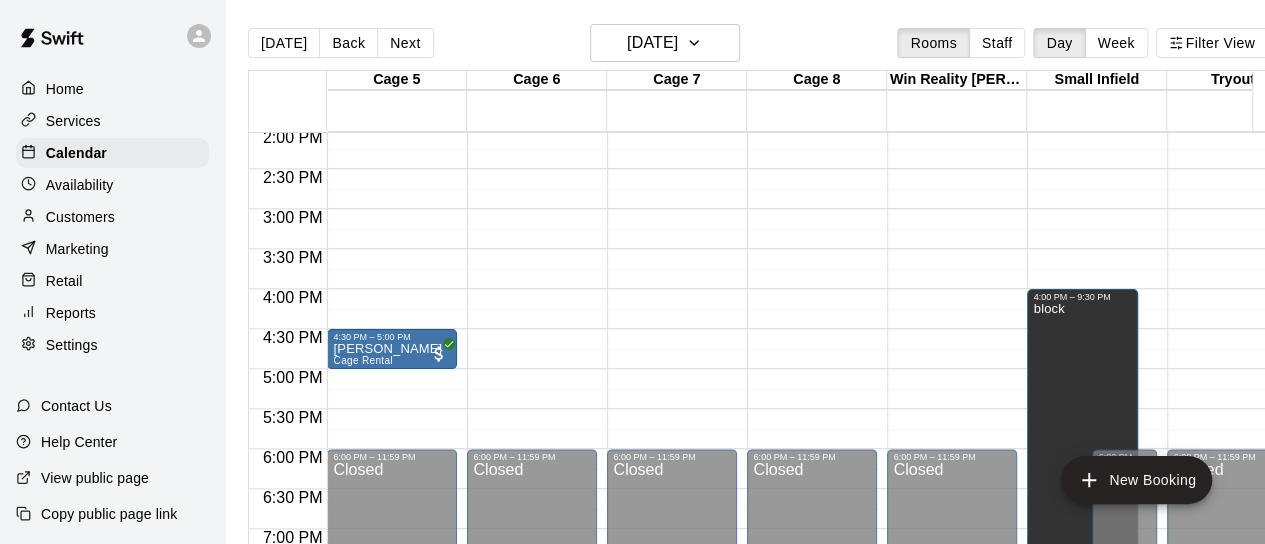 scroll, scrollTop: 1137, scrollLeft: 0, axis: vertical 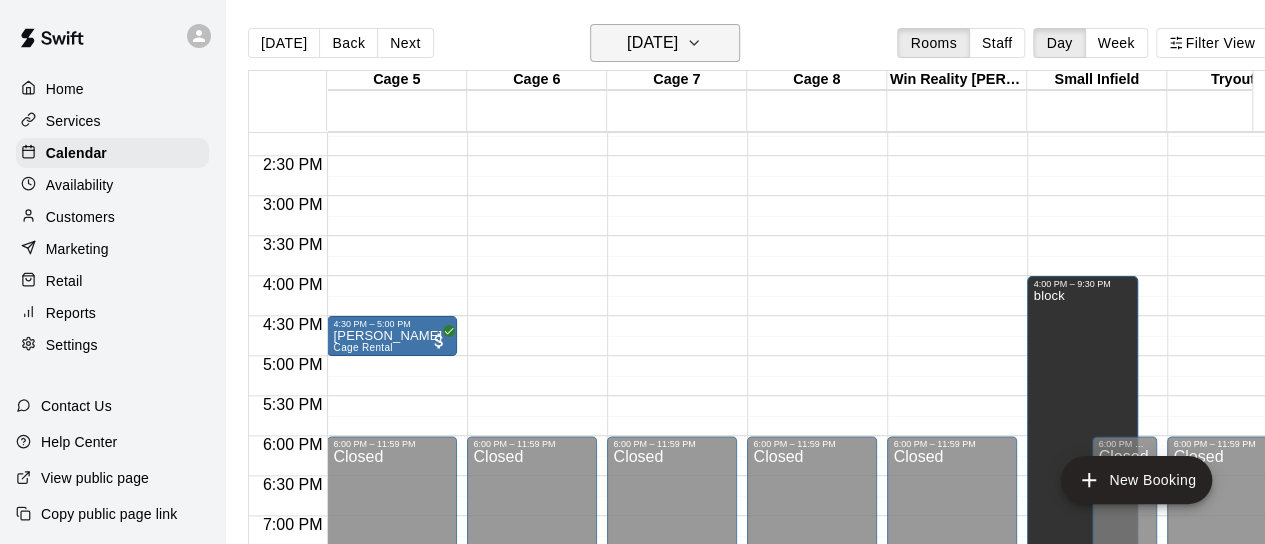 click on "[DATE]" at bounding box center (652, 43) 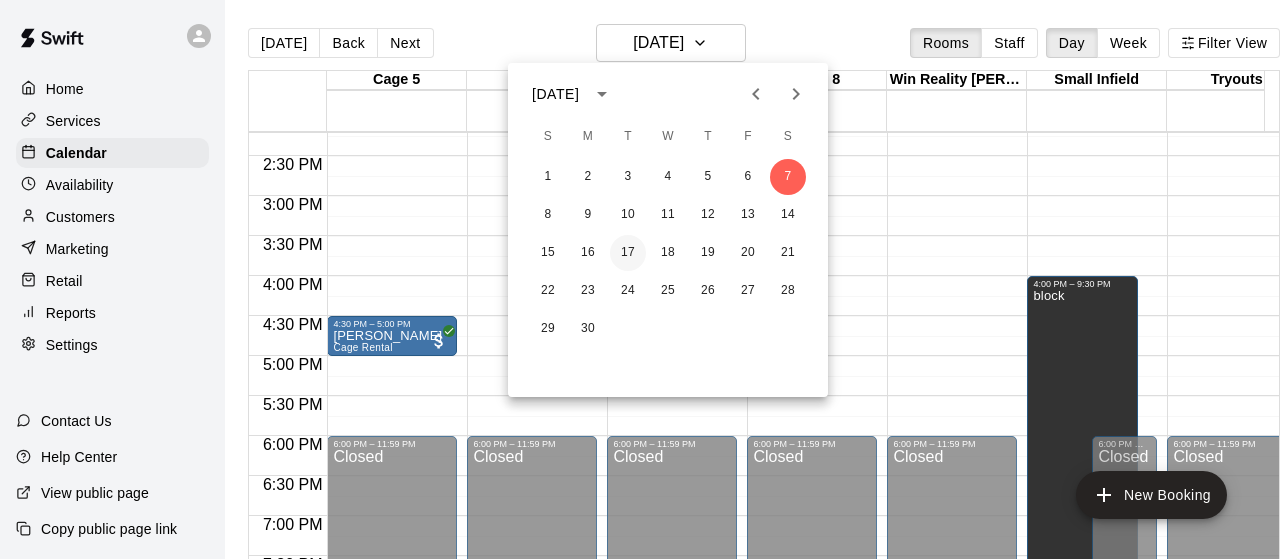 click on "17" at bounding box center [628, 253] 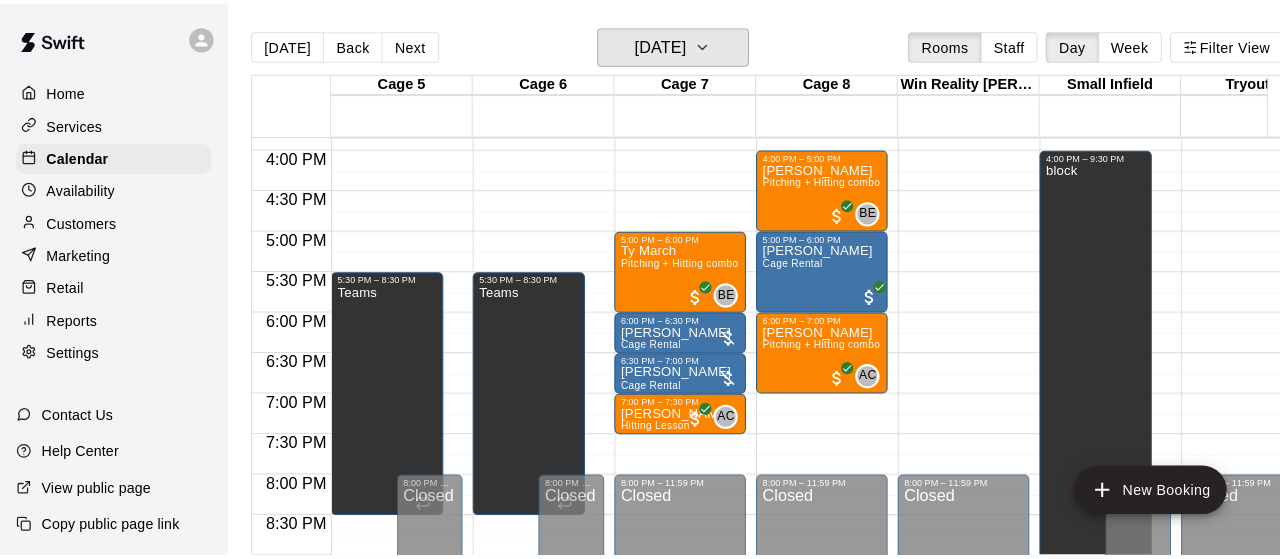 scroll, scrollTop: 1307, scrollLeft: 0, axis: vertical 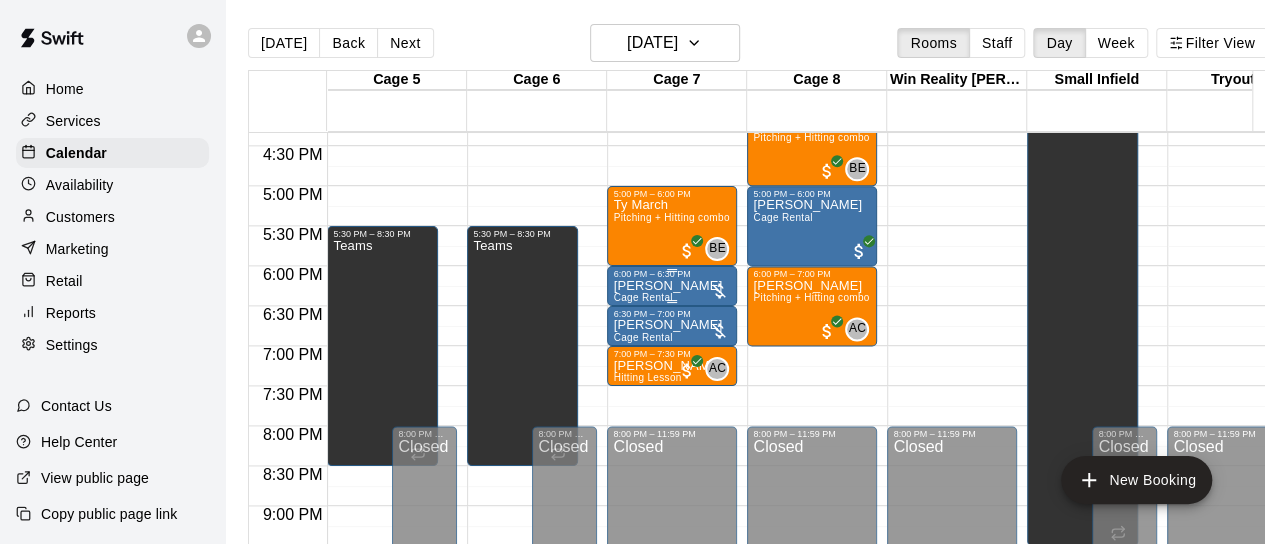 click at bounding box center (719, 291) 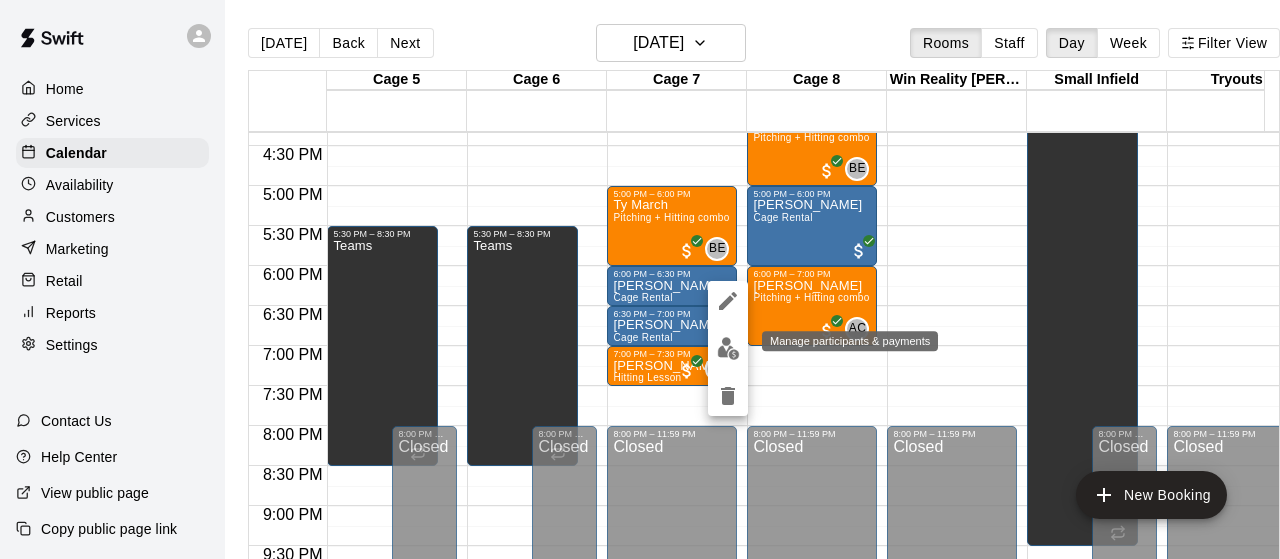 click at bounding box center (728, 348) 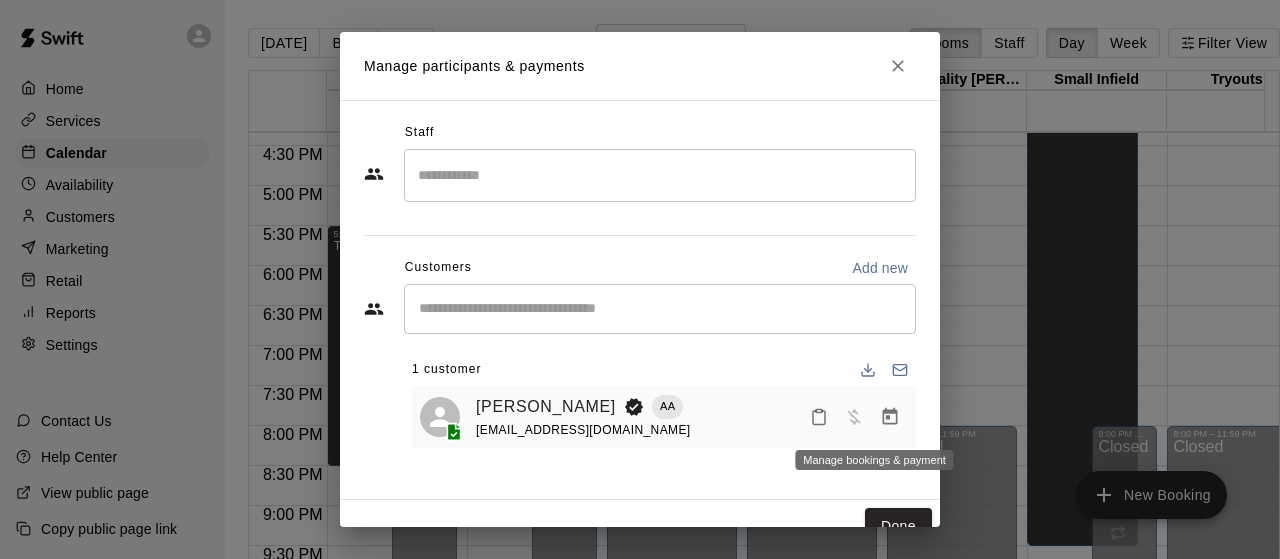 click 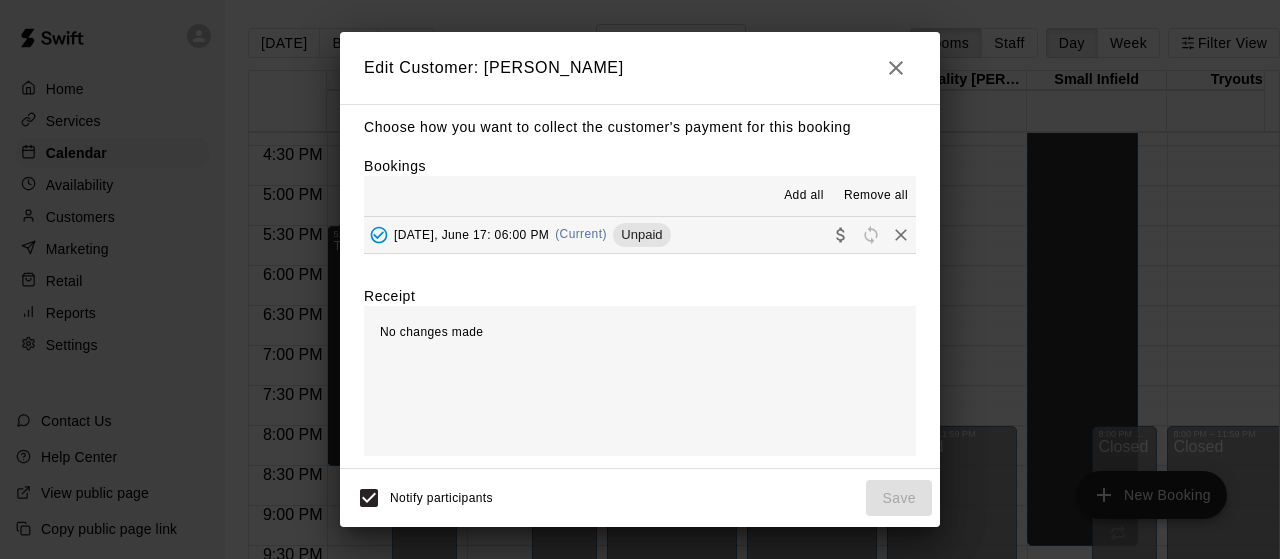 scroll, scrollTop: 6, scrollLeft: 0, axis: vertical 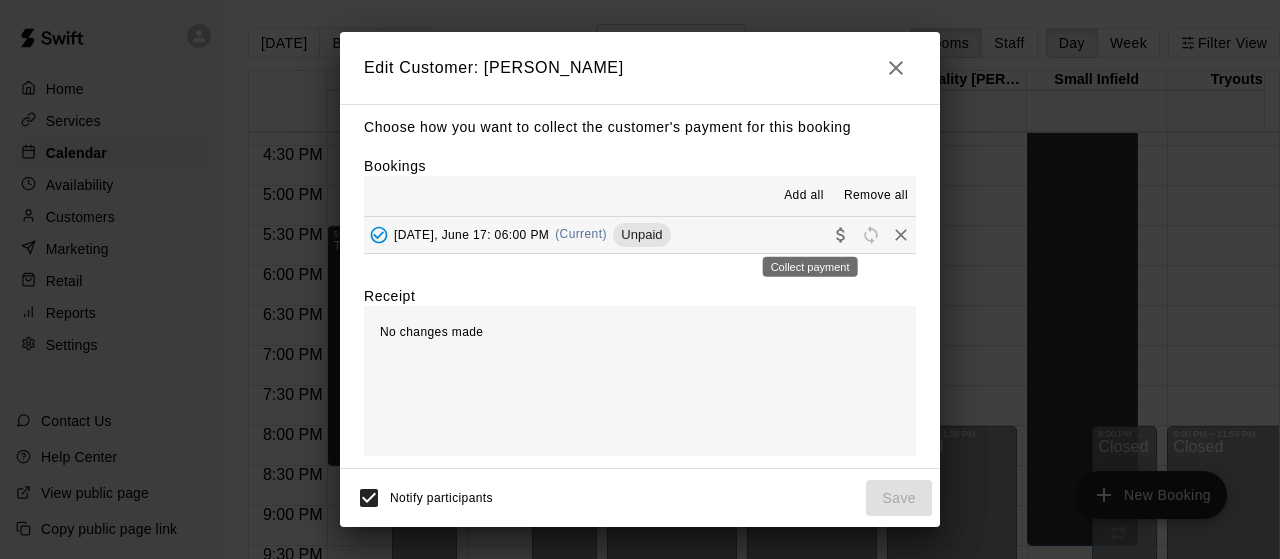 click 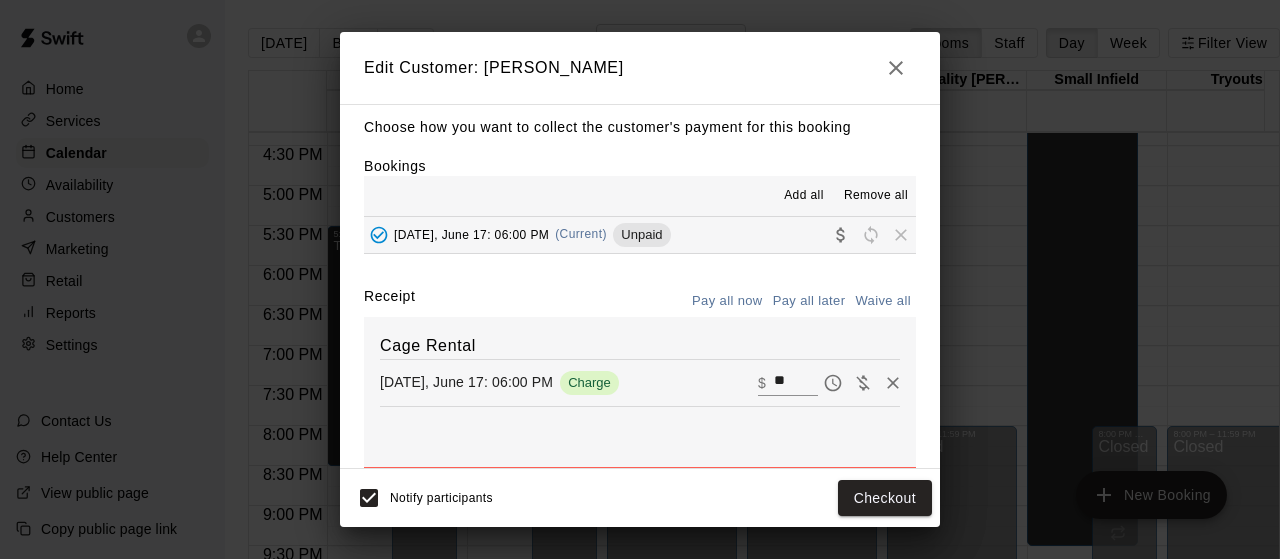 click on "**" at bounding box center [796, 382] 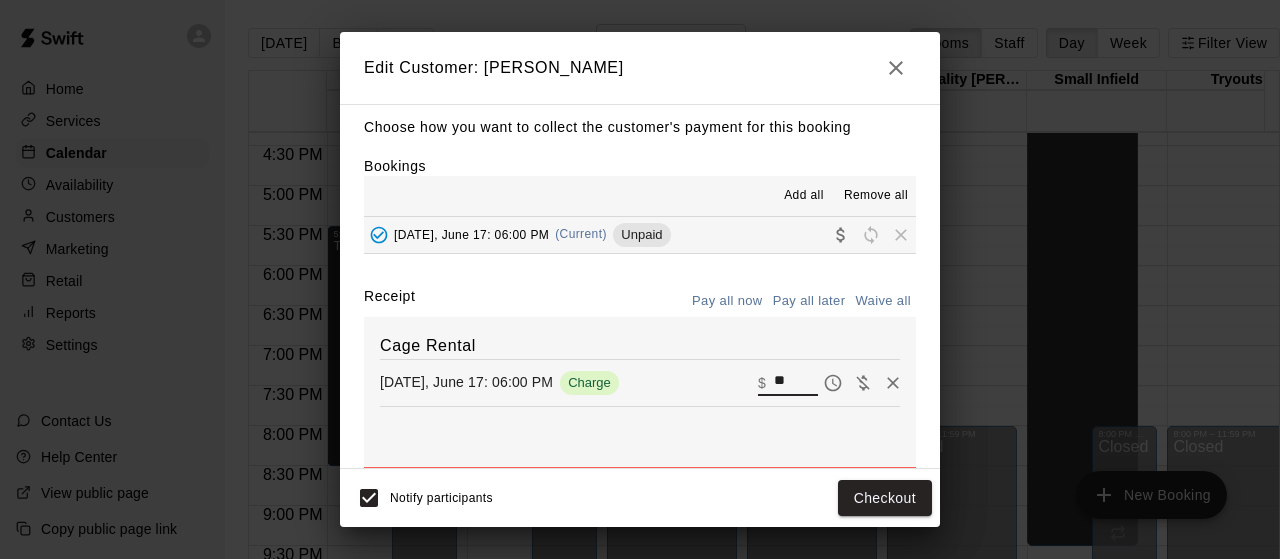 type on "*" 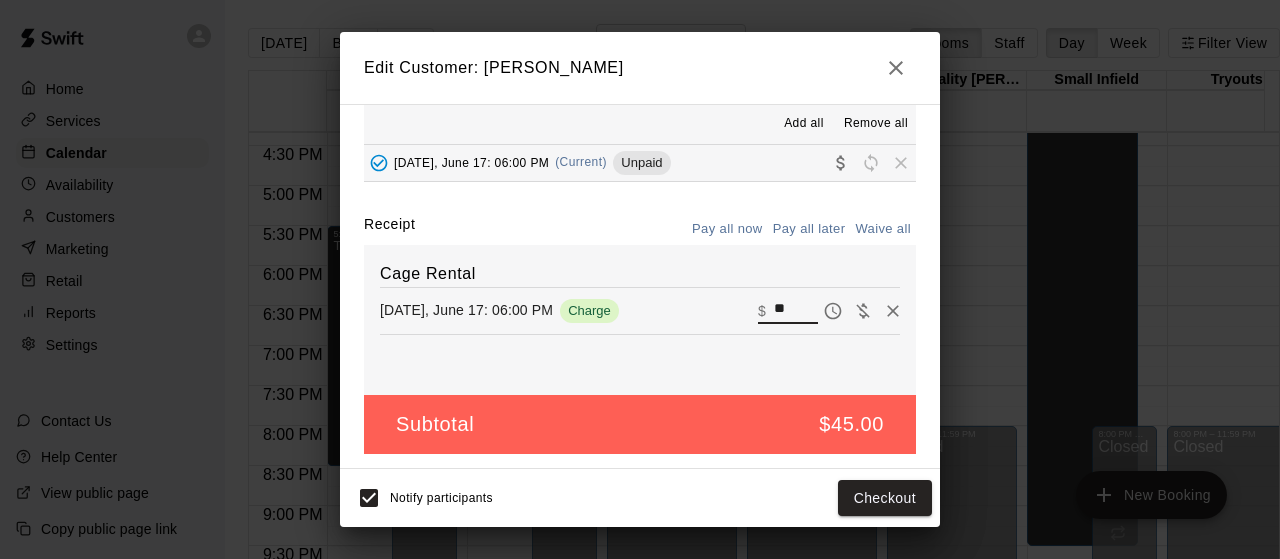 scroll, scrollTop: 80, scrollLeft: 0, axis: vertical 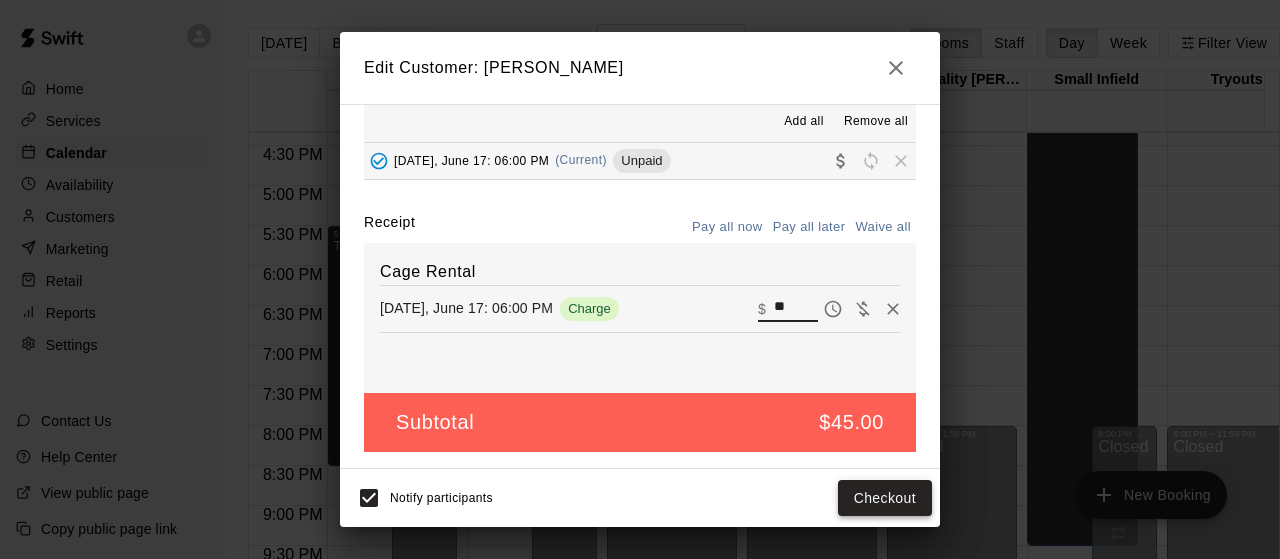 type on "**" 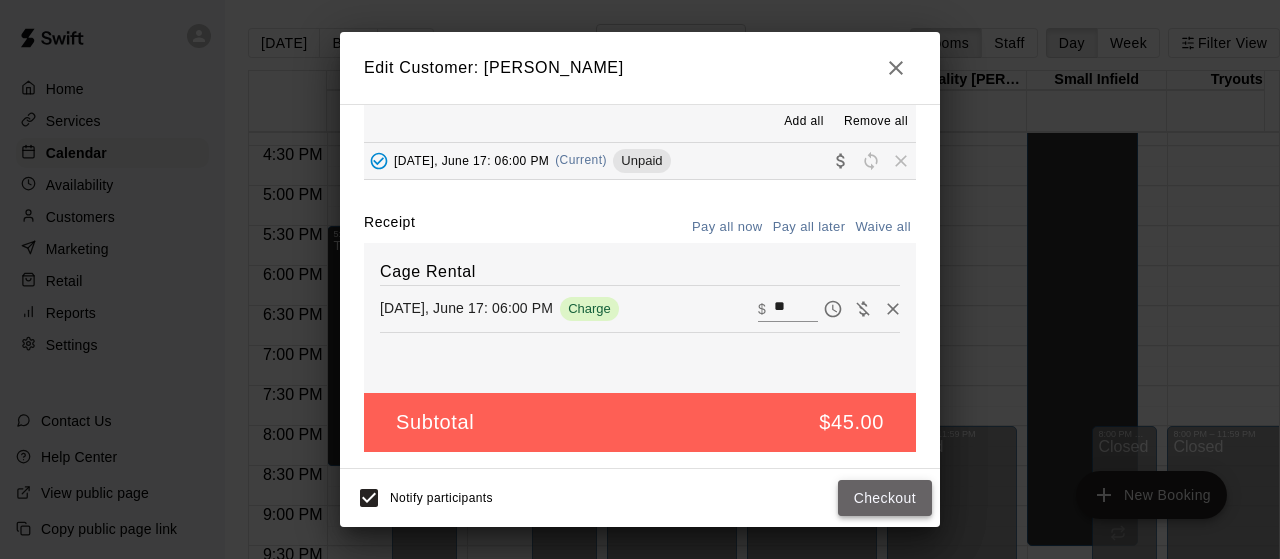 click on "Checkout" at bounding box center (885, 498) 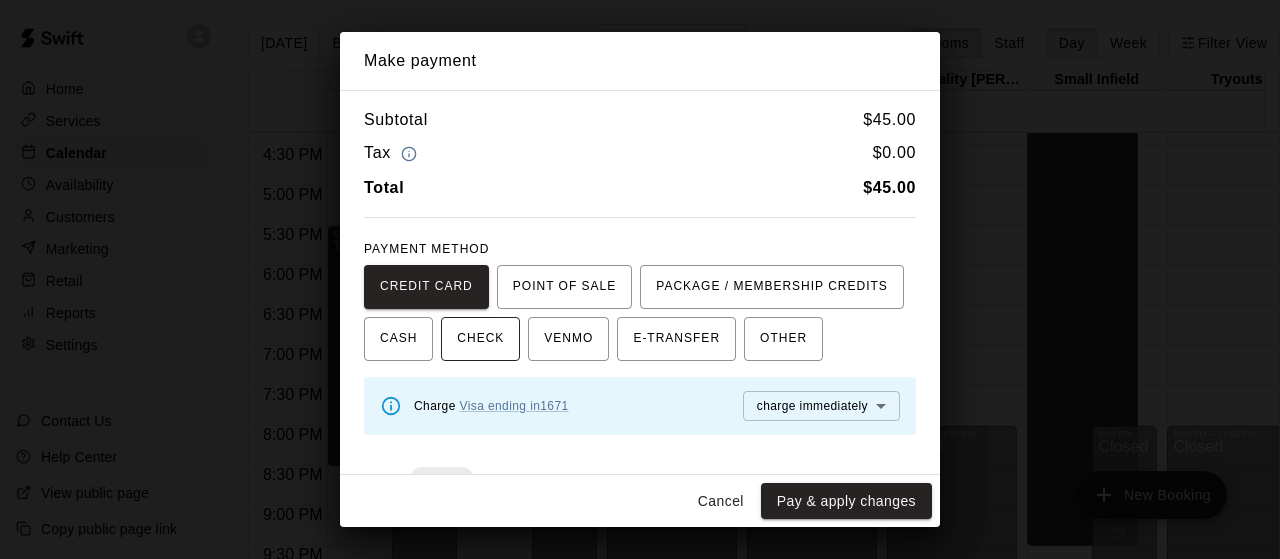 click on "CHECK" at bounding box center (480, 339) 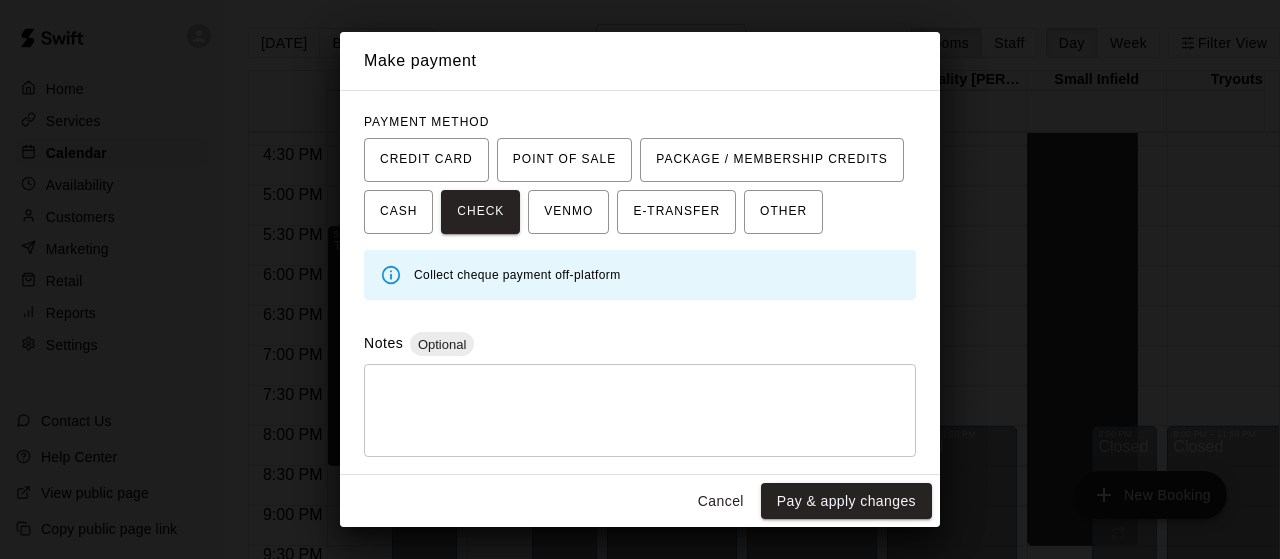 scroll, scrollTop: 142, scrollLeft: 0, axis: vertical 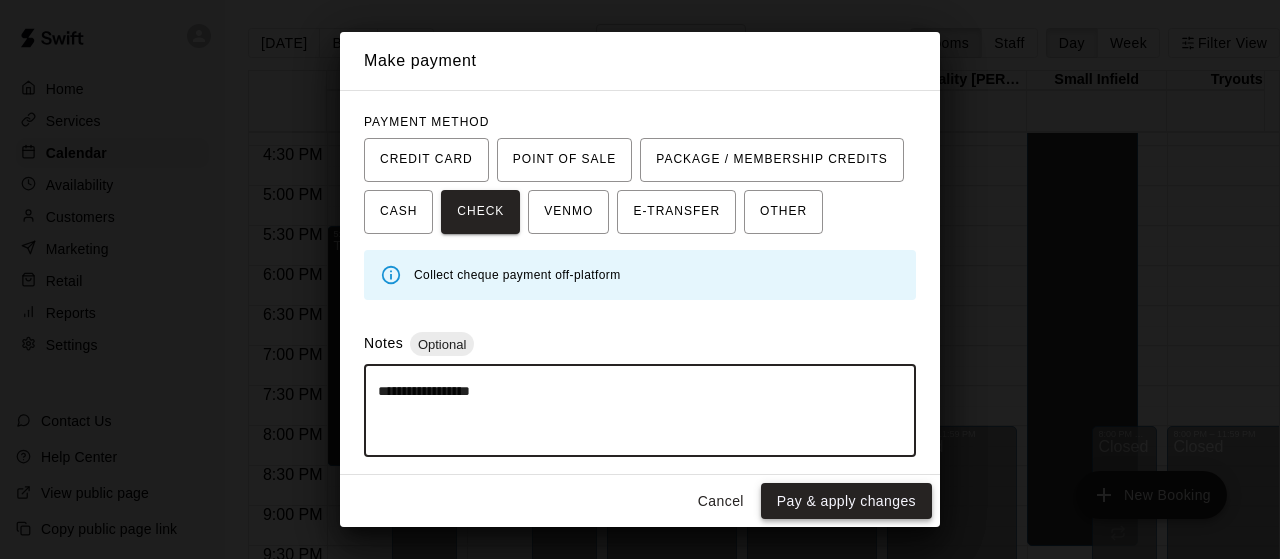 type on "**********" 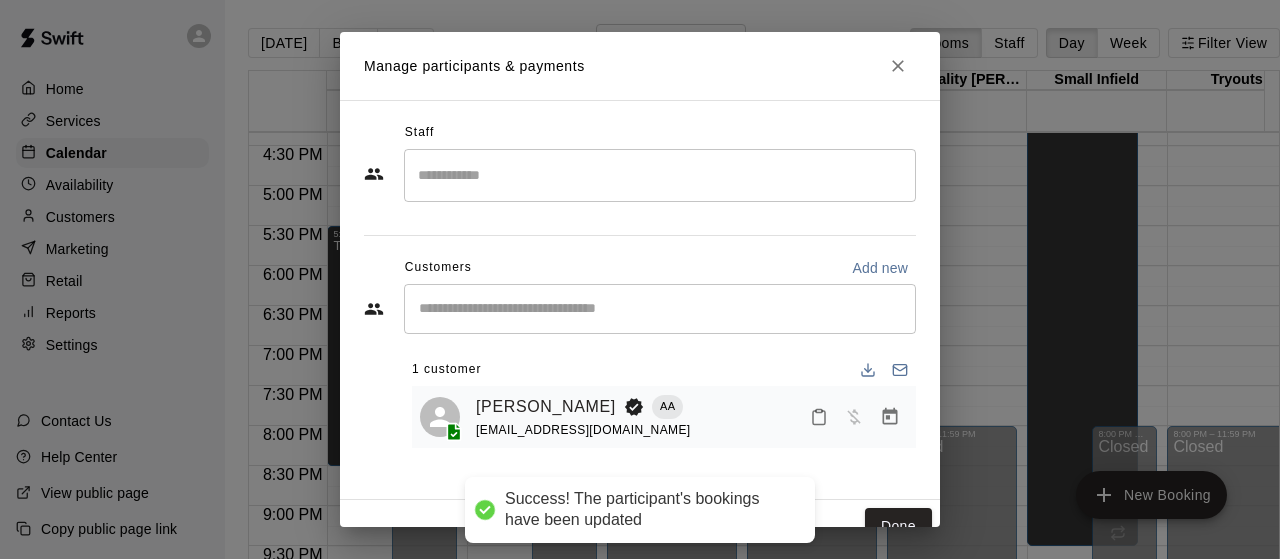 scroll, scrollTop: 0, scrollLeft: 0, axis: both 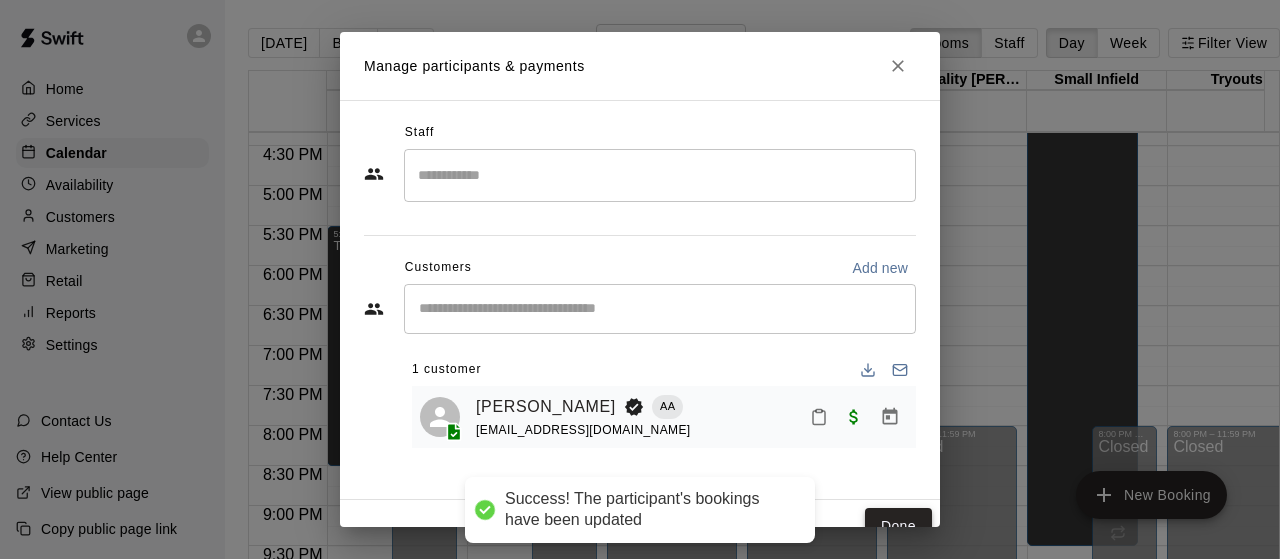 click on "Done" at bounding box center [898, 526] 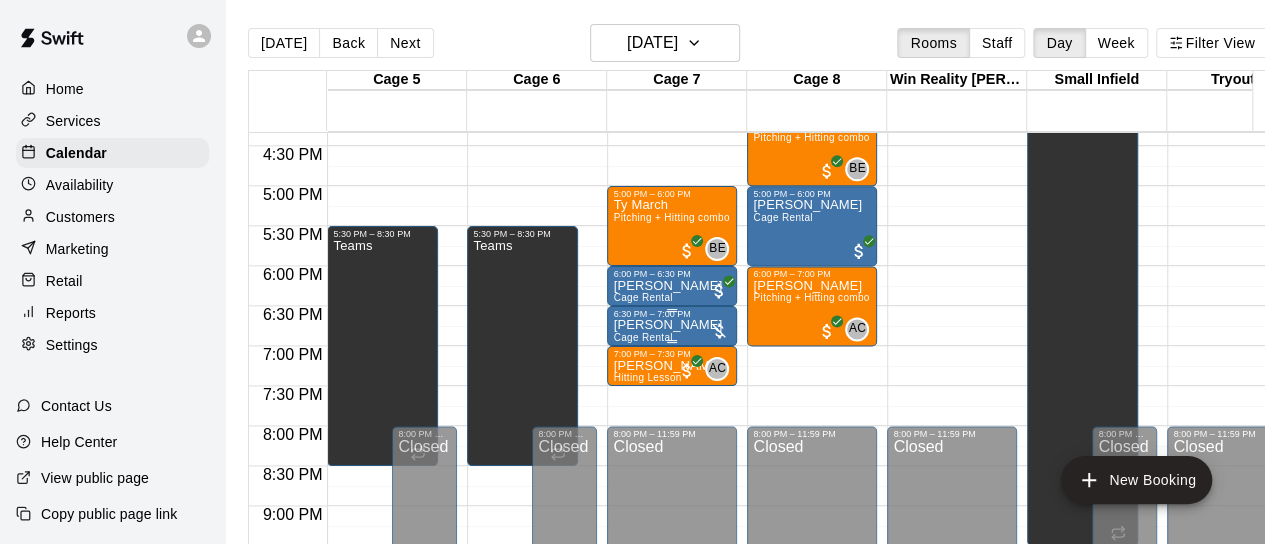 click on "[PERSON_NAME]  Cage Rental" at bounding box center [672, 591] 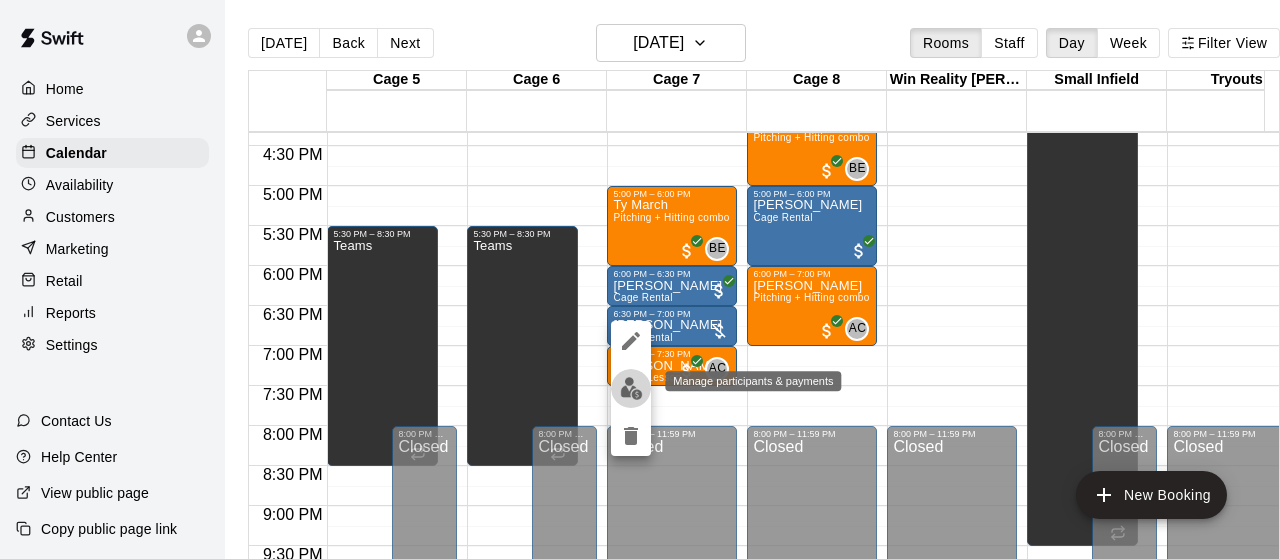 click at bounding box center (631, 388) 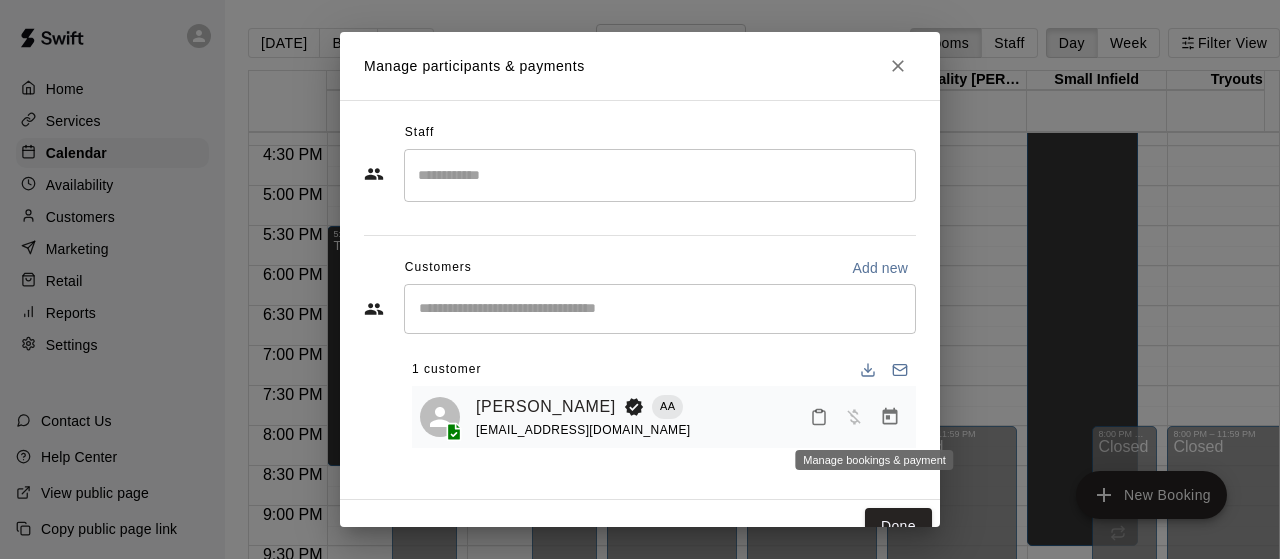 click 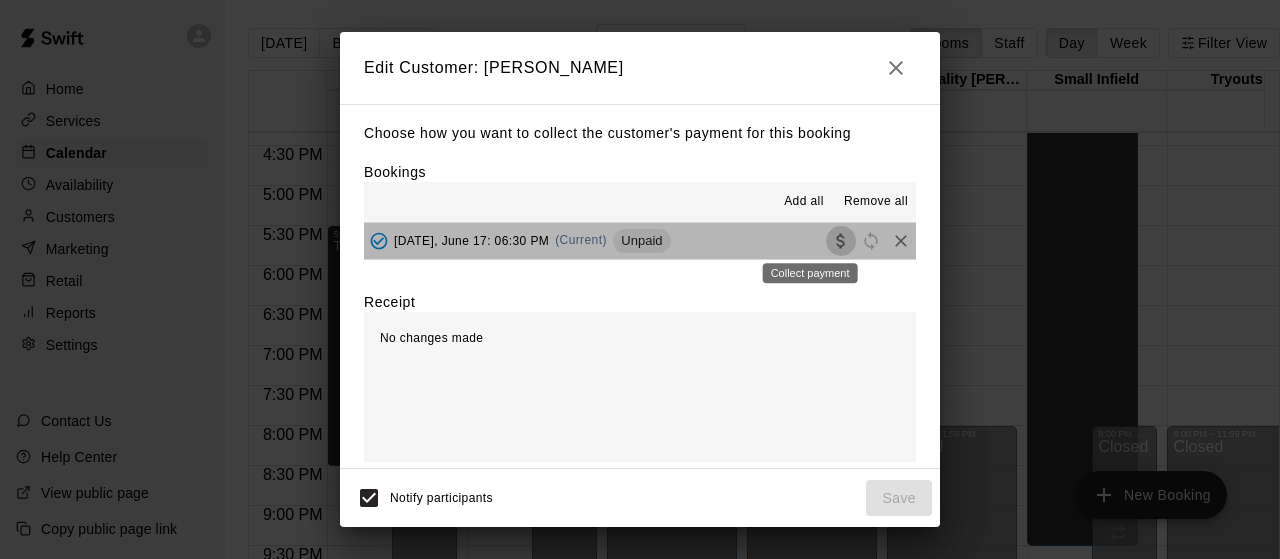 click 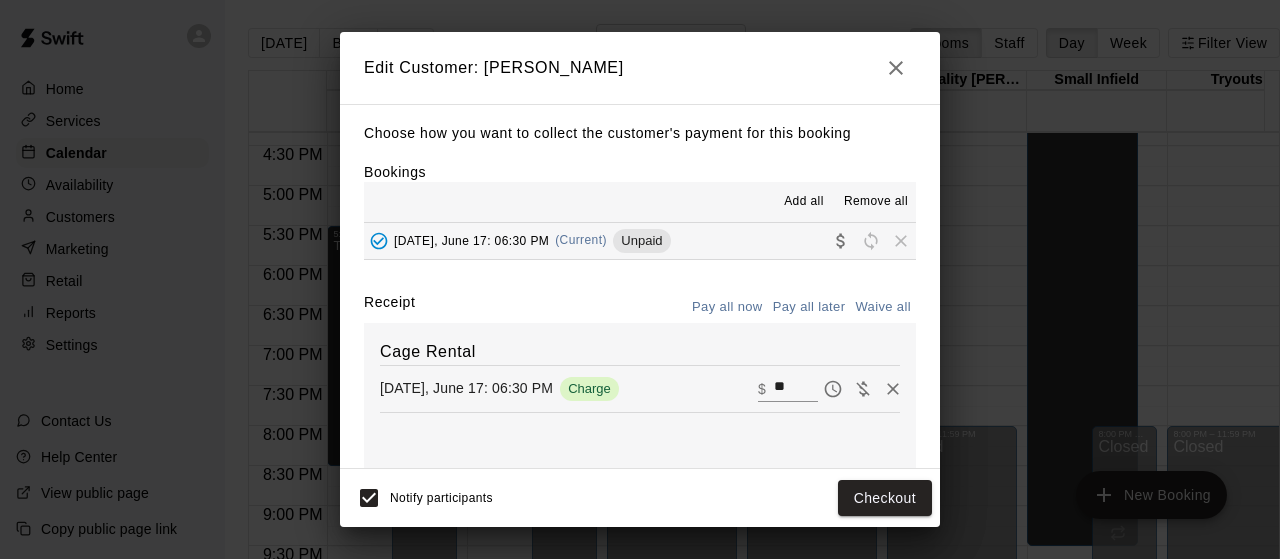 click on "Waive all" at bounding box center (883, 307) 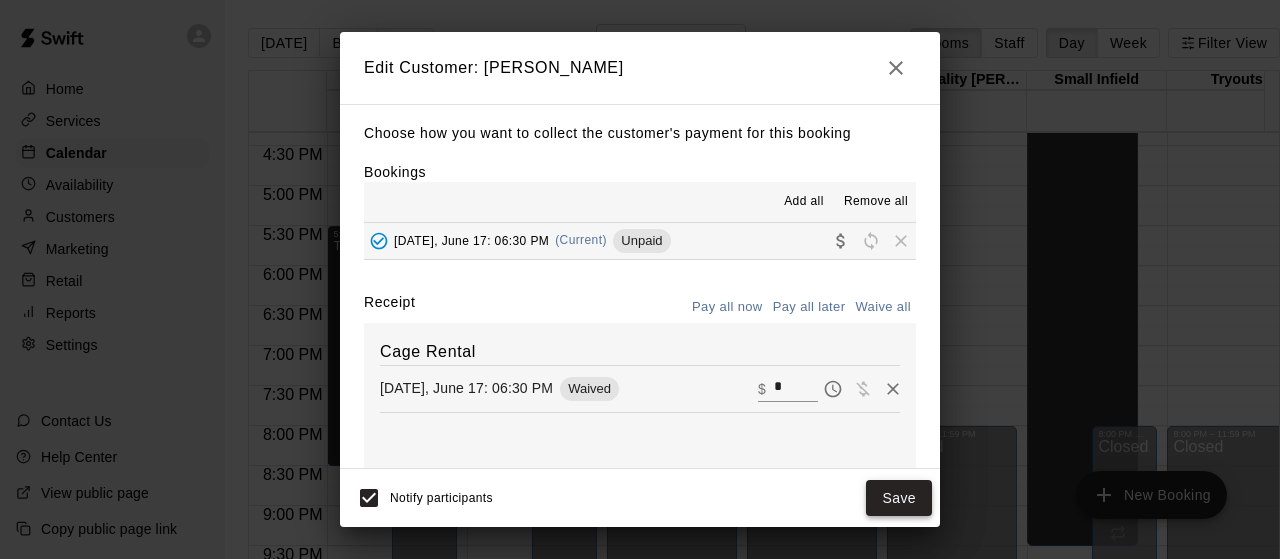click on "Save" at bounding box center [899, 498] 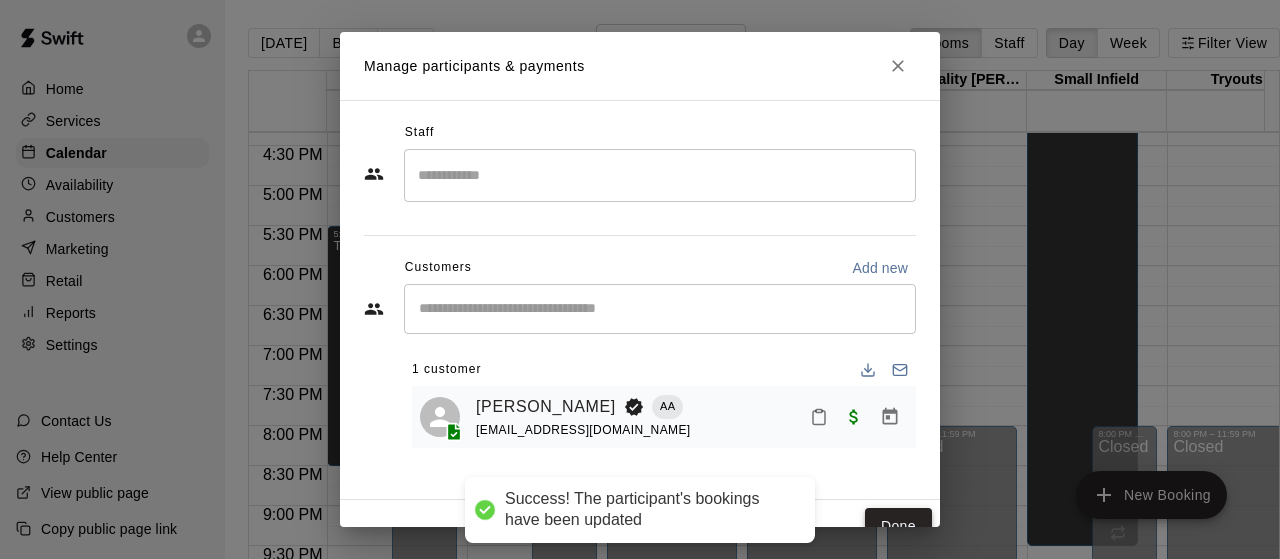 click on "Done" at bounding box center (898, 526) 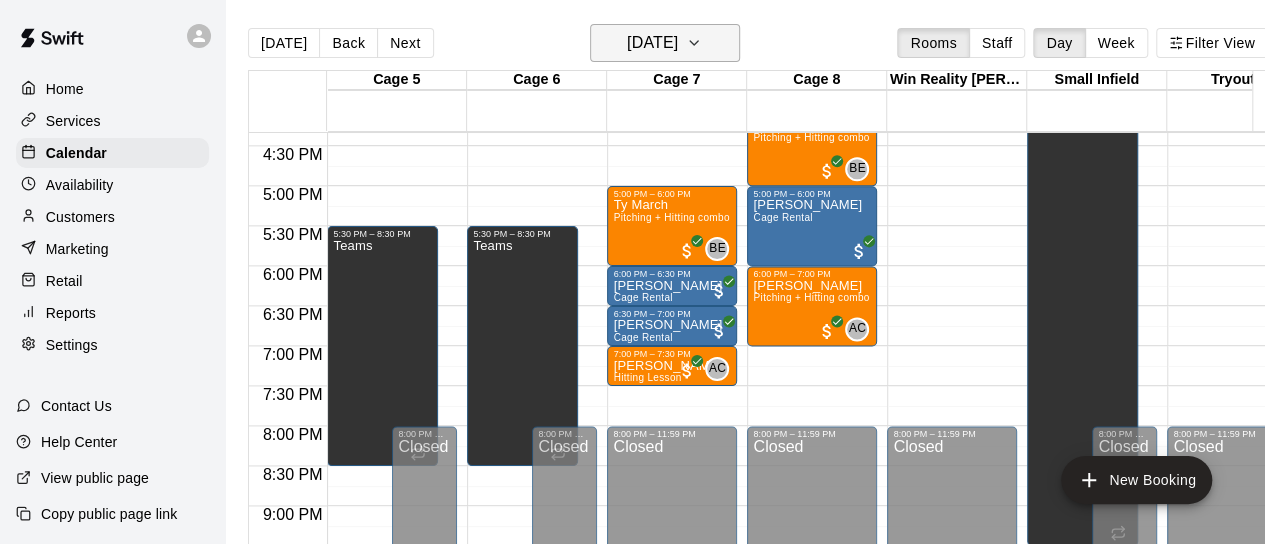 click on "[DATE]" at bounding box center [652, 43] 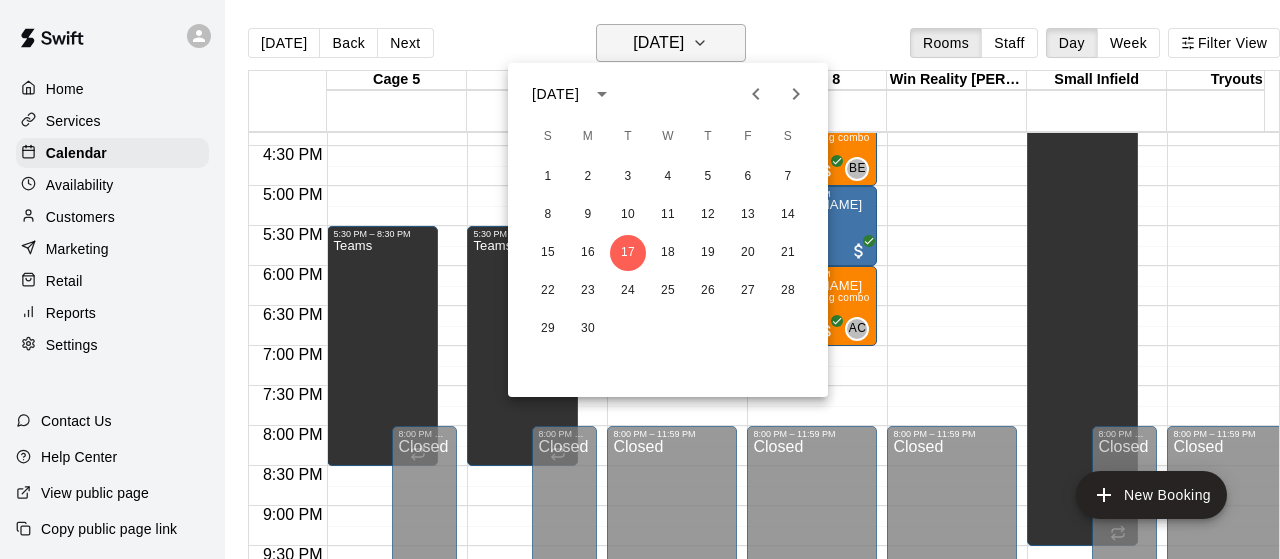 click at bounding box center (640, 279) 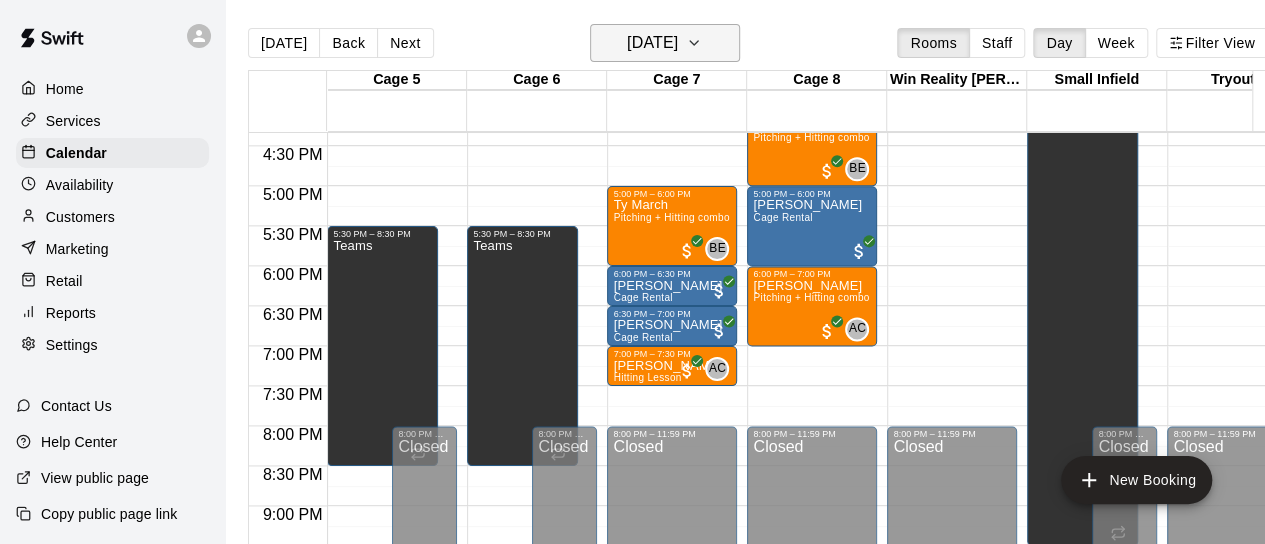 click on "[DATE]" at bounding box center (652, 43) 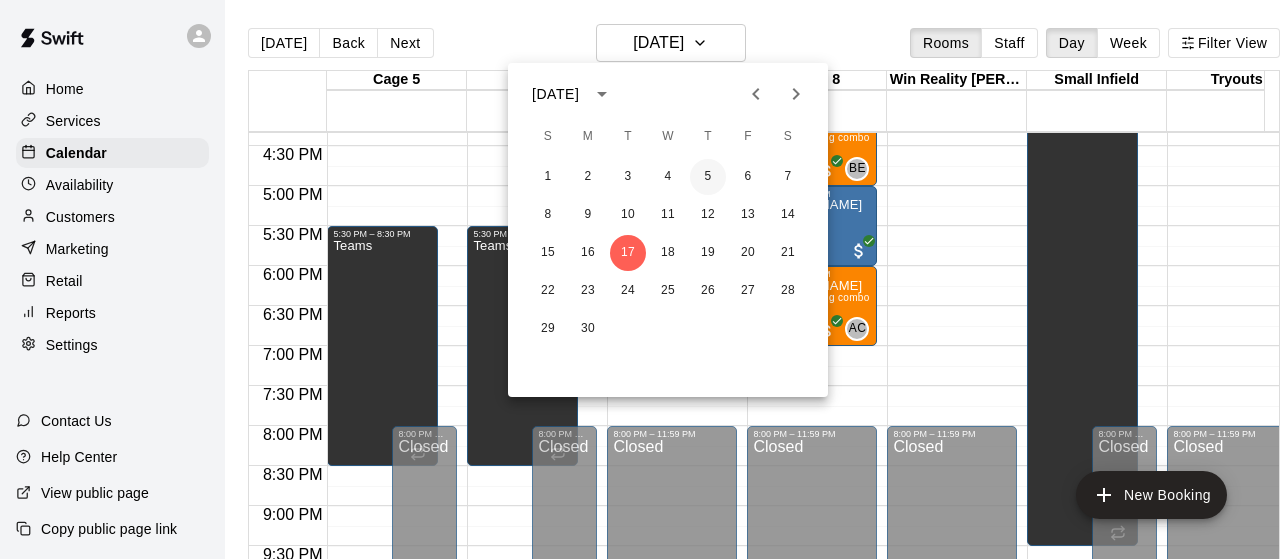 click on "5" at bounding box center (708, 177) 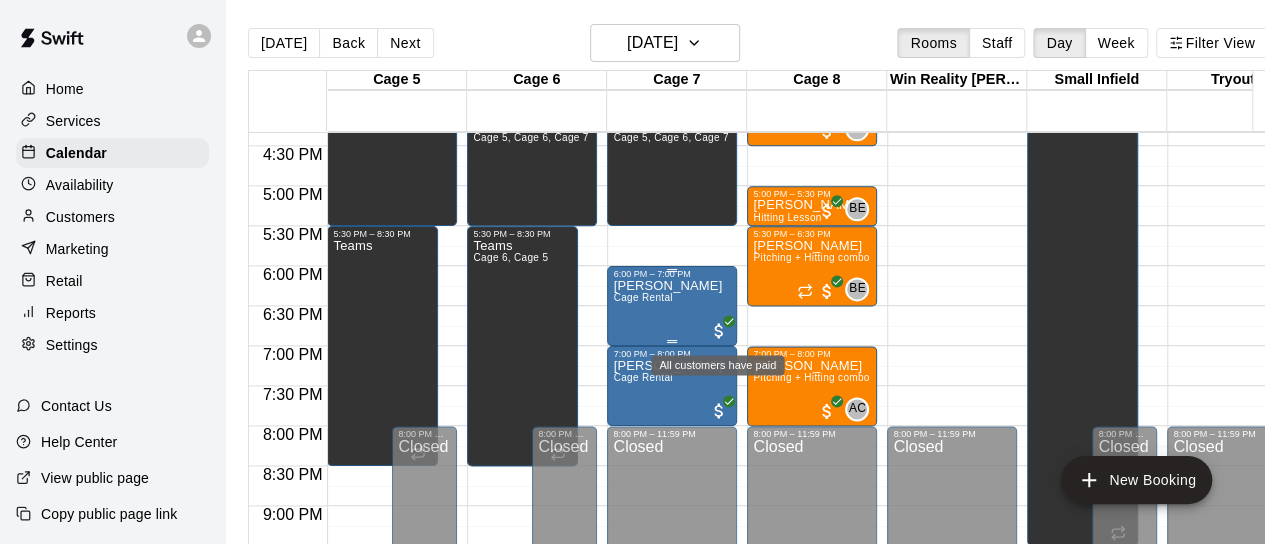 click at bounding box center (719, 331) 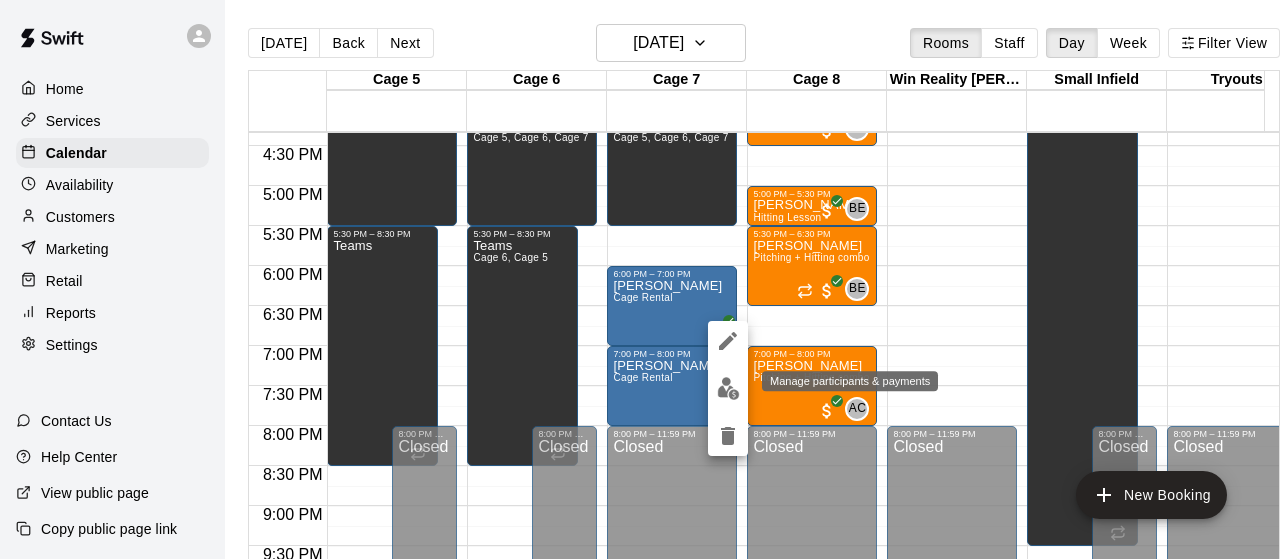 click at bounding box center [728, 388] 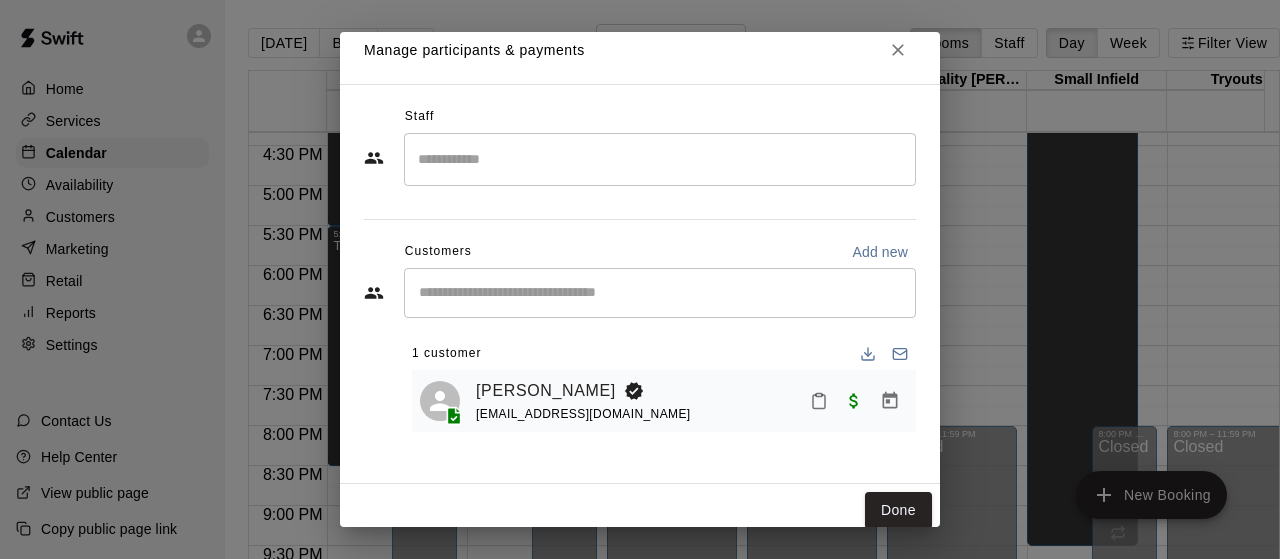 scroll, scrollTop: 25, scrollLeft: 0, axis: vertical 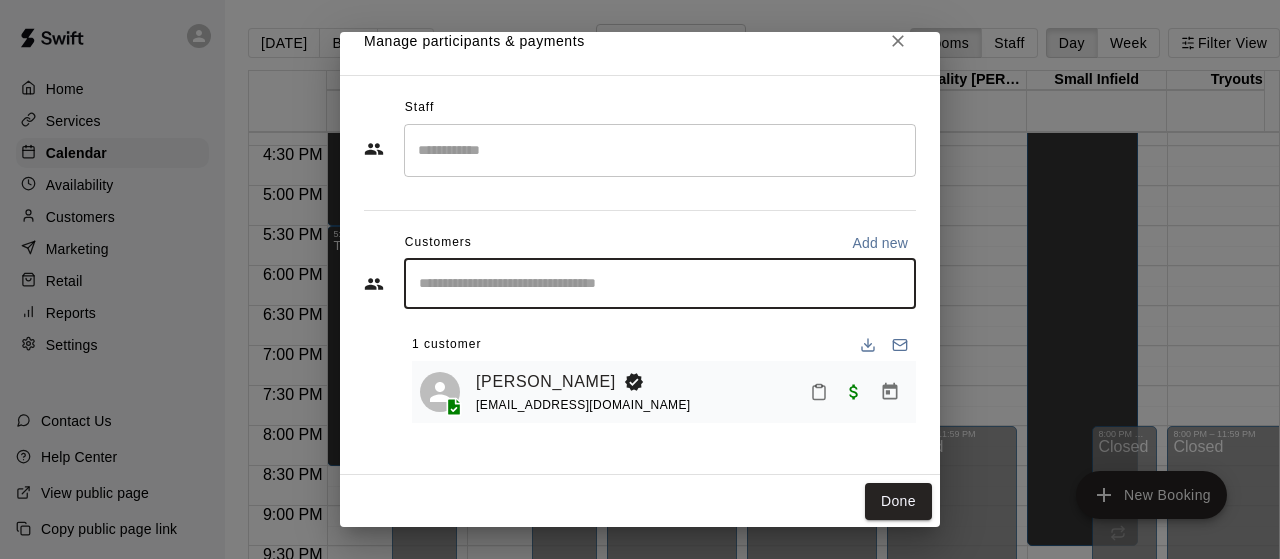 click at bounding box center (660, 284) 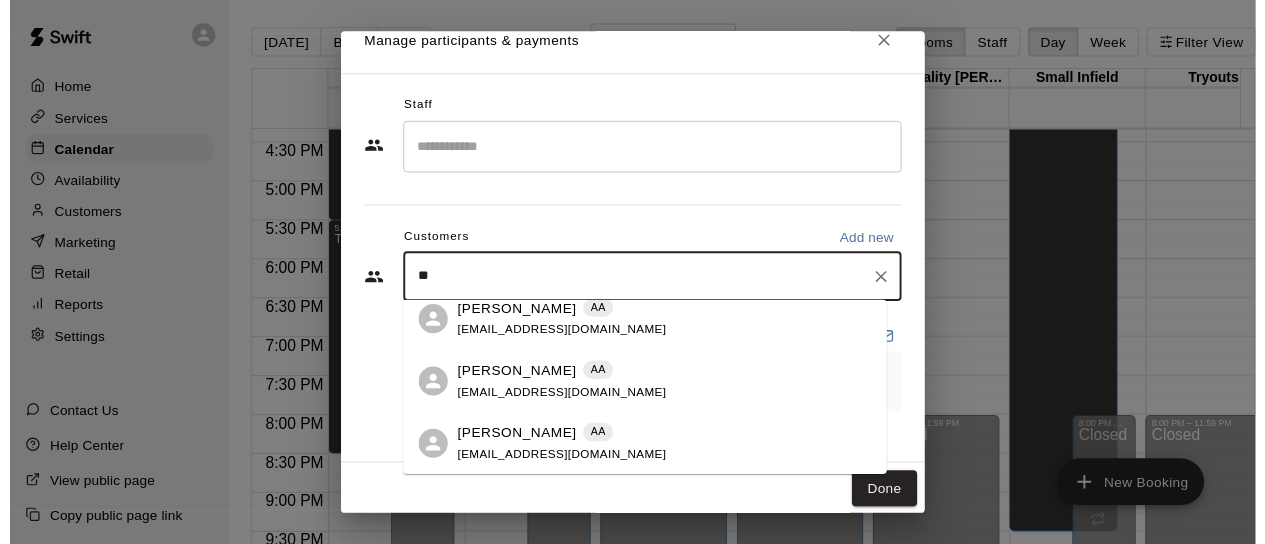 scroll, scrollTop: 0, scrollLeft: 0, axis: both 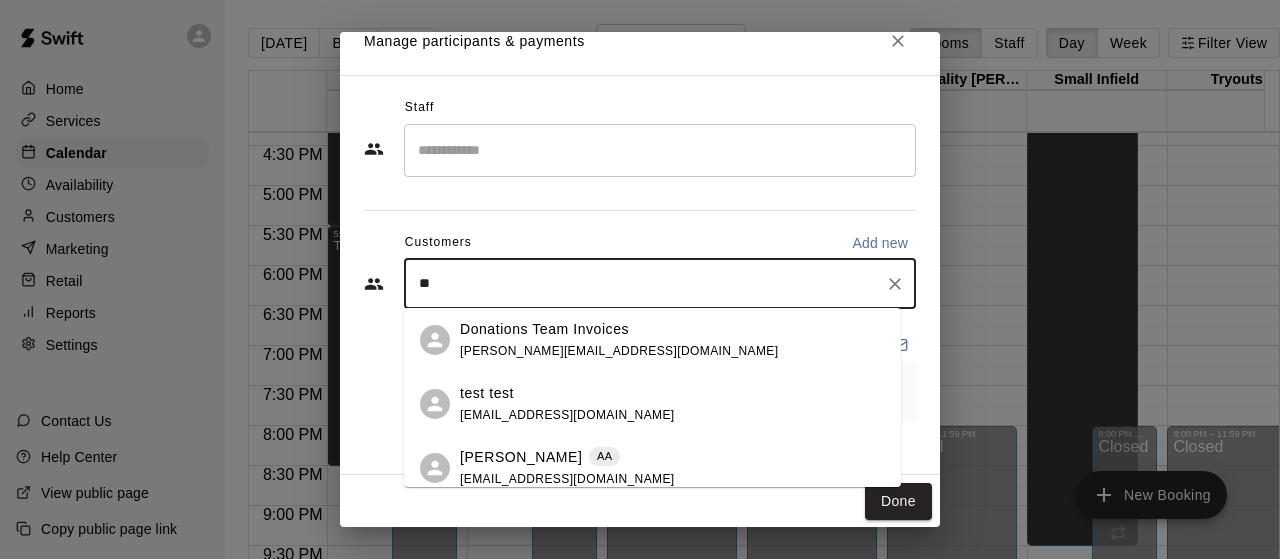 type on "*" 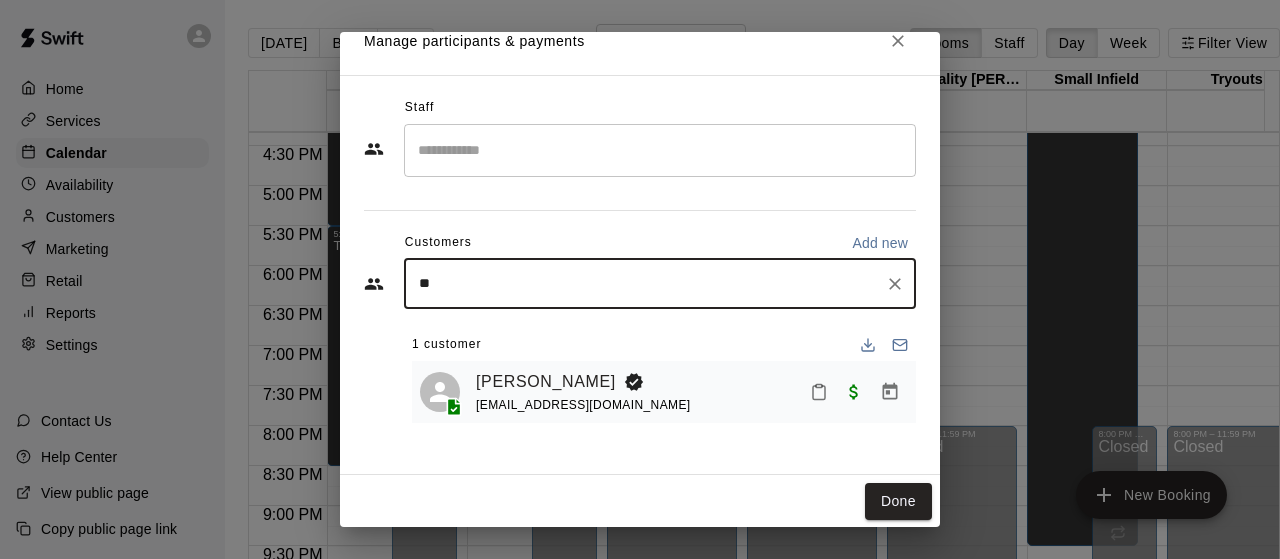 type on "*" 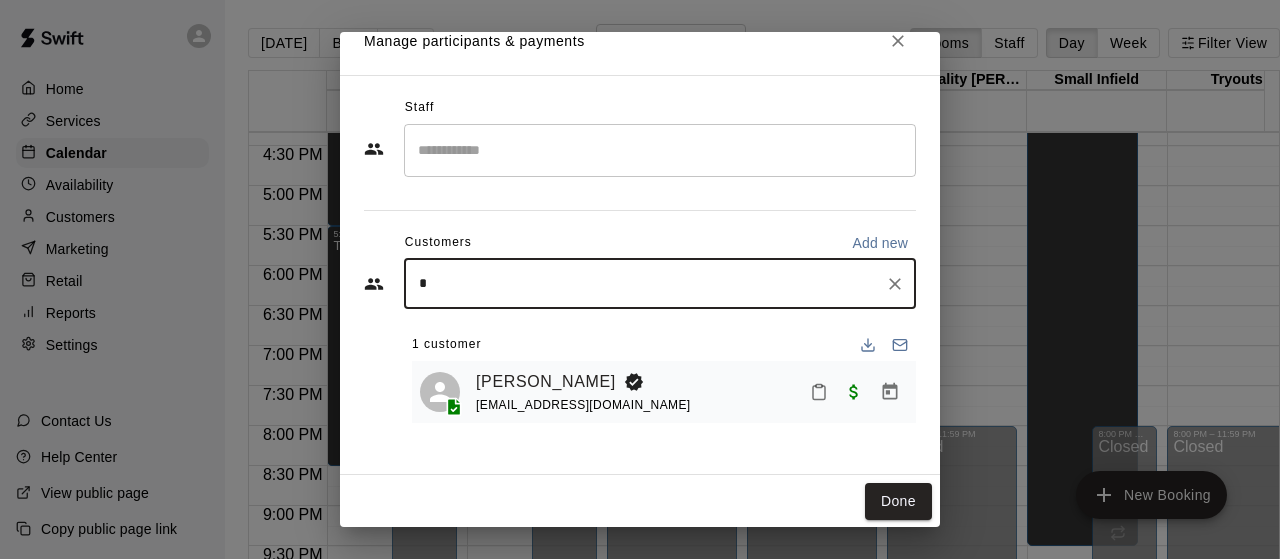 type 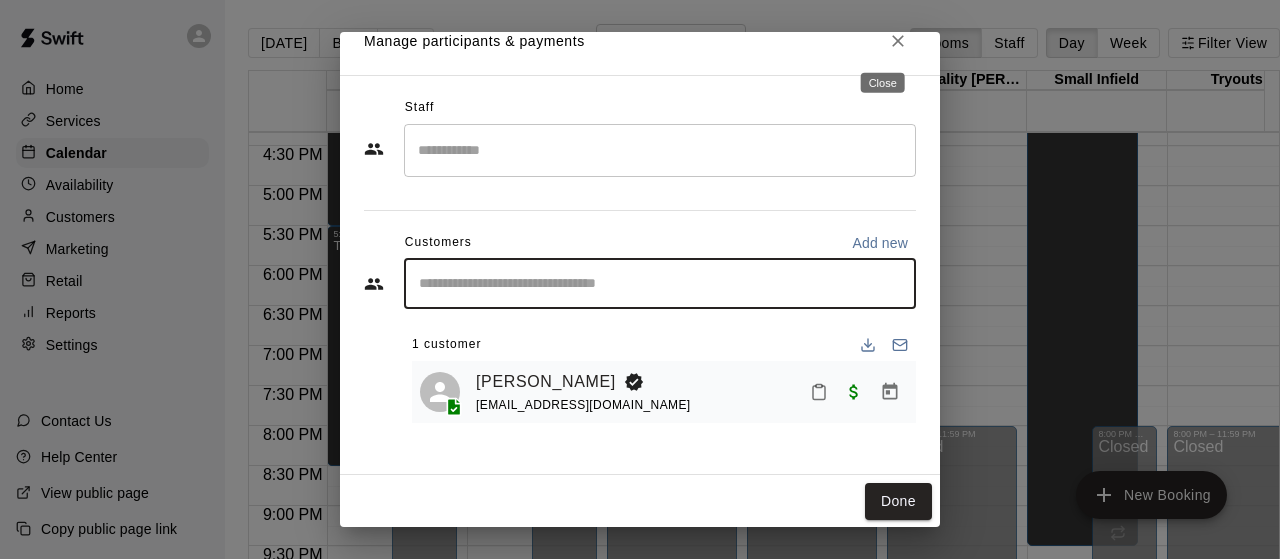 click 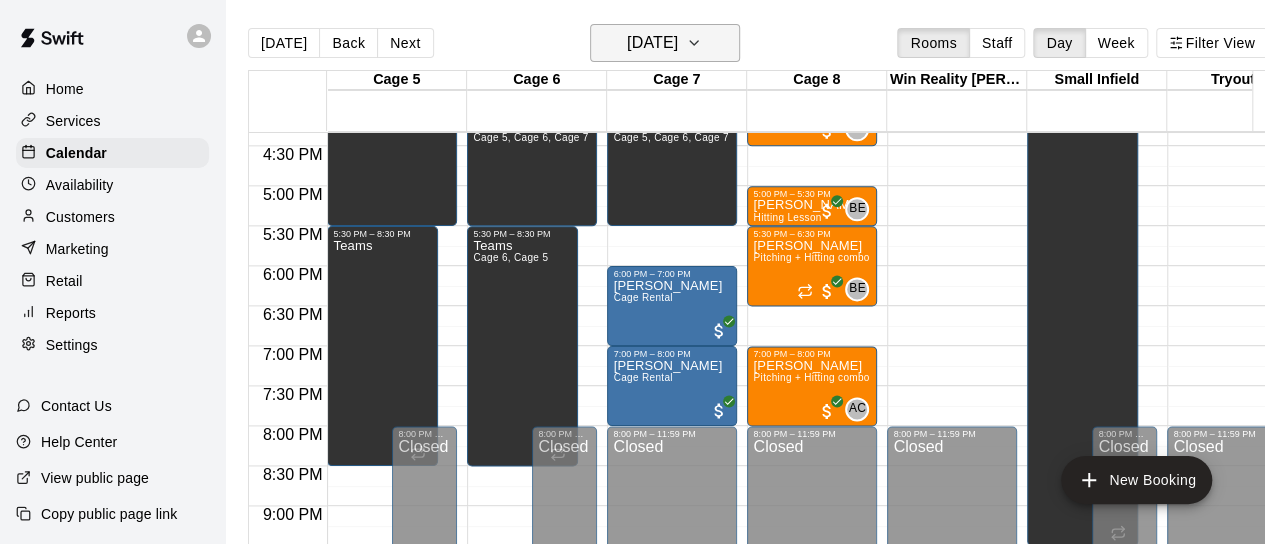 click on "[DATE]" at bounding box center (665, 43) 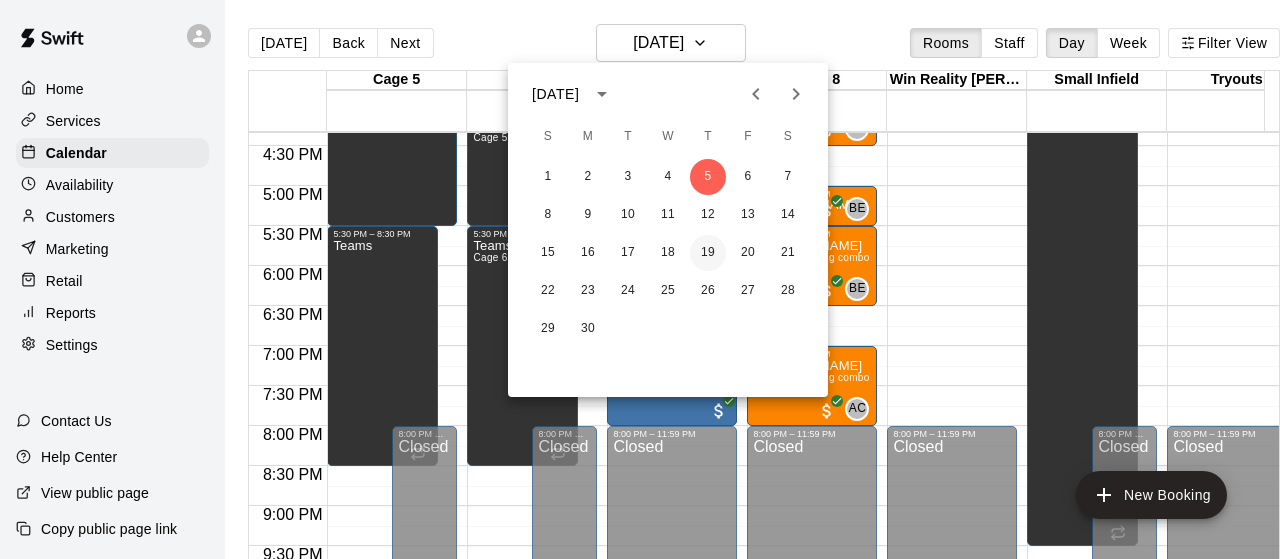 click on "19" at bounding box center [708, 253] 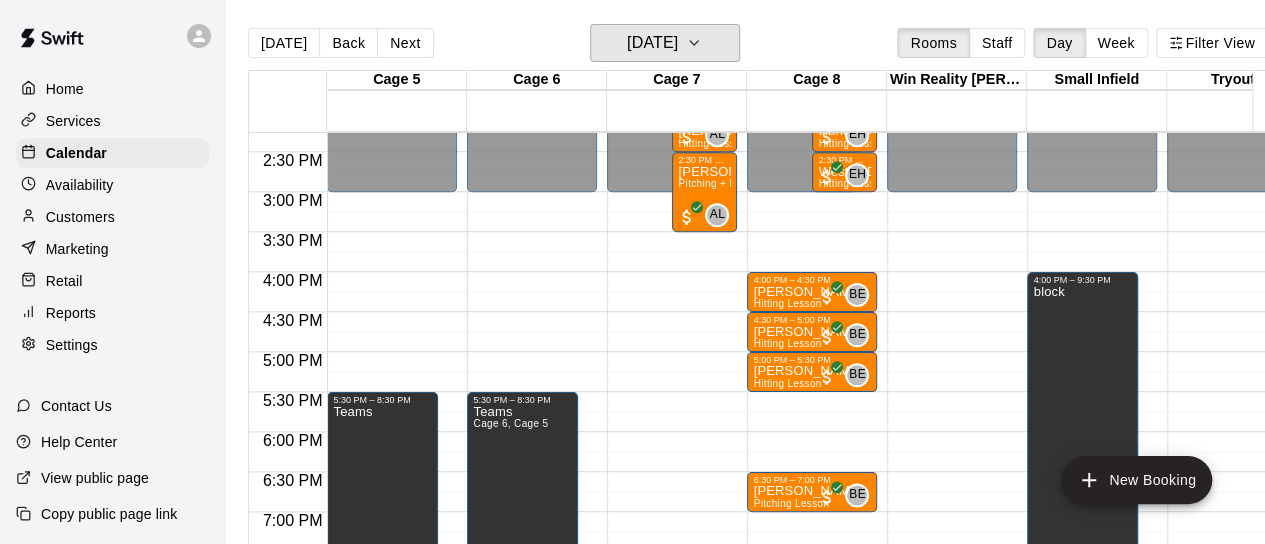 scroll, scrollTop: 1141, scrollLeft: 23, axis: both 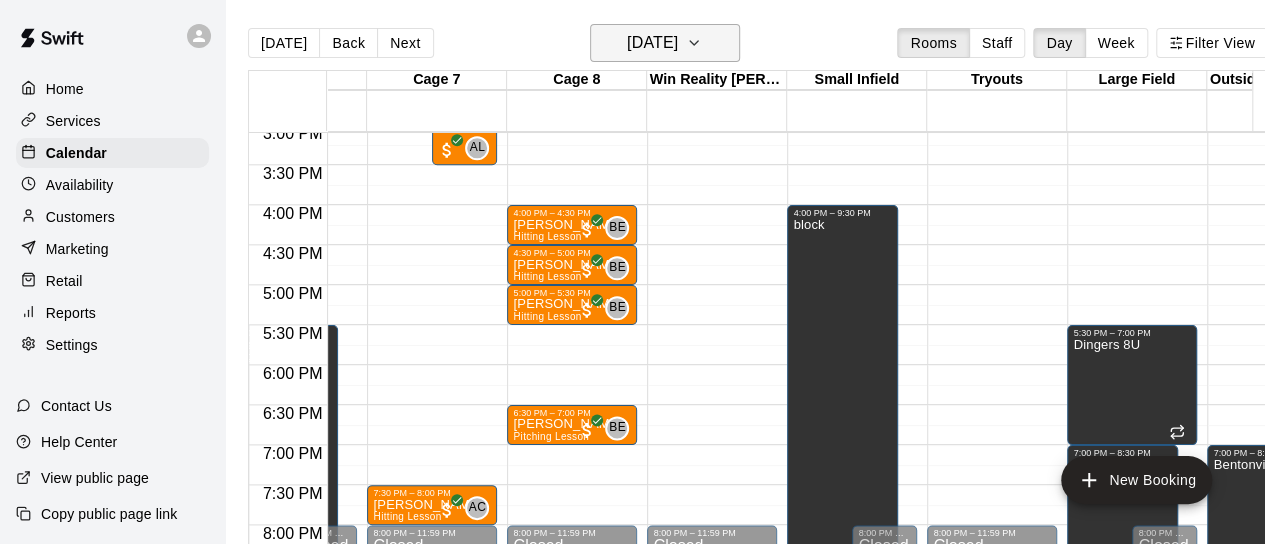 click on "[DATE]" at bounding box center (652, 43) 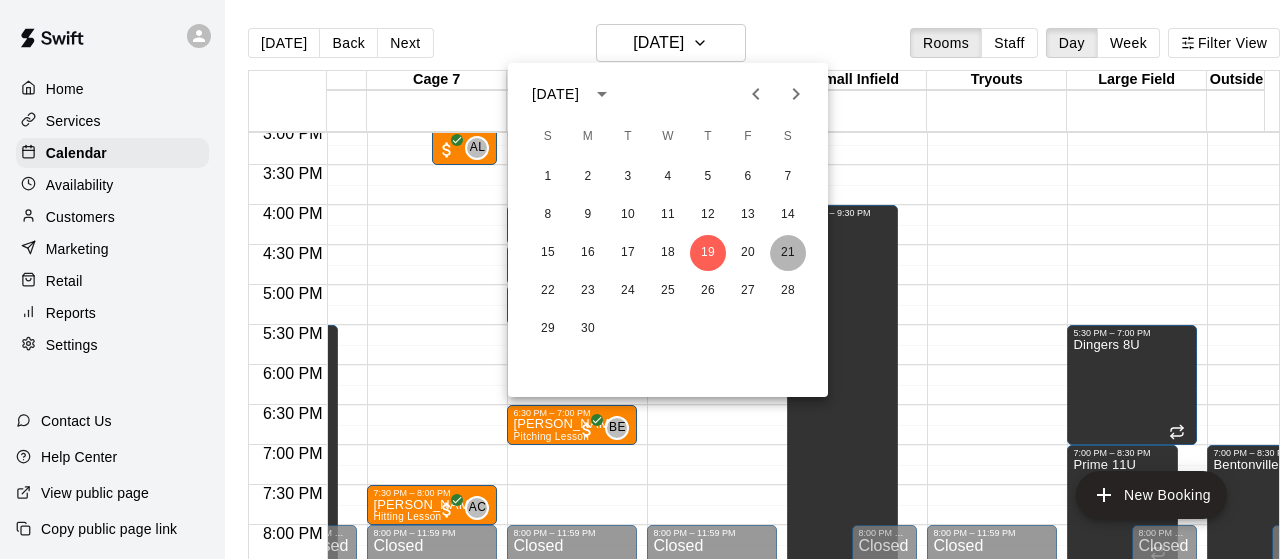 click on "21" at bounding box center (788, 253) 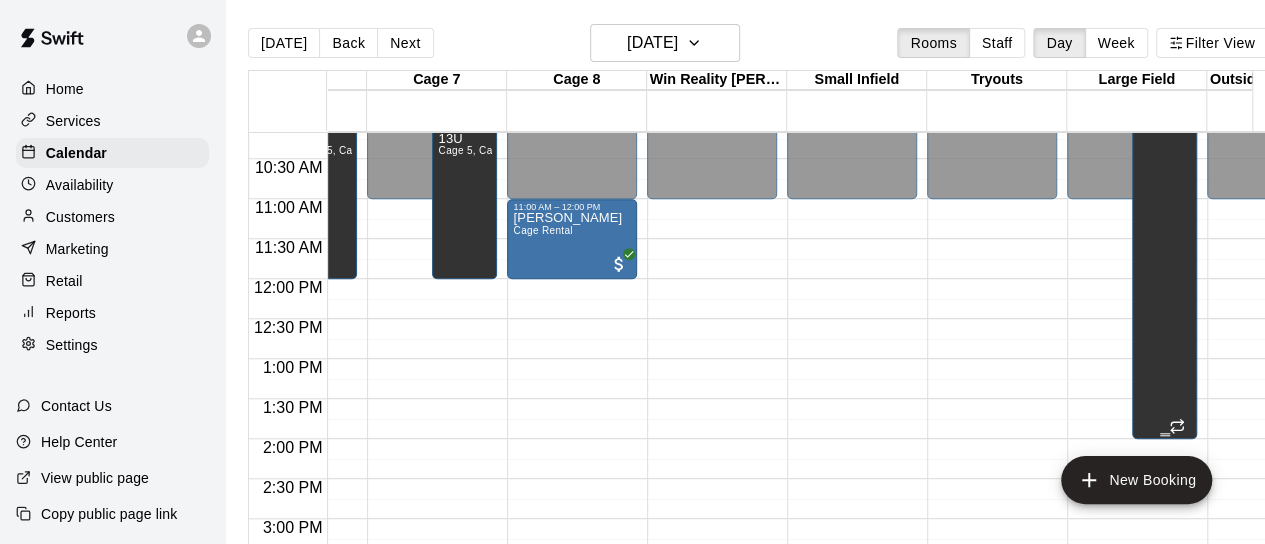 click on "NWA LL" at bounding box center (1162, 244) 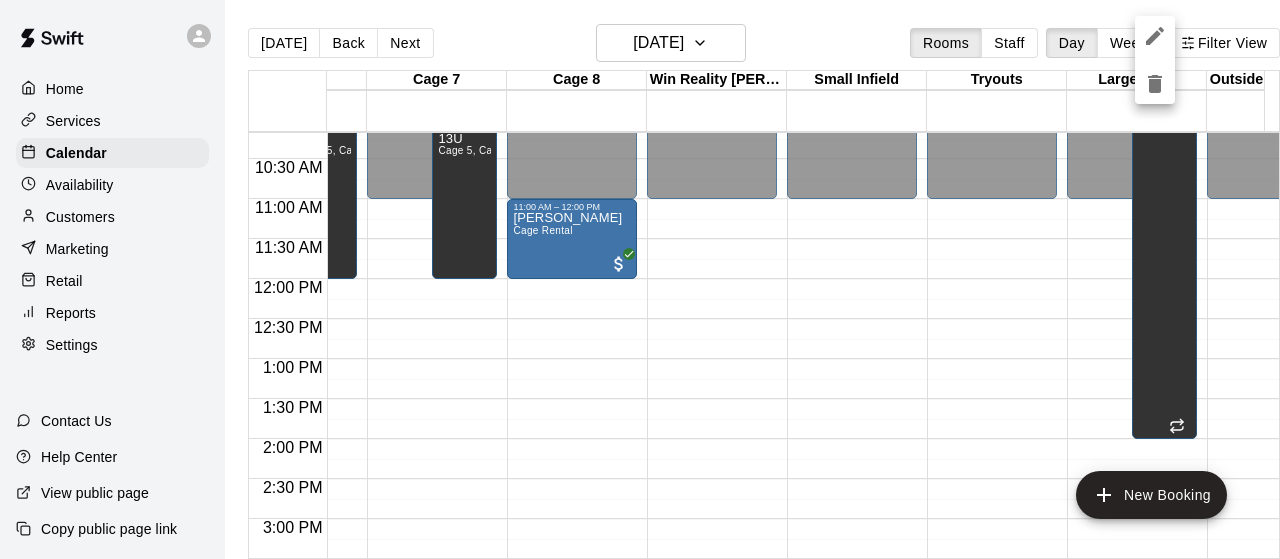 click at bounding box center [640, 279] 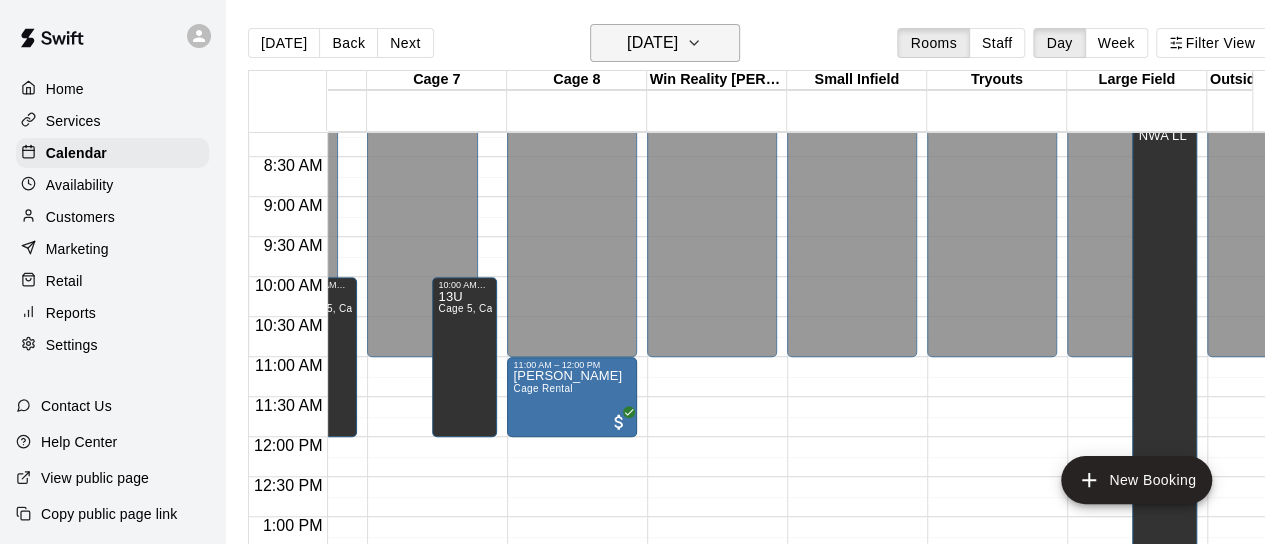 click 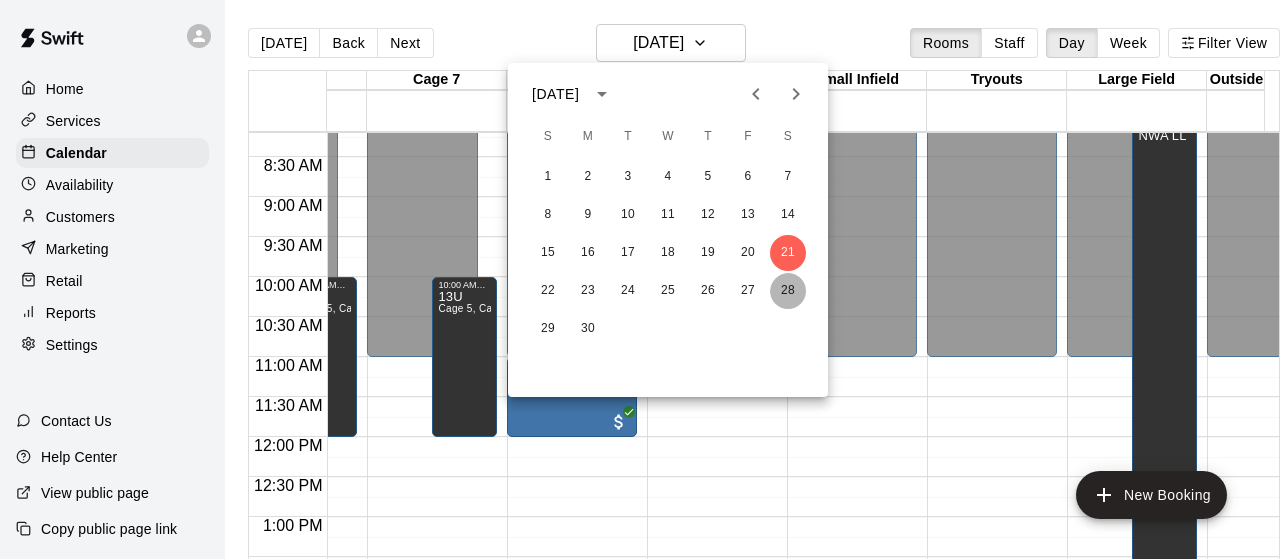 click on "28" at bounding box center [788, 291] 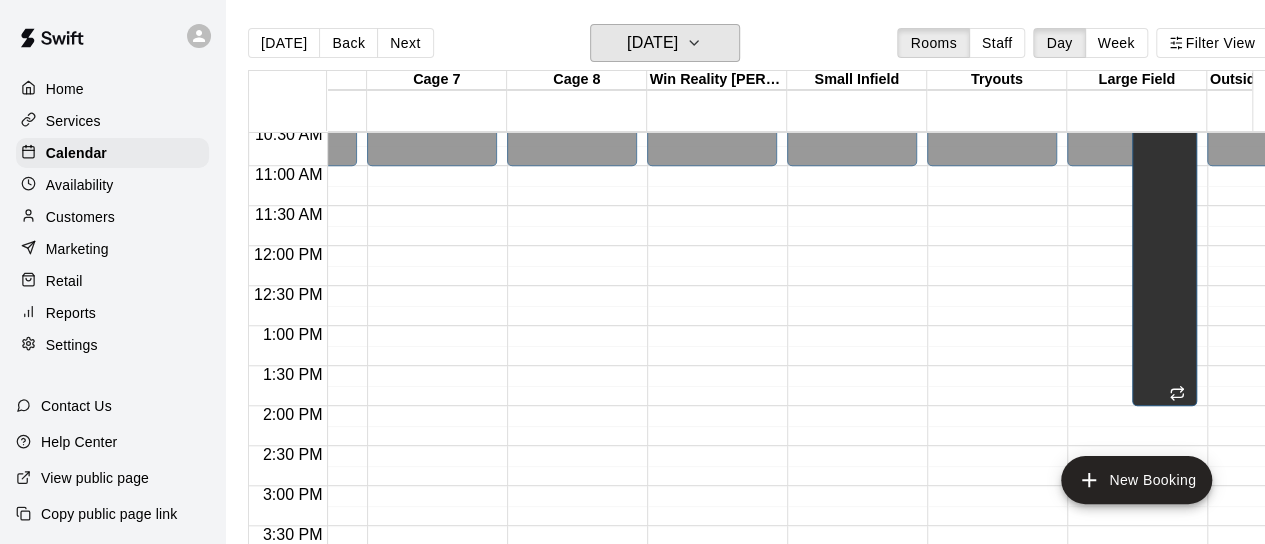 scroll, scrollTop: 757, scrollLeft: 240, axis: both 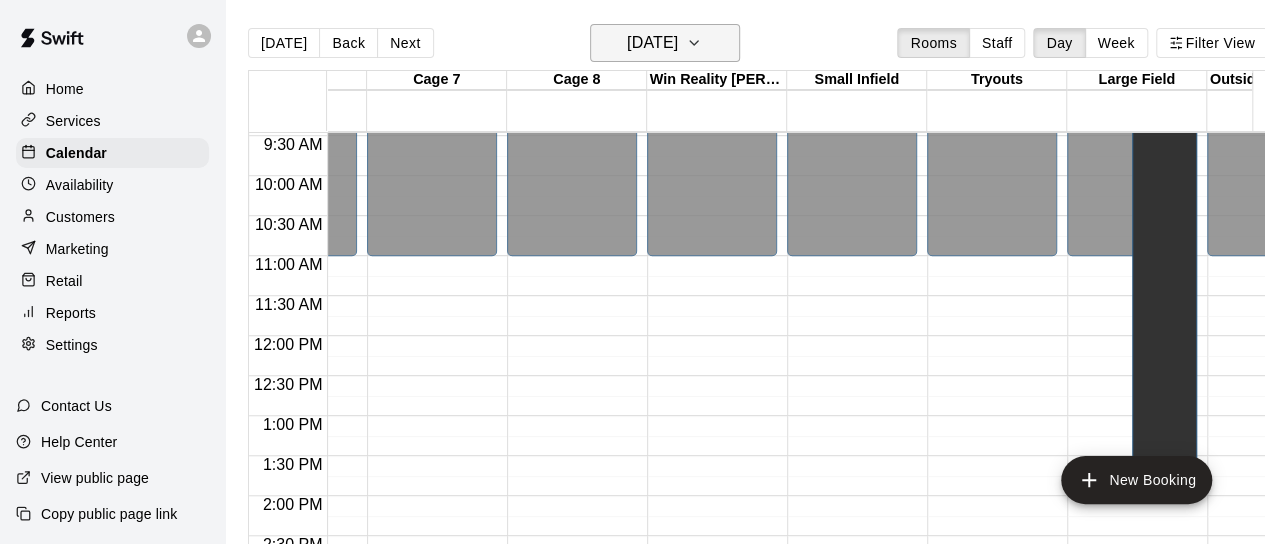 click on "[DATE]" at bounding box center [652, 43] 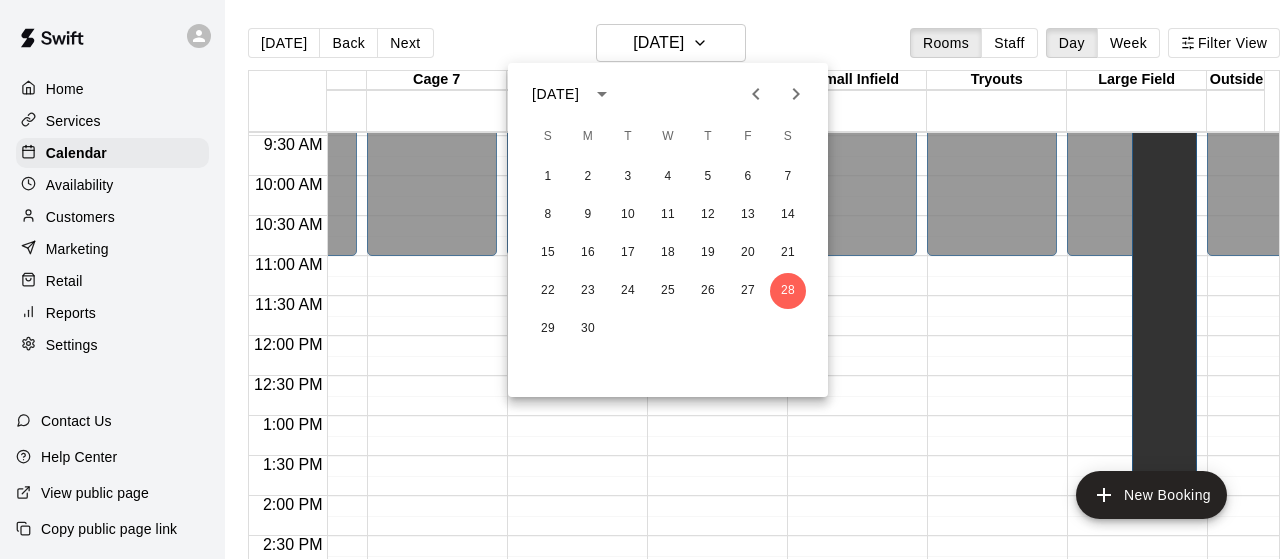 click 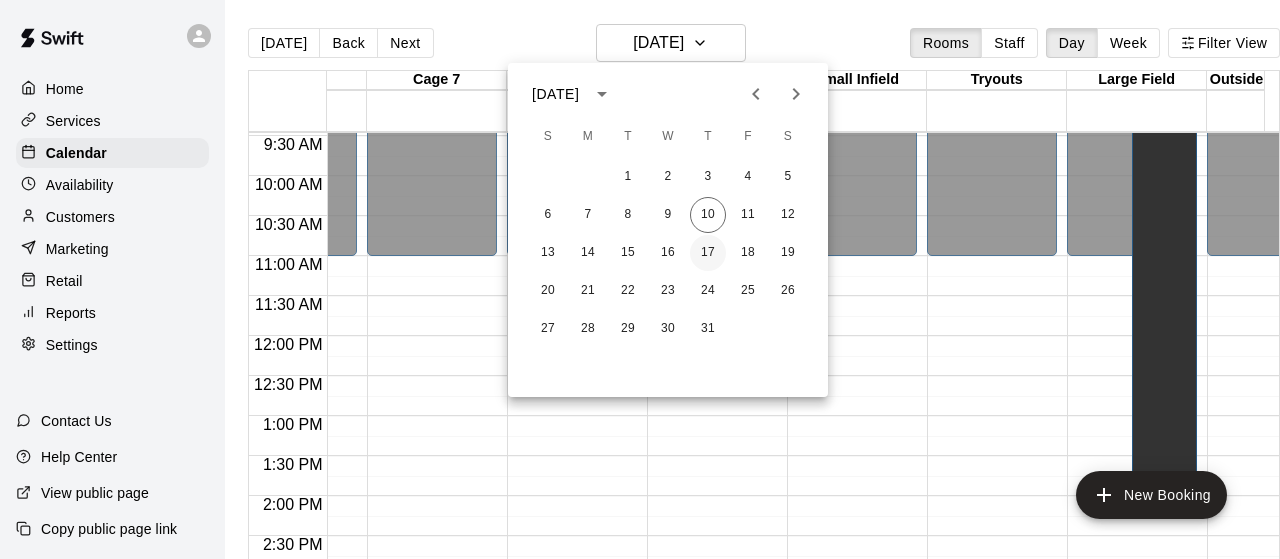 click on "17" at bounding box center [708, 253] 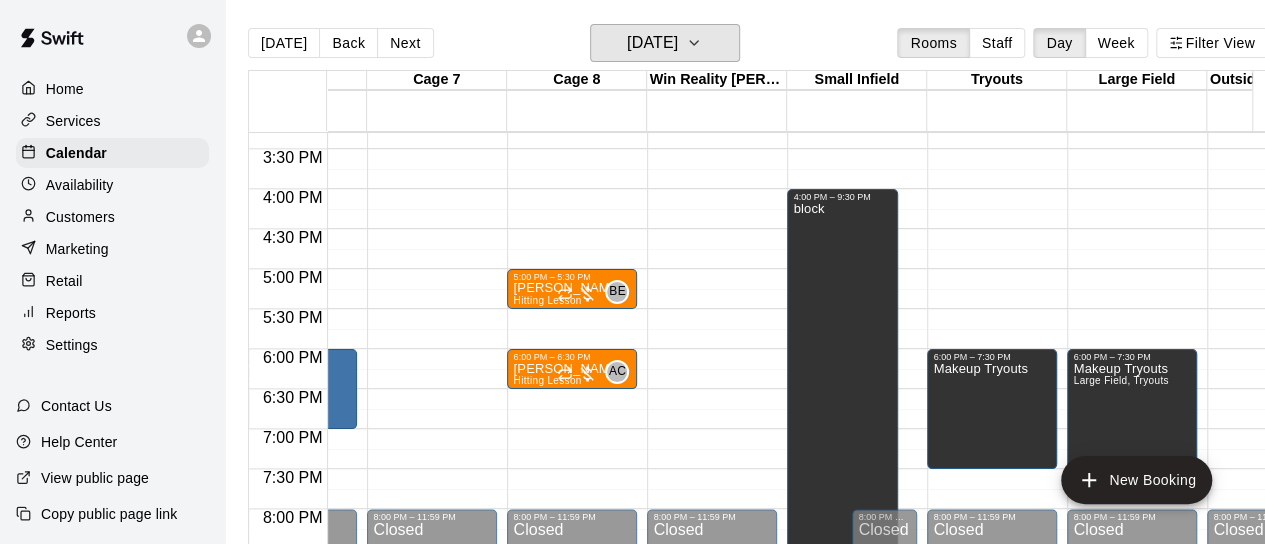 scroll, scrollTop: 1224, scrollLeft: 186, axis: both 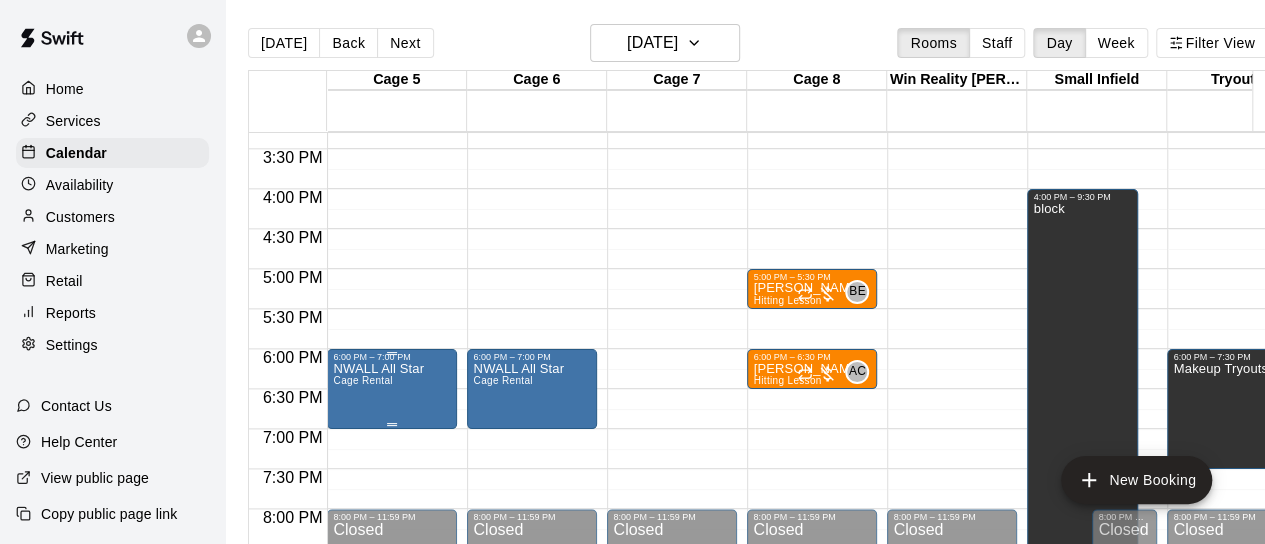 click on "NWALL All Star Cage Rental" at bounding box center (378, 634) 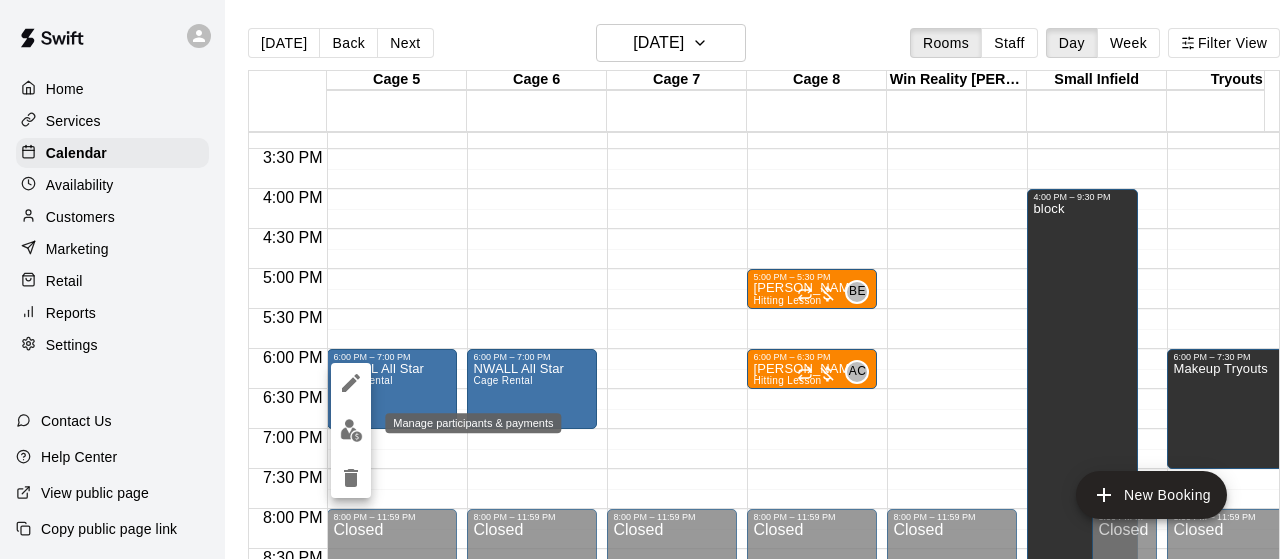 click at bounding box center (351, 430) 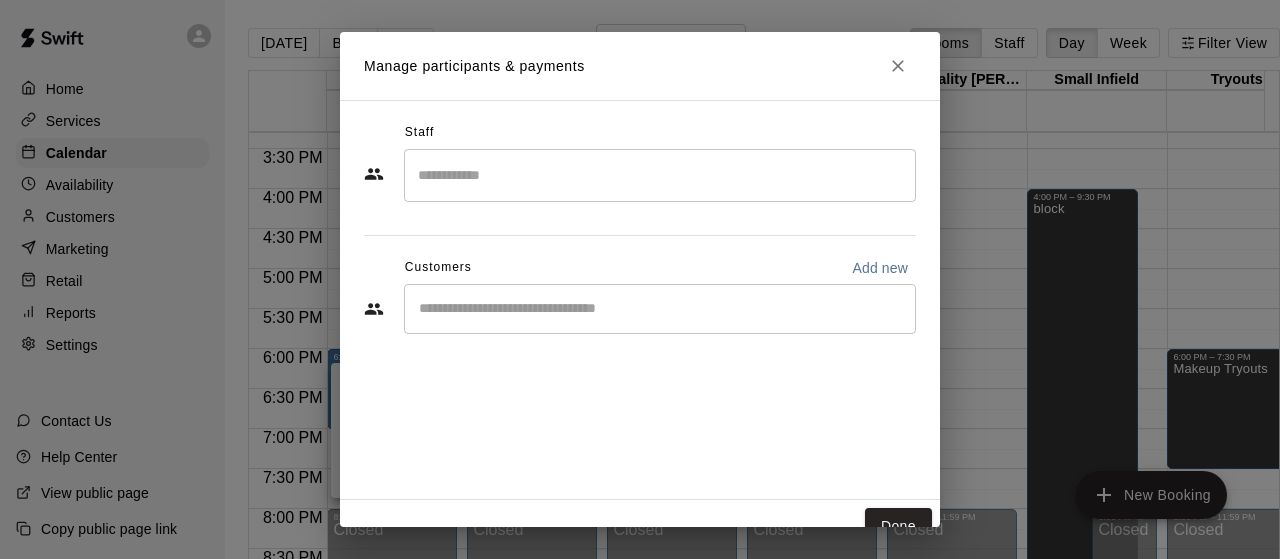 click on "​" at bounding box center (660, 309) 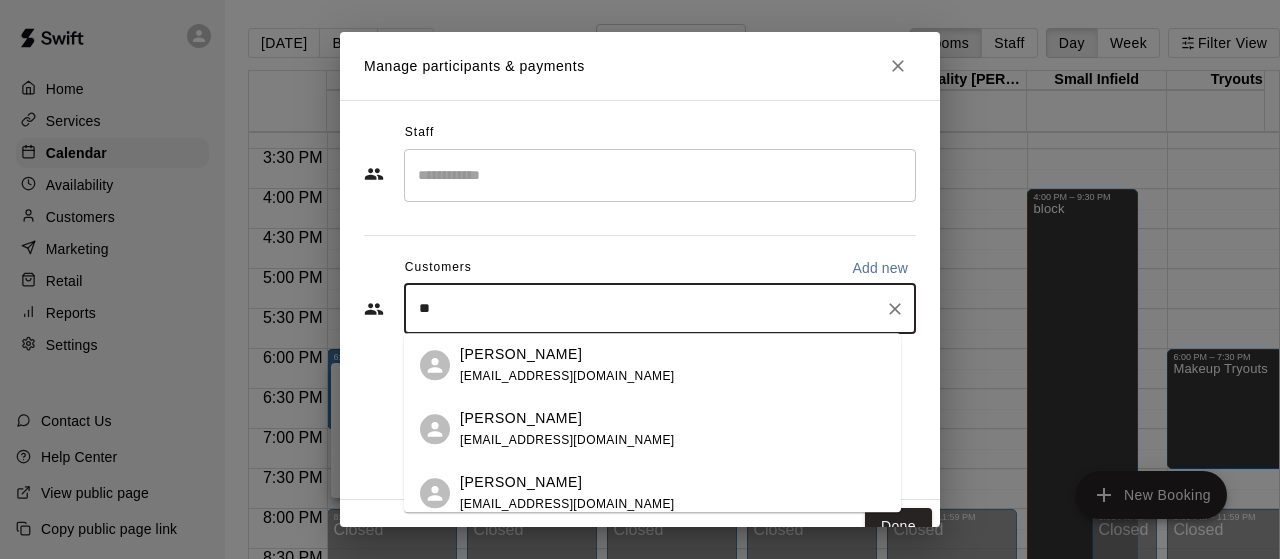 type on "*" 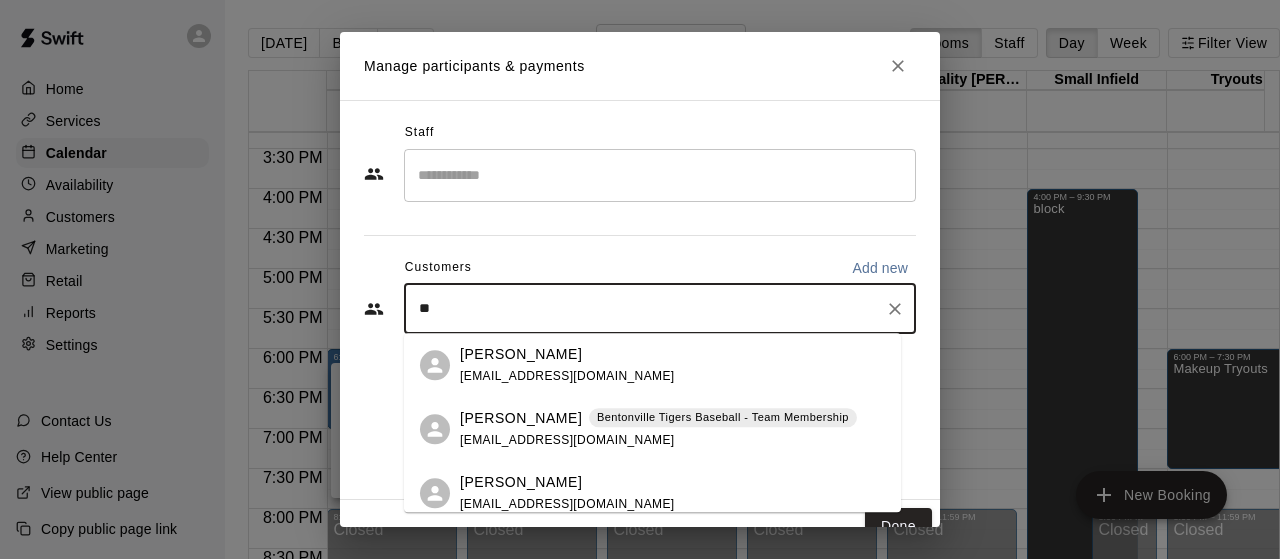 type on "***" 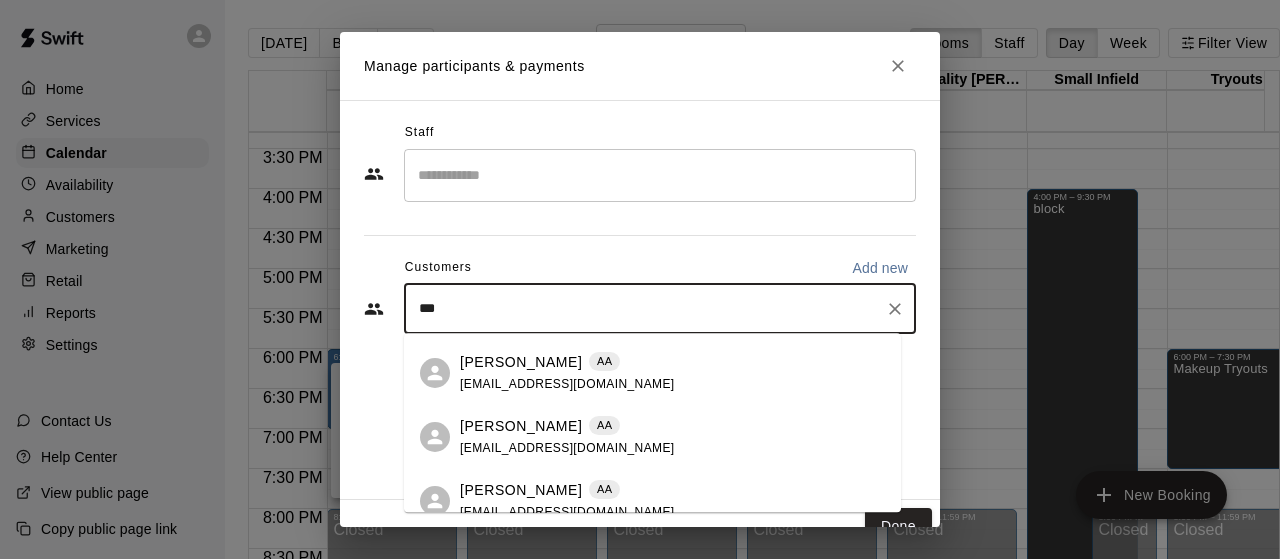 scroll, scrollTop: 377, scrollLeft: 0, axis: vertical 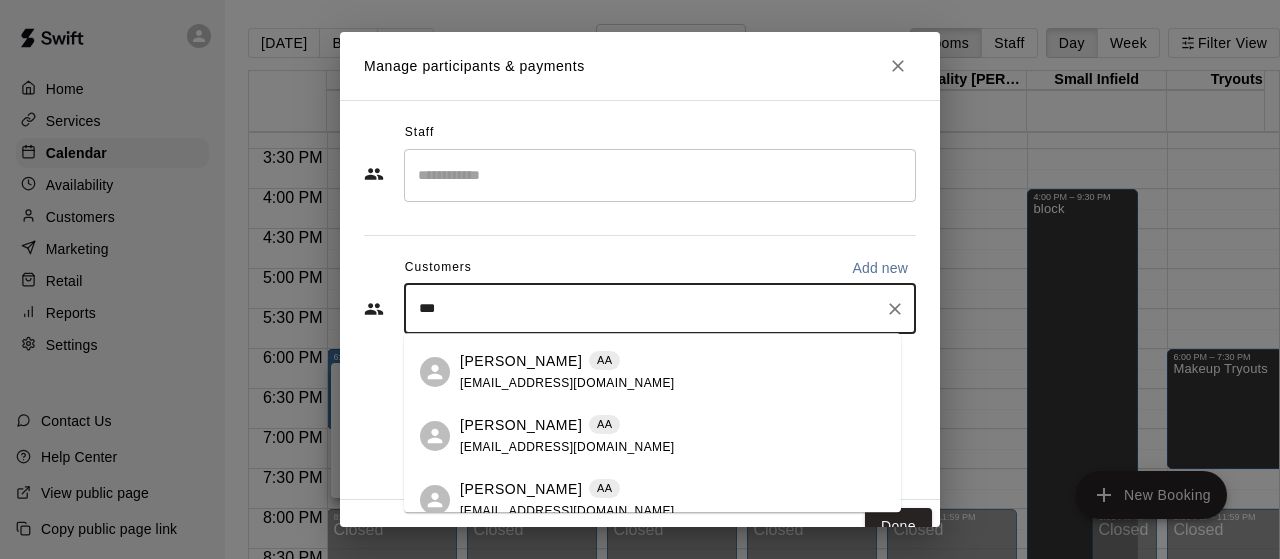 click on "[PERSON_NAME]  AA" at bounding box center (567, 425) 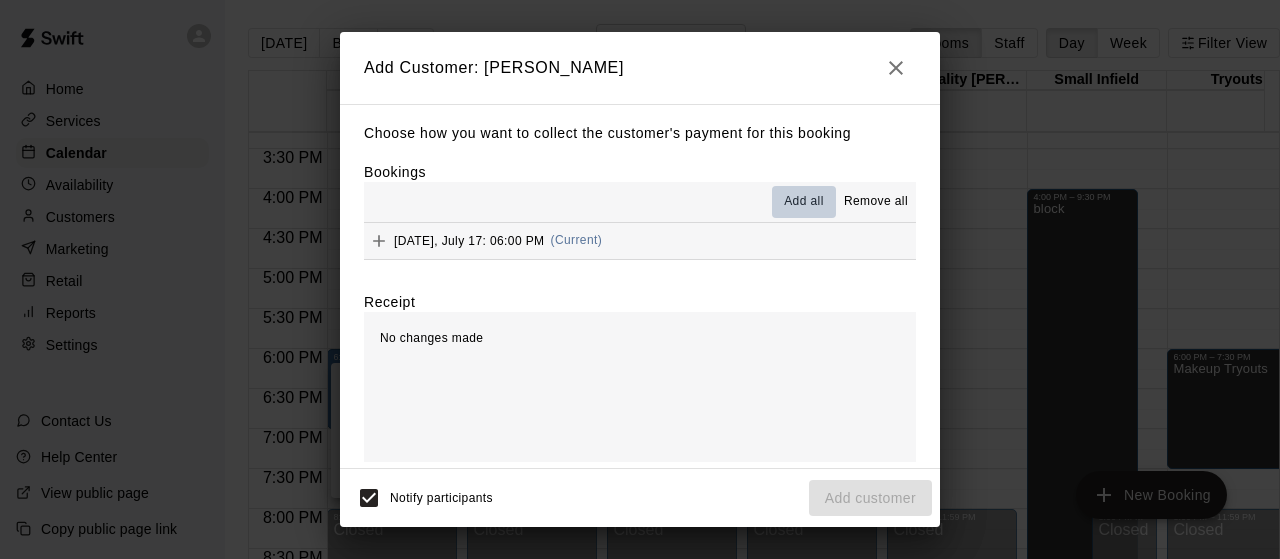 click on "Add all" at bounding box center (804, 202) 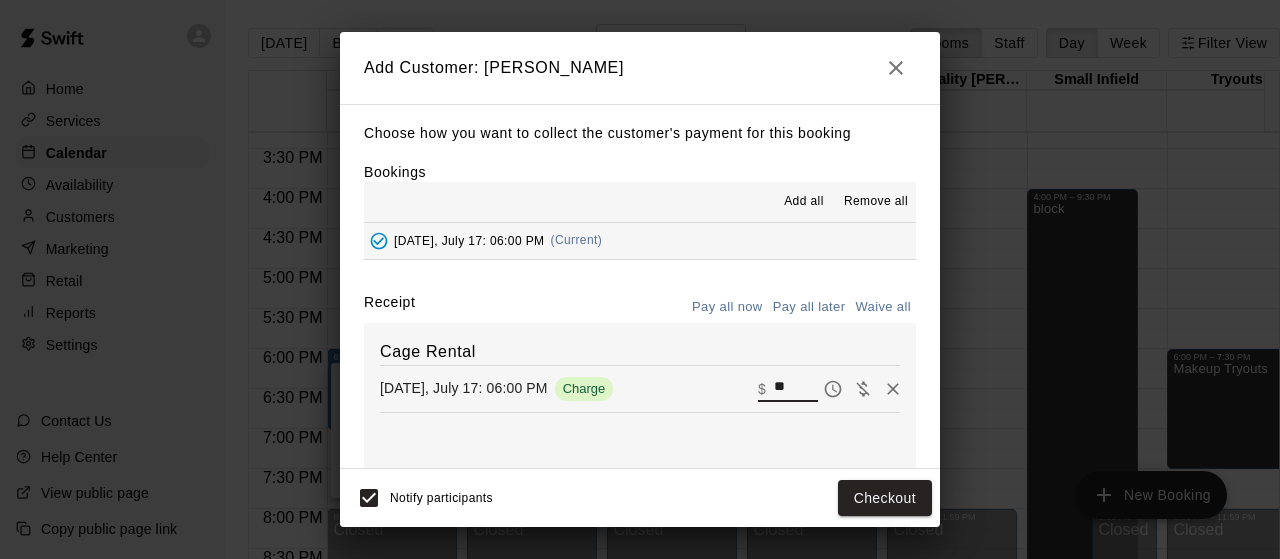 drag, startPoint x: 768, startPoint y: 384, endPoint x: 625, endPoint y: 381, distance: 143.03146 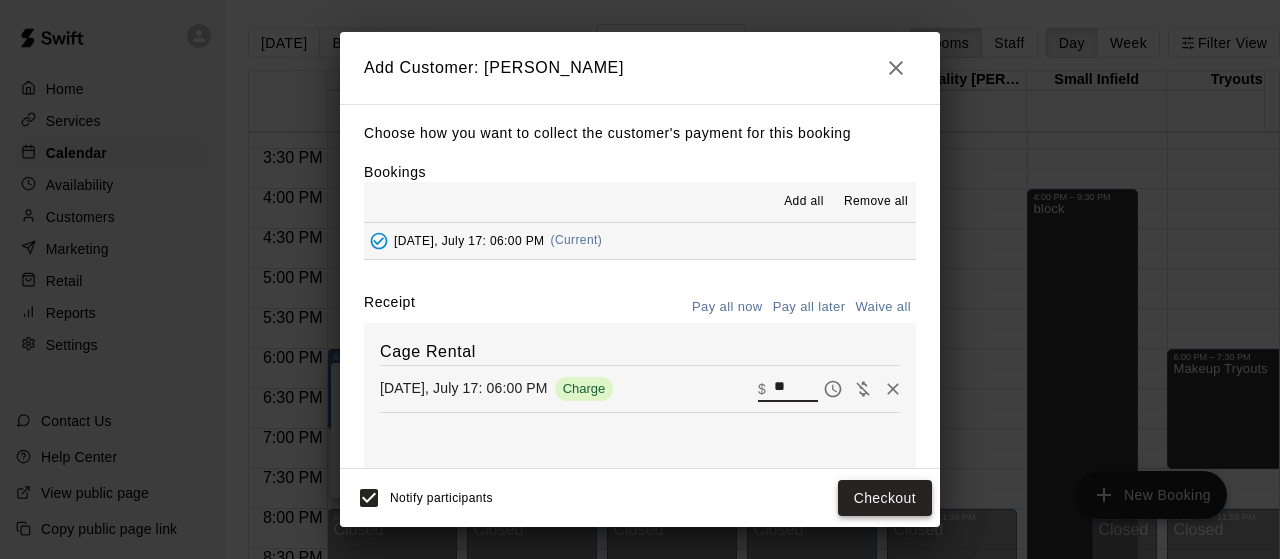 type on "**" 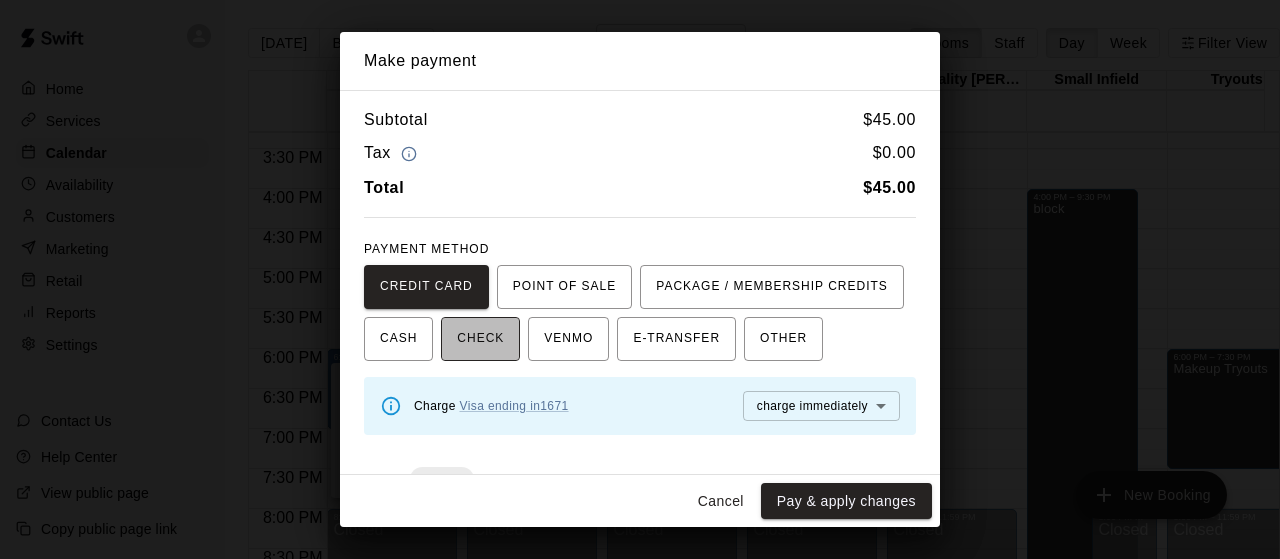 click on "CHECK" at bounding box center [480, 339] 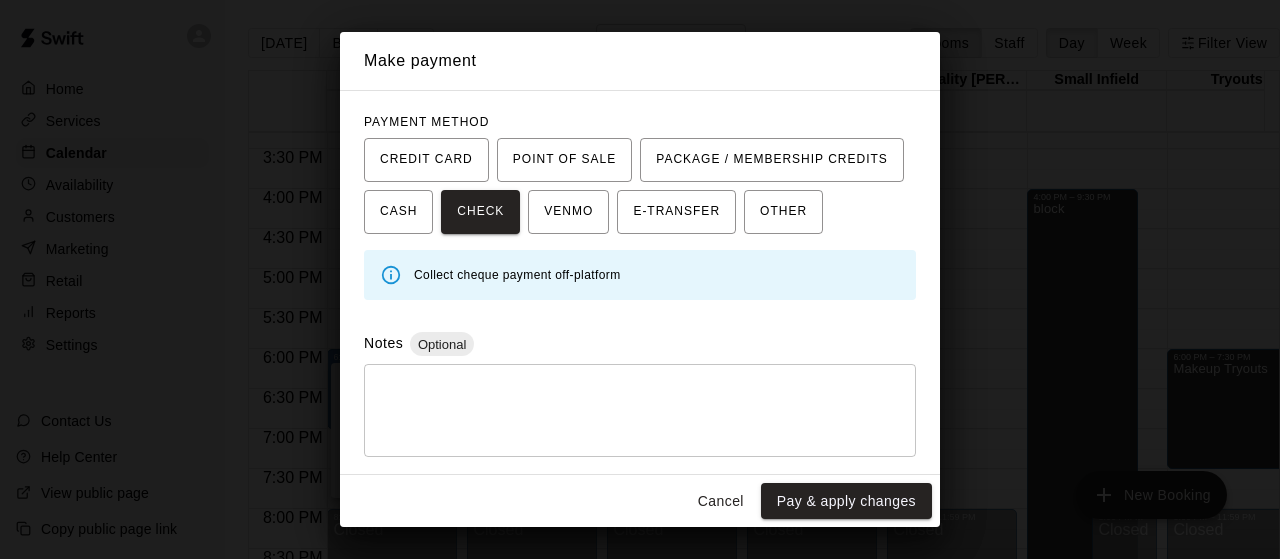 scroll, scrollTop: 176, scrollLeft: 0, axis: vertical 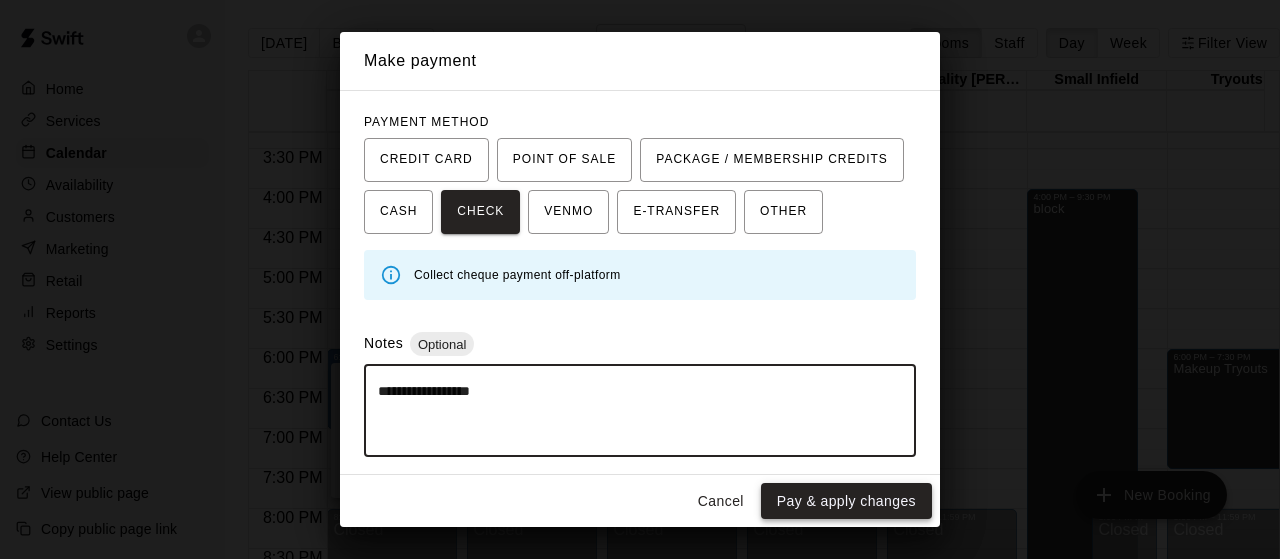 type on "**********" 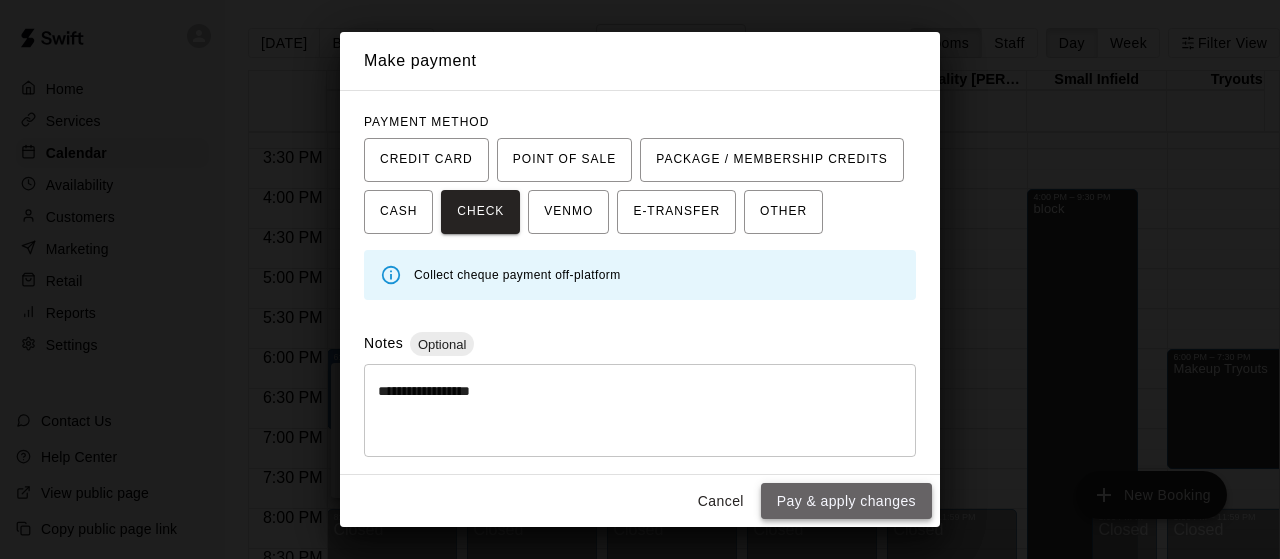 click on "Pay & apply changes" at bounding box center (846, 501) 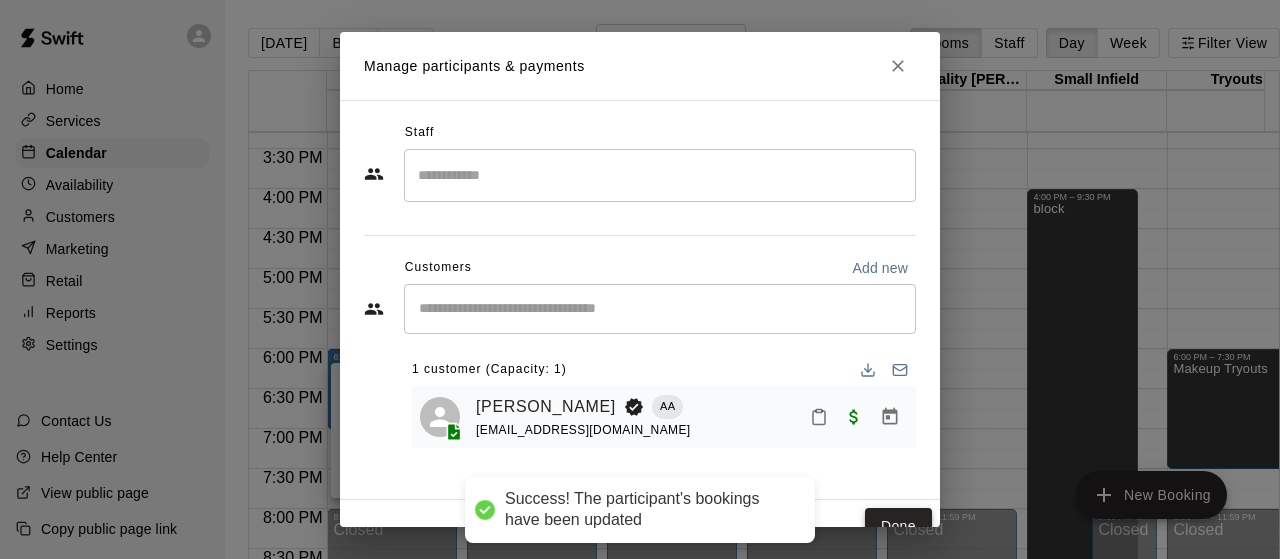 click on "Done" at bounding box center [898, 526] 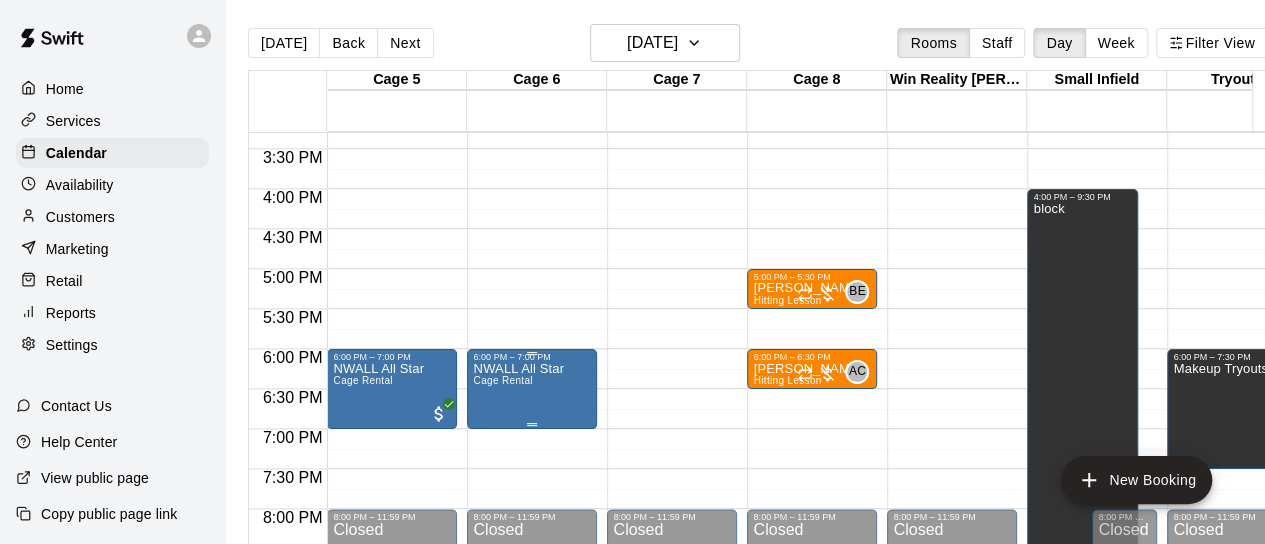 click on "NWALL All Star Cage Rental" at bounding box center (518, 634) 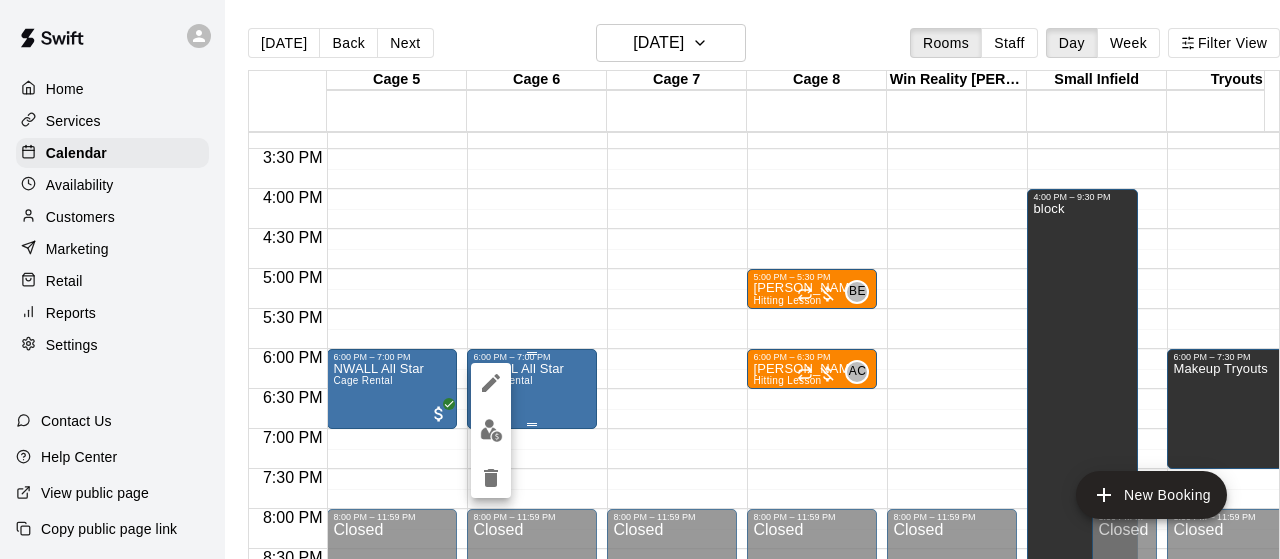 click at bounding box center [640, 279] 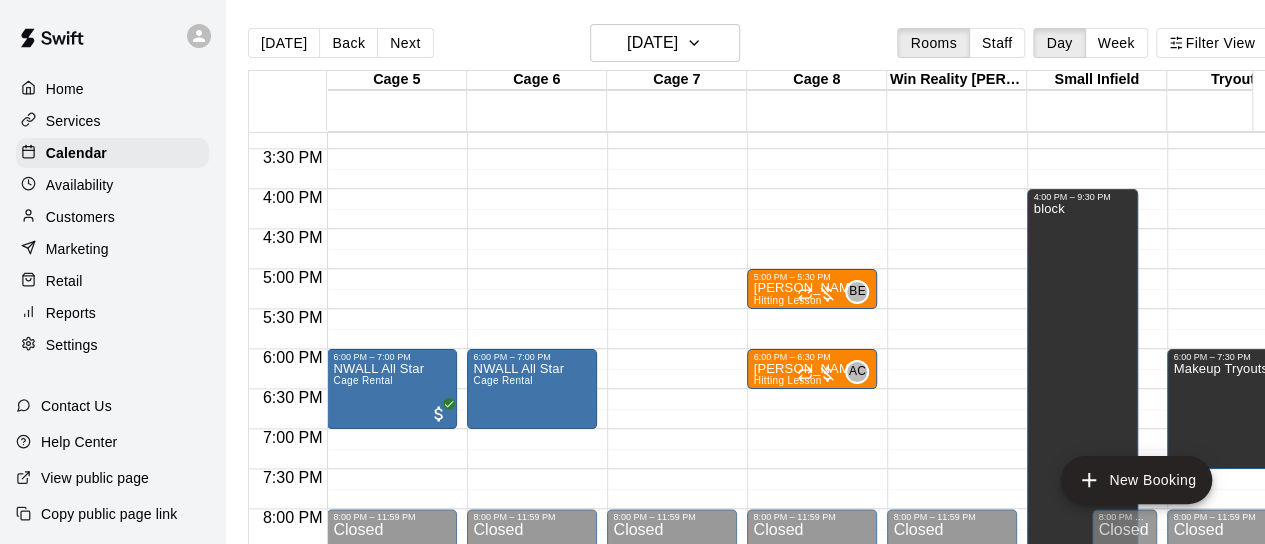 click on "12:00 AM – 3:00 PM Closed 6:00 PM – 7:00 PM NWALL All Star Cage Rental 8:00 PM – 11:59 PM Closed" at bounding box center [532, -131] 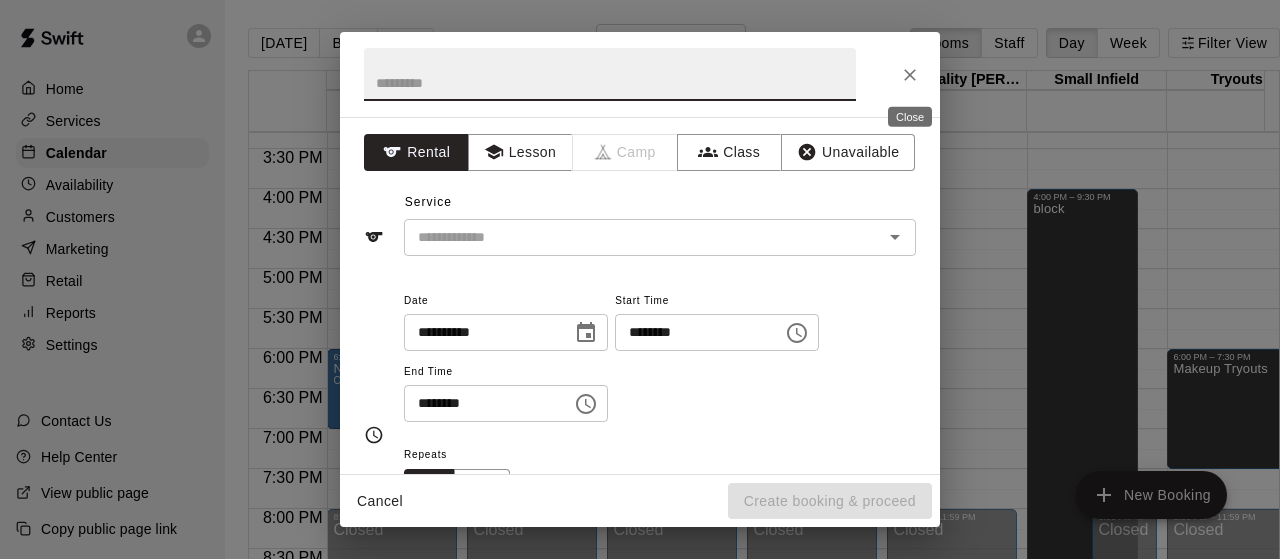 click at bounding box center [910, 75] 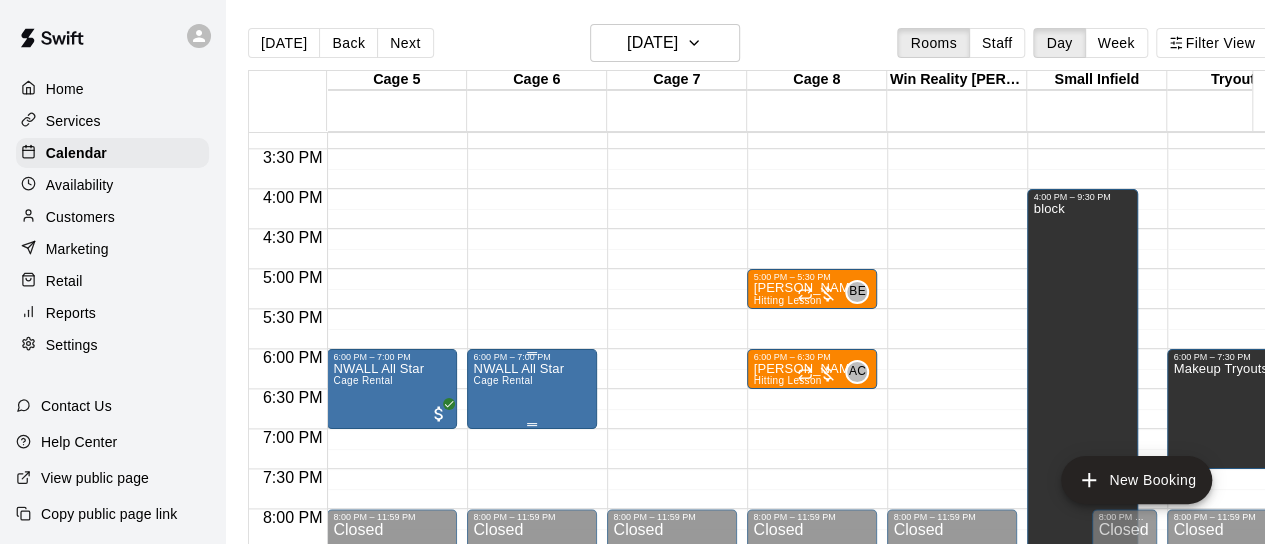 click on "NWALL All Star Cage Rental" at bounding box center (532, 634) 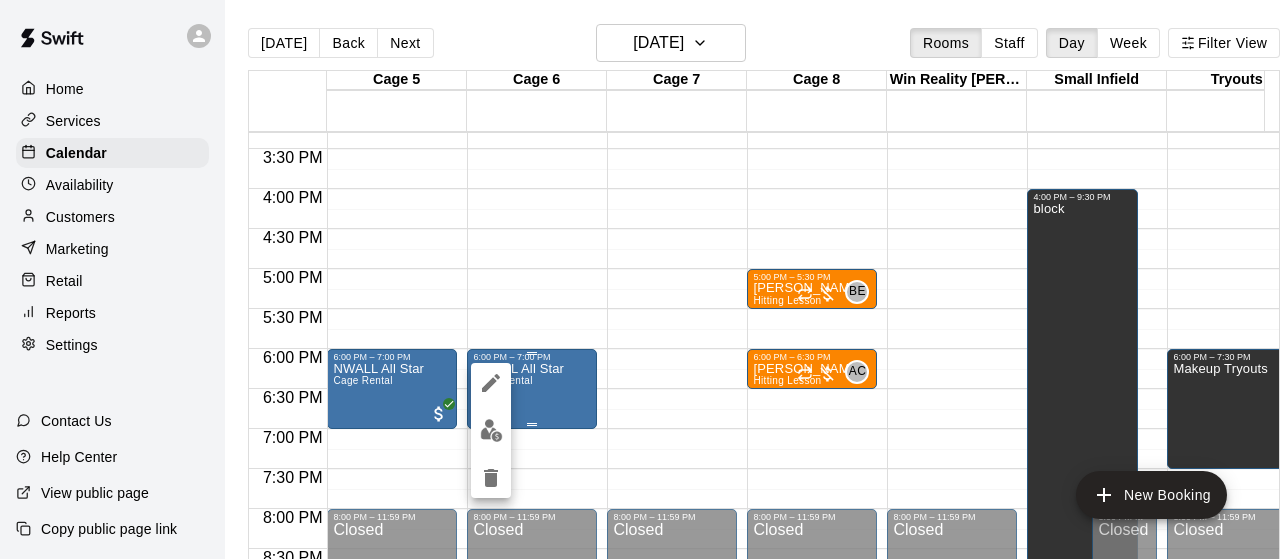 click at bounding box center (640, 279) 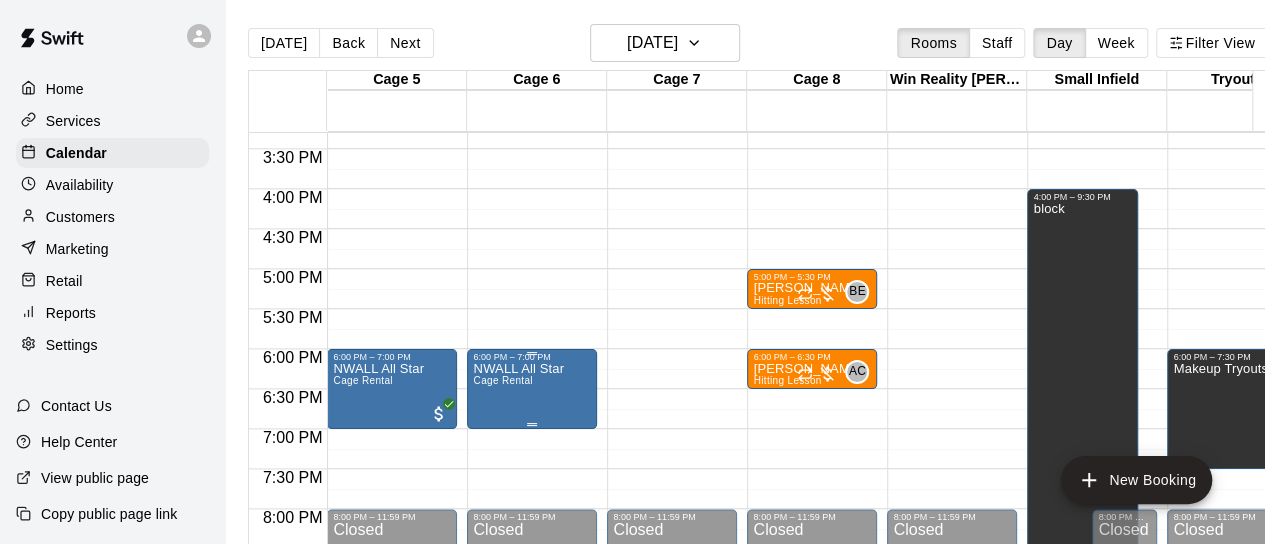 click on "NWALL All Star Cage Rental" at bounding box center [518, 634] 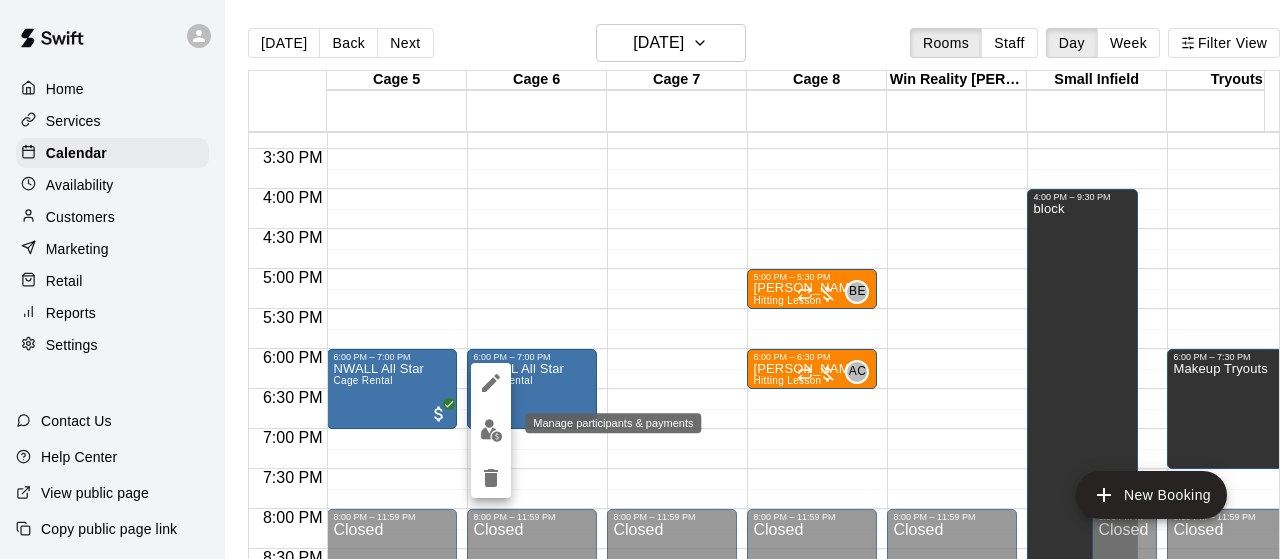 click at bounding box center (491, 430) 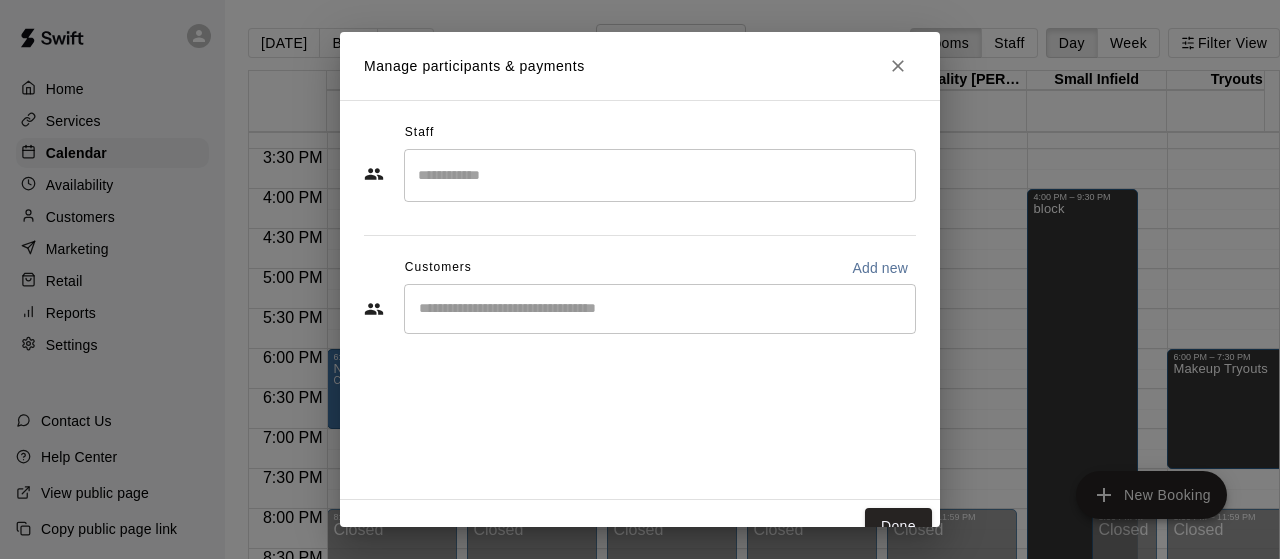 click on "​" at bounding box center (660, 309) 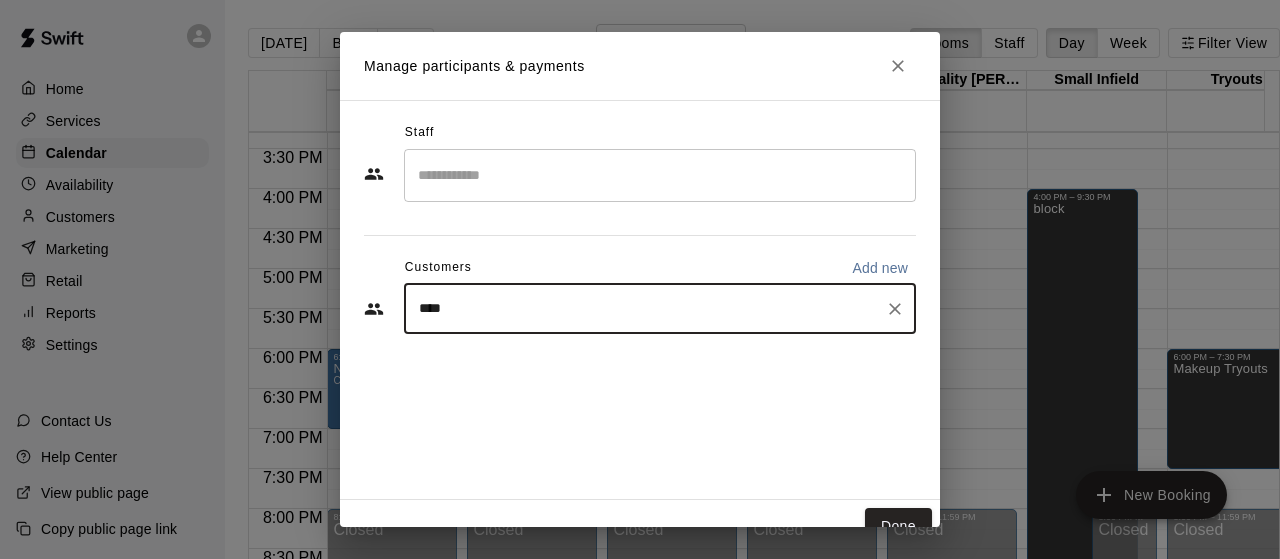 type on "*****" 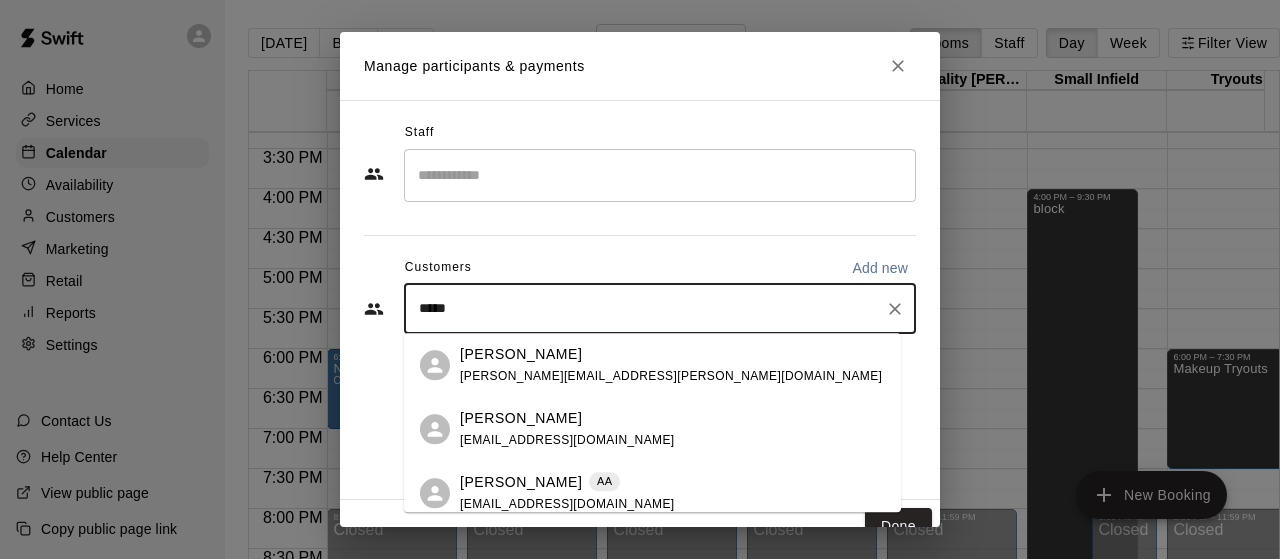 drag, startPoint x: 668, startPoint y: 293, endPoint x: 676, endPoint y: 377, distance: 84.38009 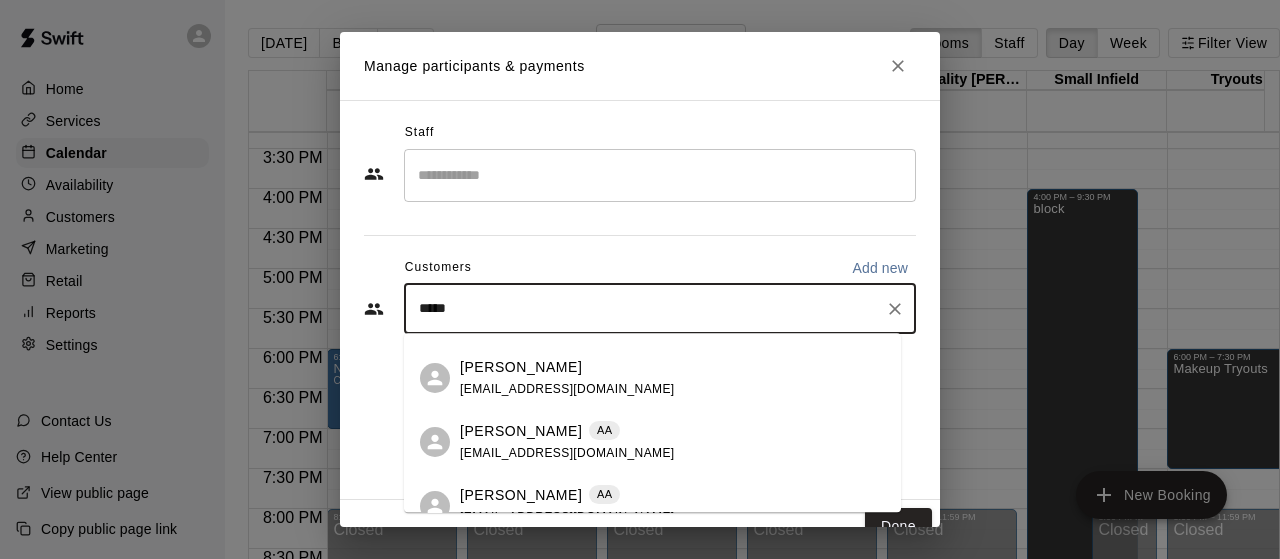 scroll, scrollTop: 57, scrollLeft: 0, axis: vertical 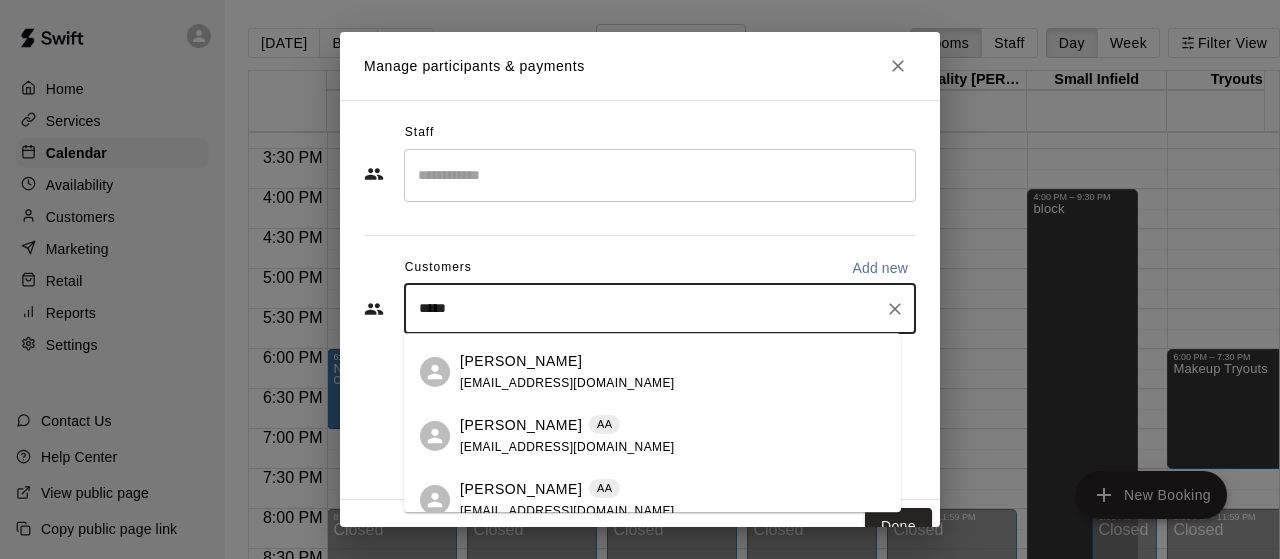 click on "[PERSON_NAME]  AA [EMAIL_ADDRESS][DOMAIN_NAME]" at bounding box center [672, 436] 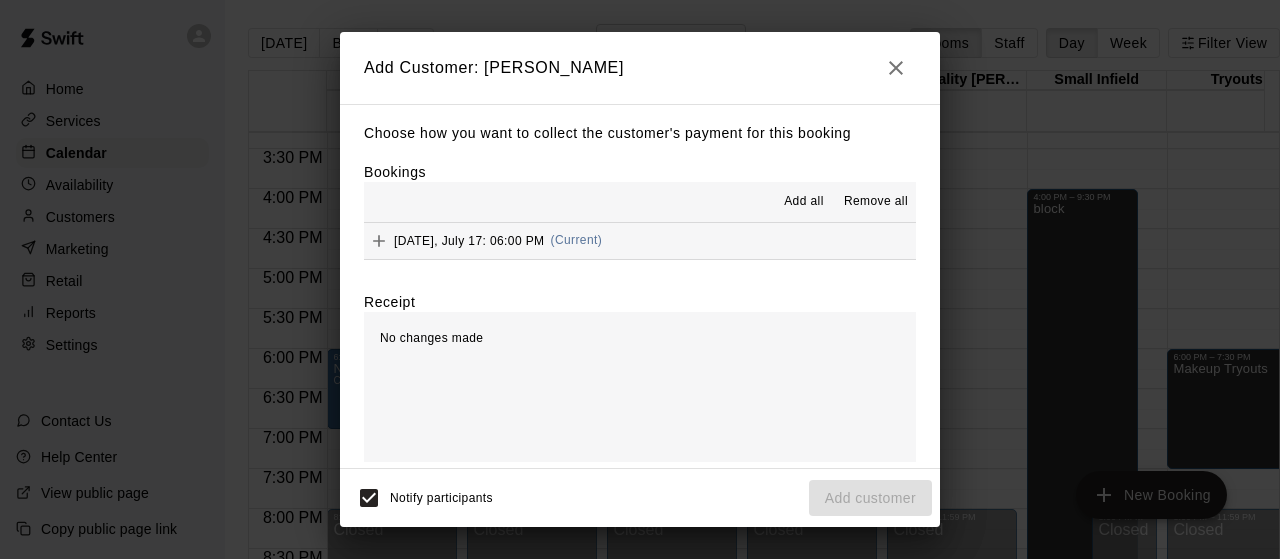 click on "Add all" at bounding box center (804, 202) 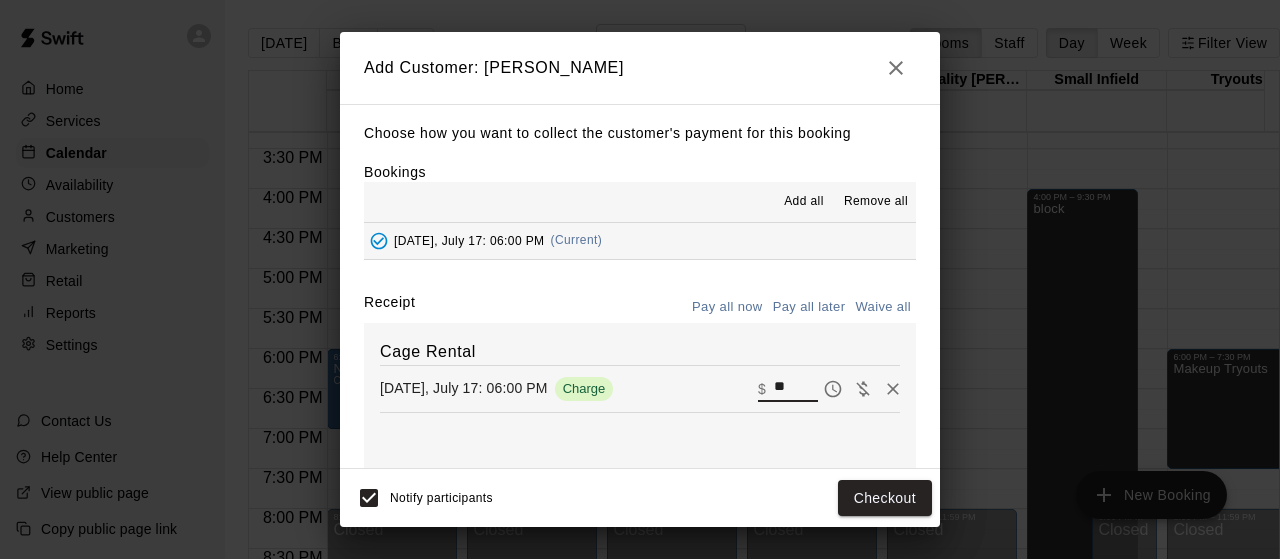 click on "**" at bounding box center [796, 388] 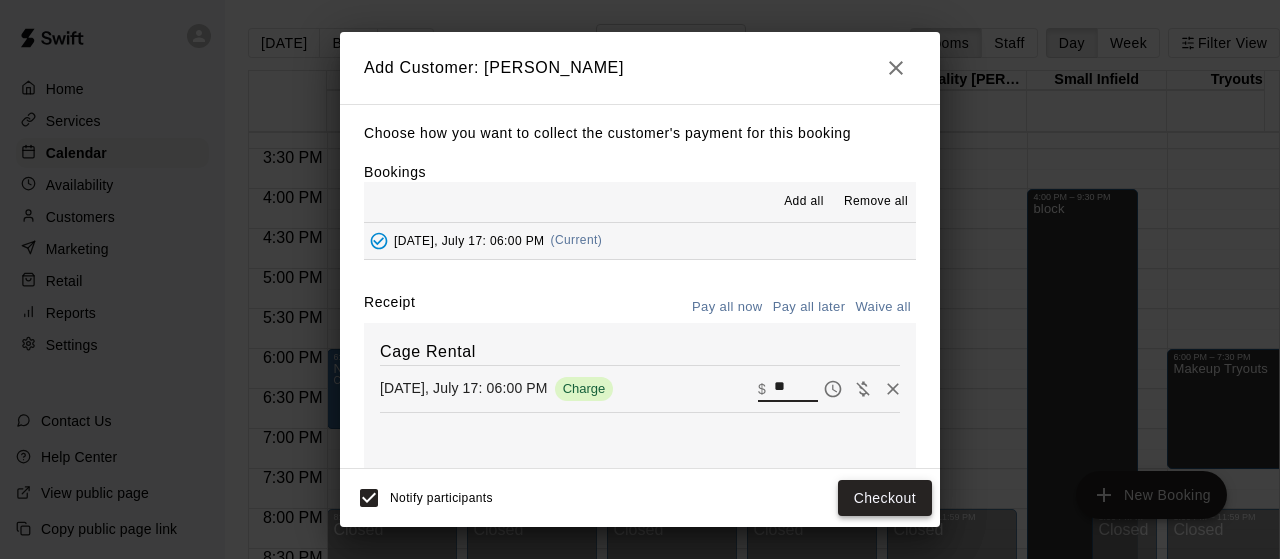 type on "**" 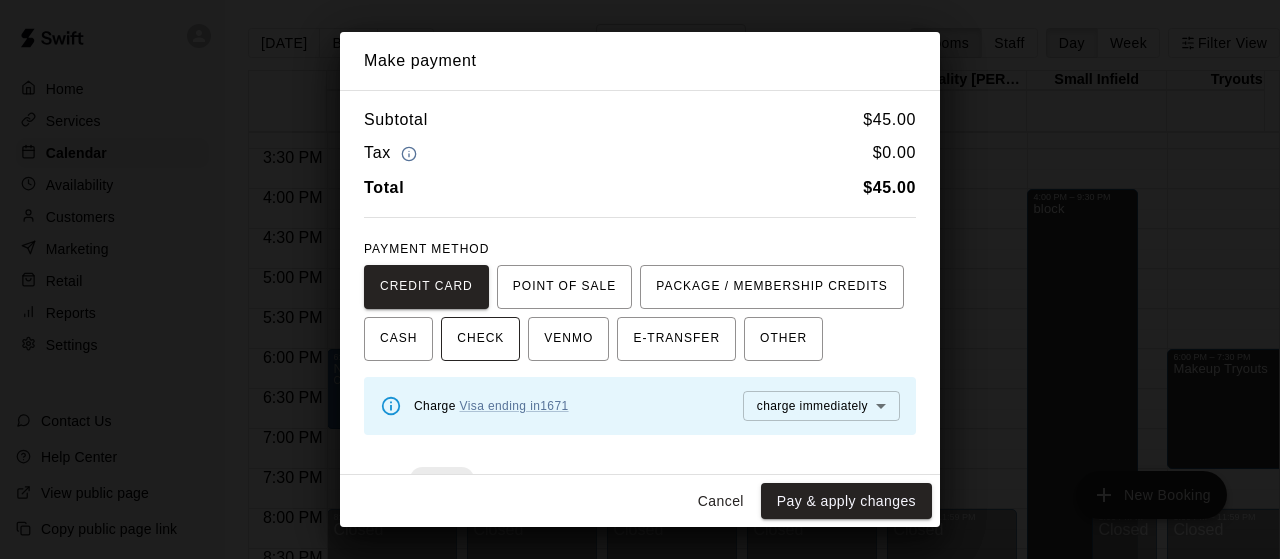 click on "CHECK" at bounding box center [480, 339] 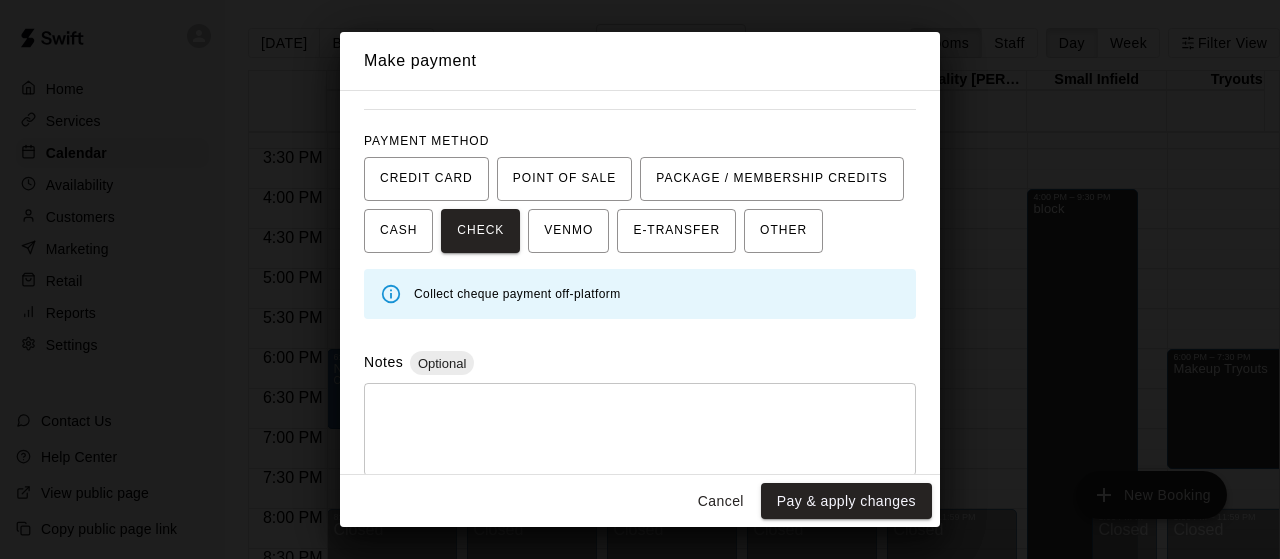 scroll, scrollTop: 136, scrollLeft: 0, axis: vertical 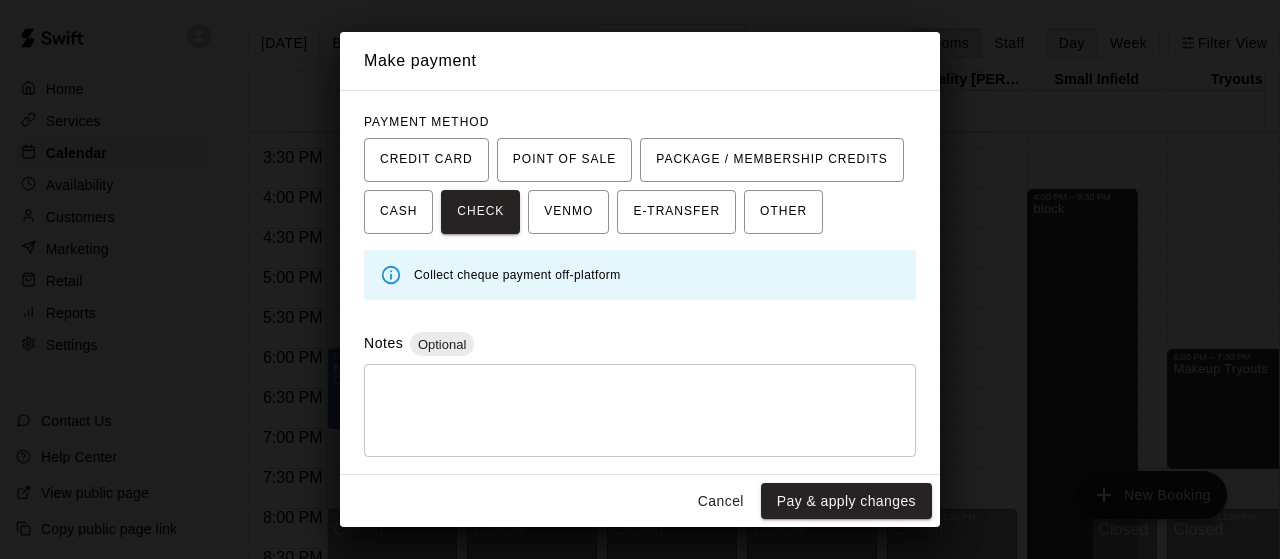 click at bounding box center [640, 411] 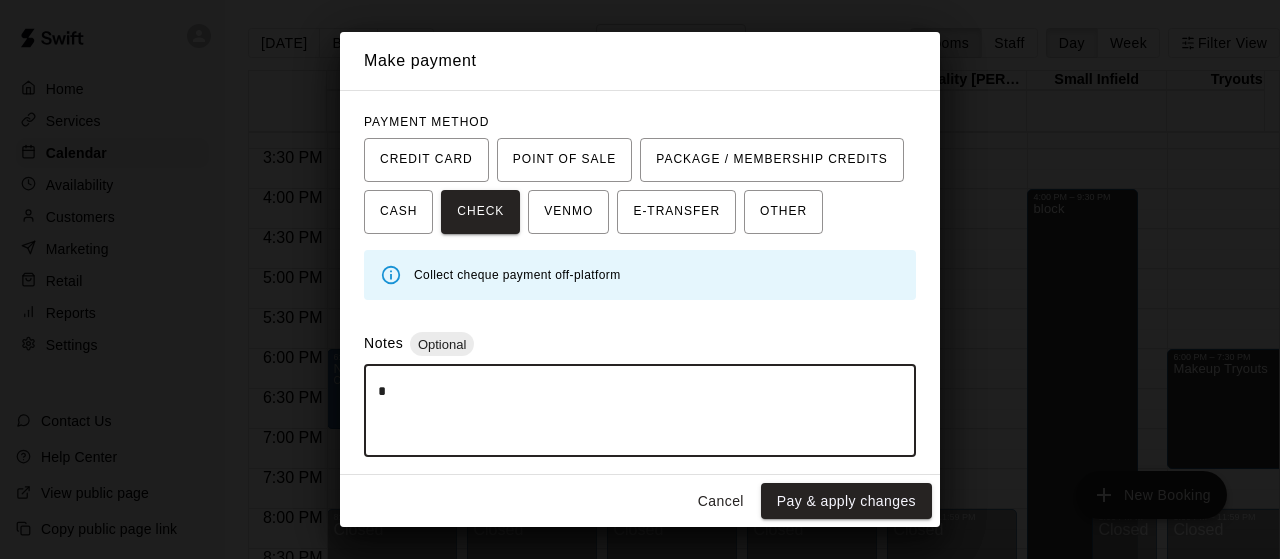 click on "*" at bounding box center (632, 411) 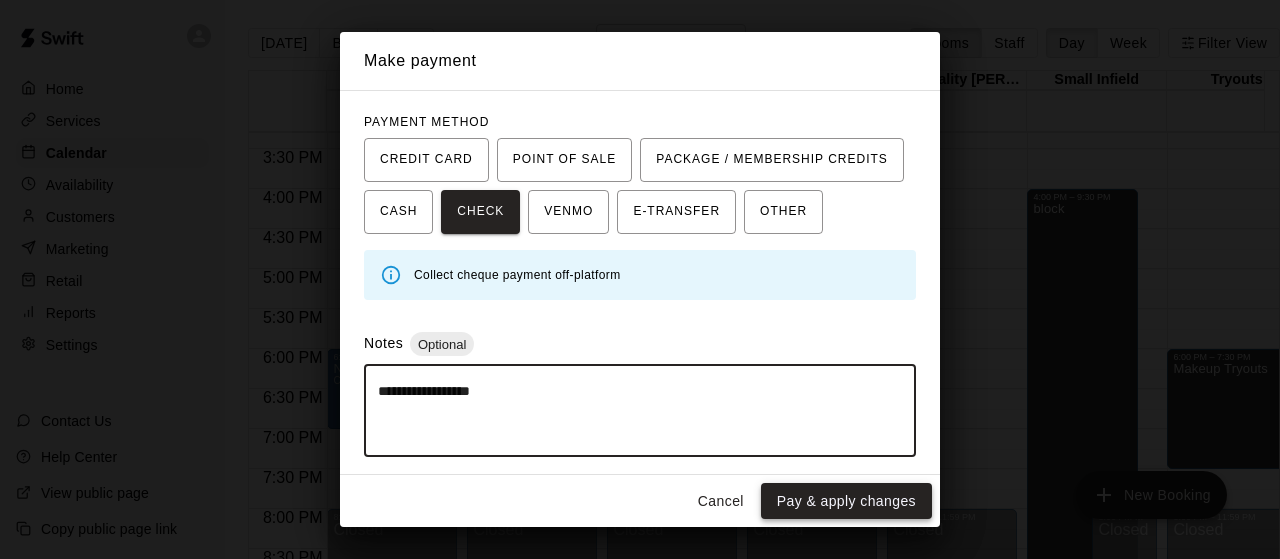 type on "**********" 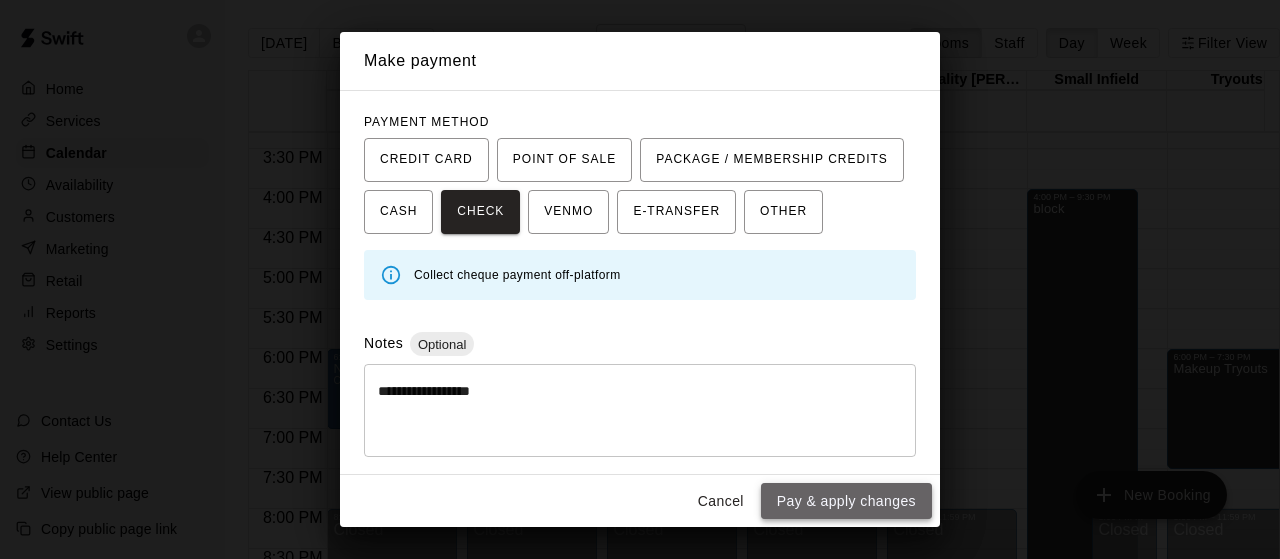 click on "Pay & apply changes" at bounding box center [846, 501] 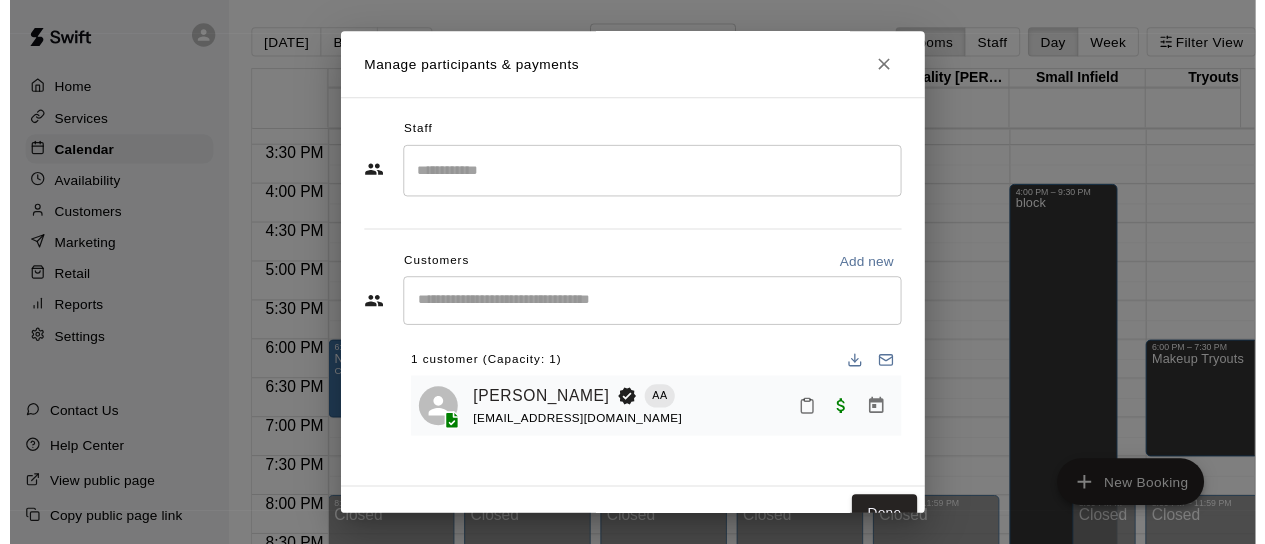 scroll, scrollTop: 25, scrollLeft: 0, axis: vertical 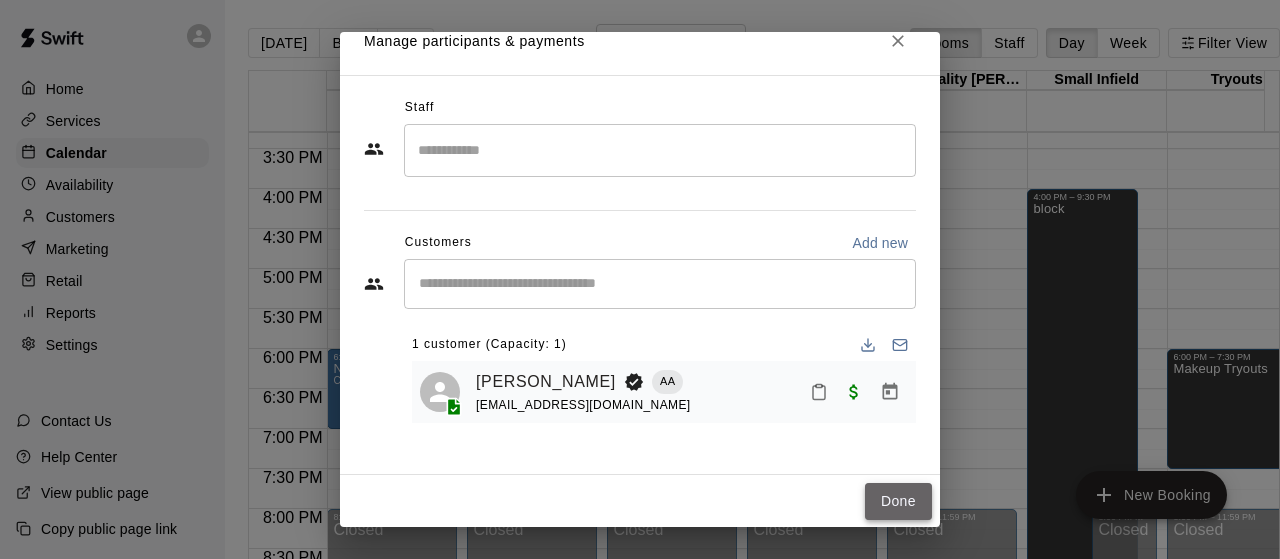 click on "Done" at bounding box center [898, 501] 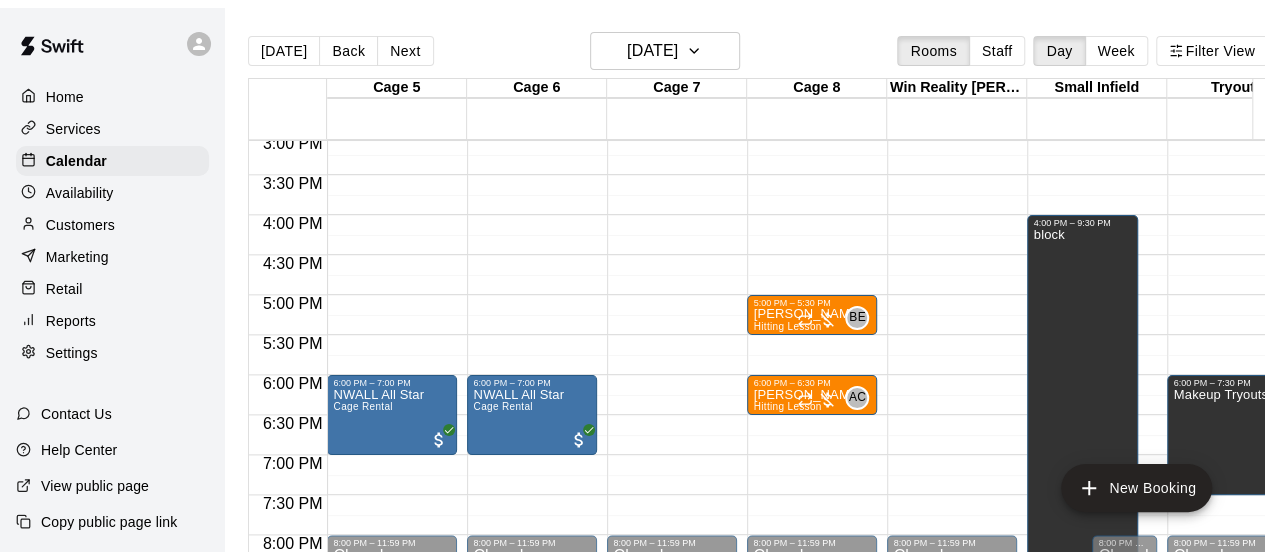 scroll, scrollTop: 1203, scrollLeft: 0, axis: vertical 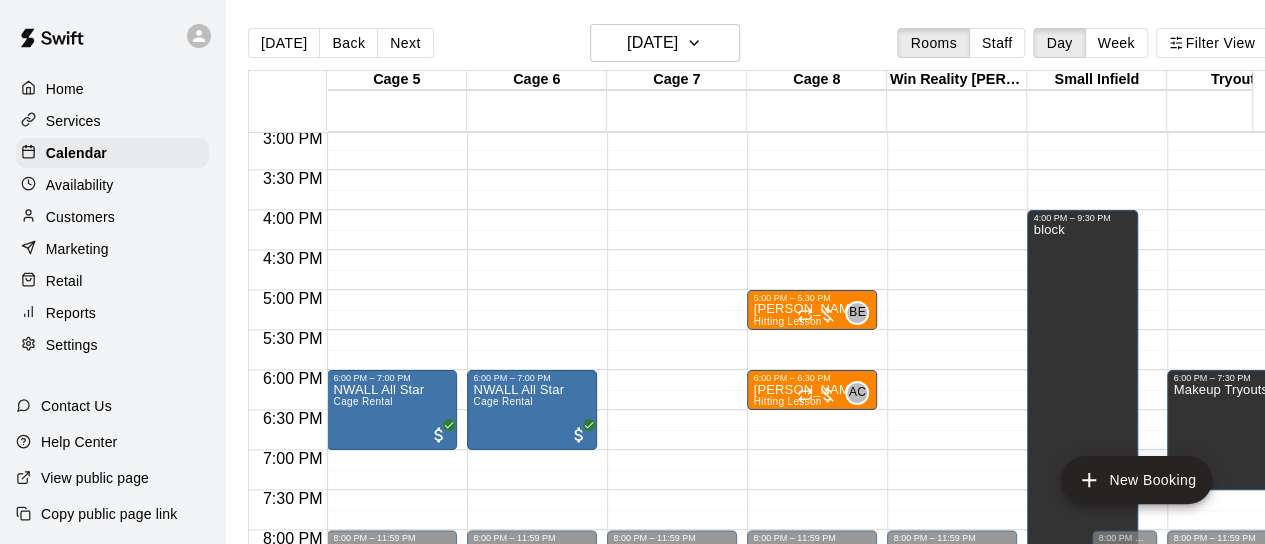 click on "Reports" at bounding box center (71, 313) 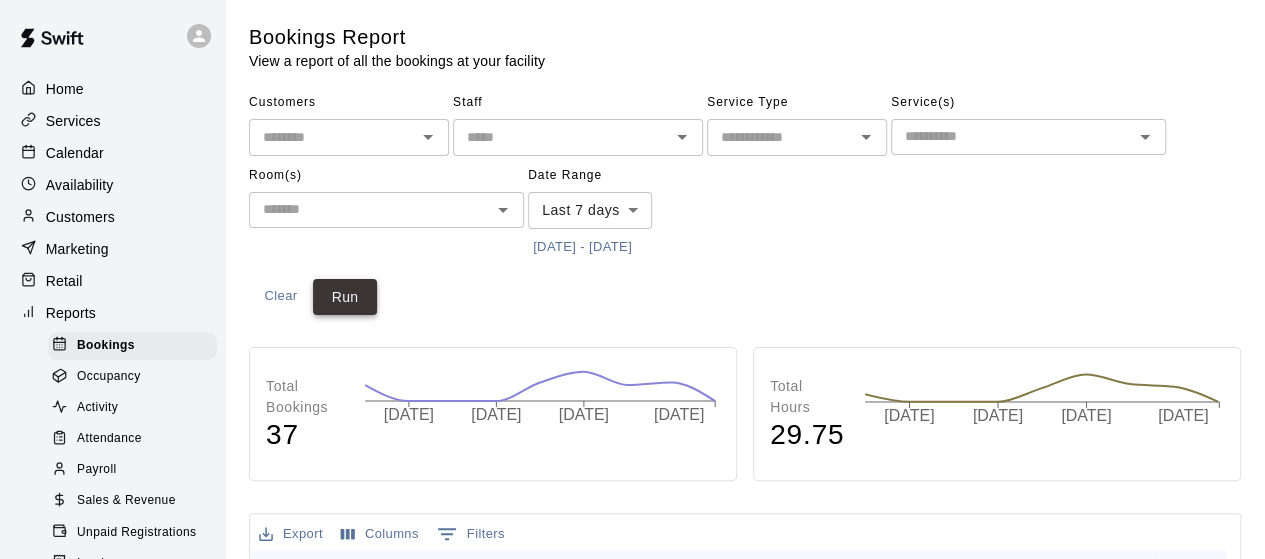 click on "Run" at bounding box center (345, 297) 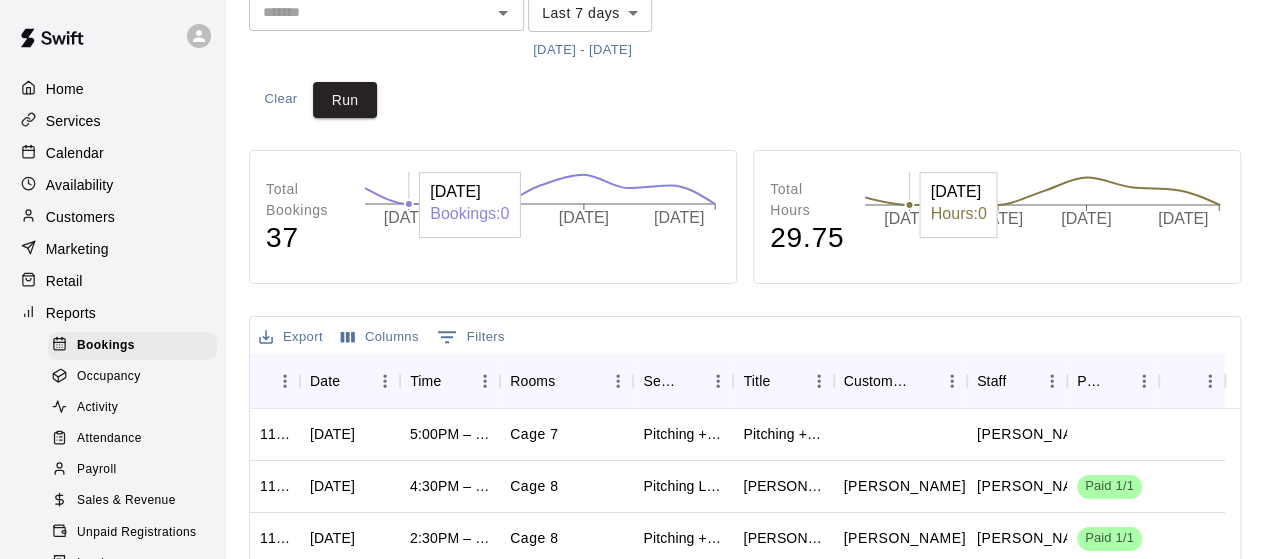 scroll, scrollTop: 0, scrollLeft: 0, axis: both 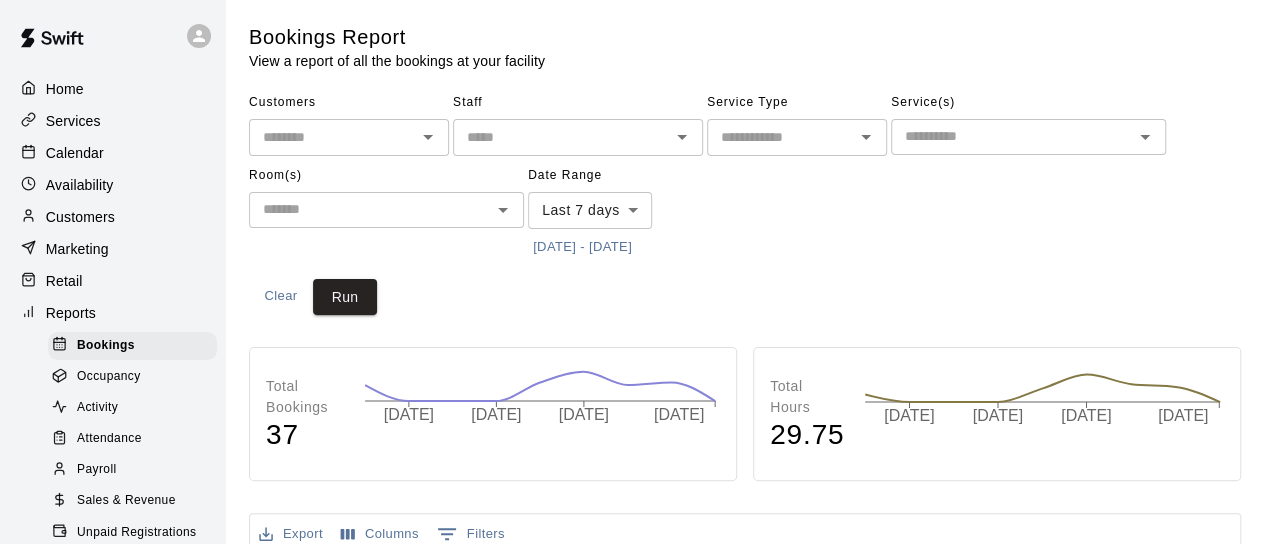 click at bounding box center [1012, 136] 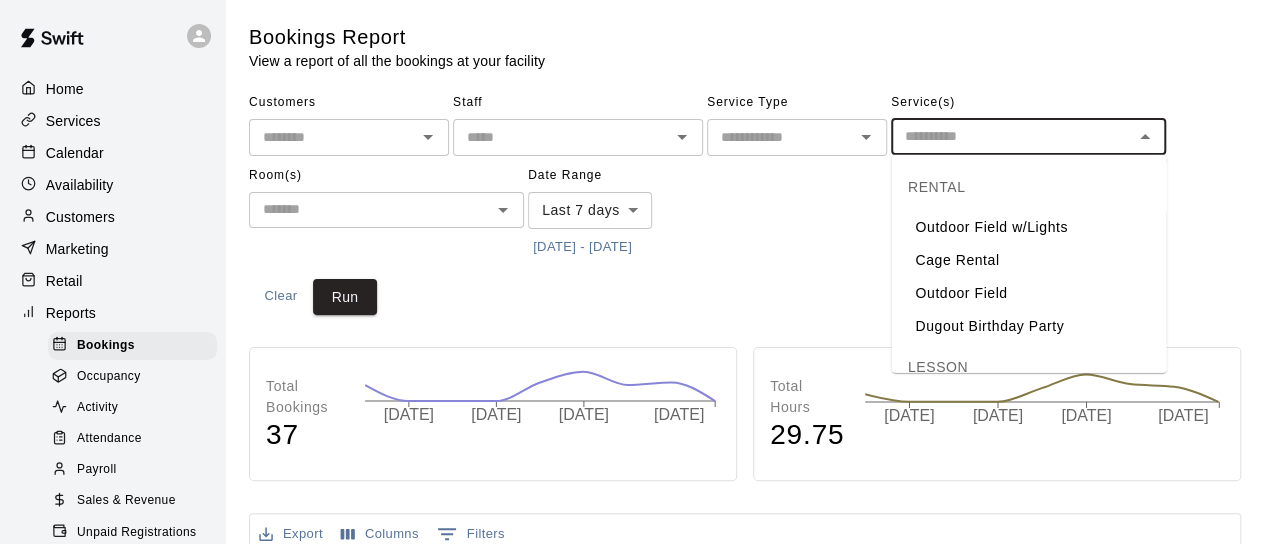 click on "Cage Rental" at bounding box center [1028, 260] 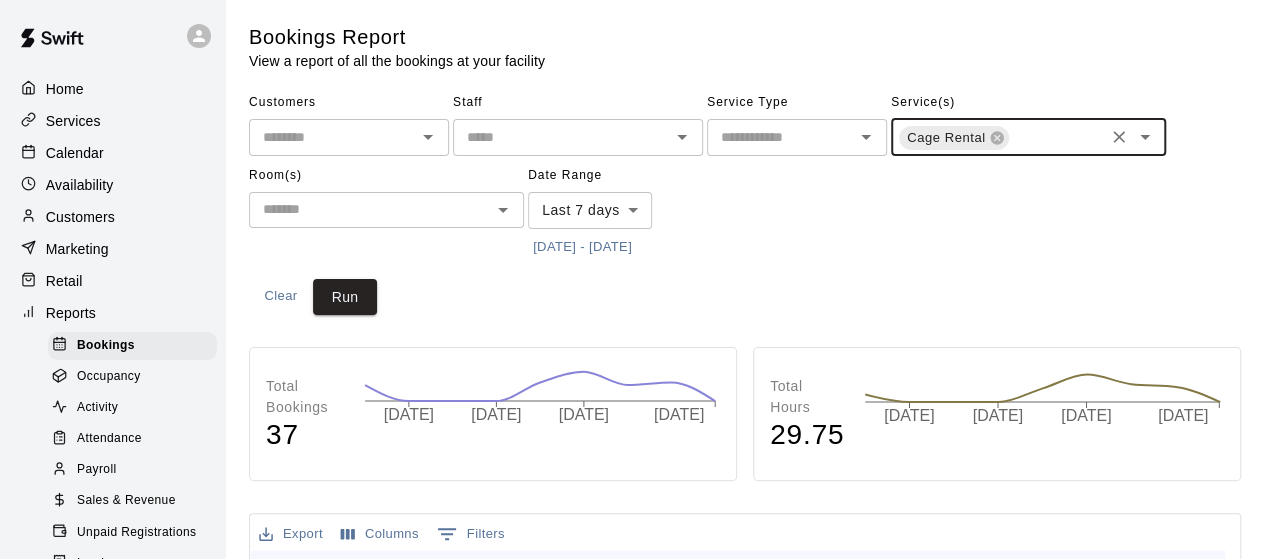 click on "Home Services Calendar Availability Customers Marketing Retail Reports Bookings Occupancy Activity Attendance Payroll Sales & Revenue Unpaid Registrations Invoices Retail Sales Retail Items Settings Contact Us Help Center View public page Copy public page link Bookings Report View a report of all the bookings at your facility Customers ​ Staff ​ Service Type ​ Service(s) Cage Rental ​ Room(s) ​ Date Range Last 7 days **** ​ [DATE] - [DATE] Clear Run Total Bookings 37 [DATE] [DATE] [DATE] [DATE] [DATE] Total Hours 29.75 [DATE] [DATE] [DATE] [DATE] [DATE] Export Columns 0 Filters ID Date Time Rooms Service Title Customers Staff Payment Notes 1197439 [DATE] 5:00PM – 6:00PM Cage 7 Pitching + Hitting combo Pitching + Hitting combo [PERSON_NAME] 1197037 [DATE] 4:30PM – 5:00PM Cage 8 Pitching Lesson [PERSON_NAME] [PERSON_NAME] [PERSON_NAME] Paid 1/1 1195847 [DATE] 2:30PM – 3:30PM Cage 8 Pitching + Hitting combo 100" at bounding box center (632, 610) 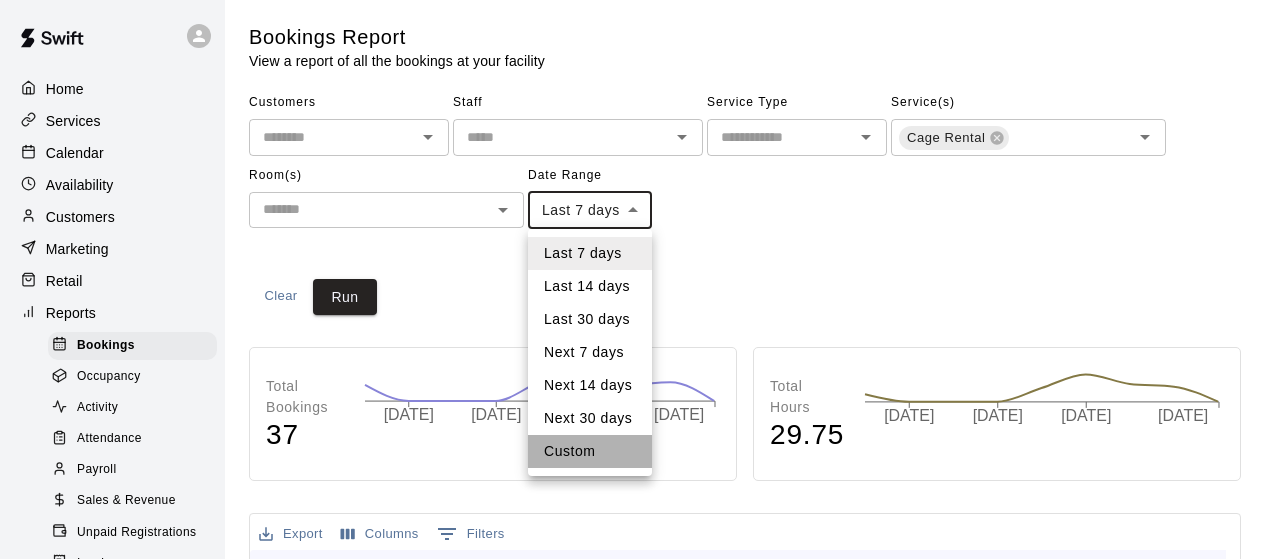 click on "Custom" at bounding box center [590, 451] 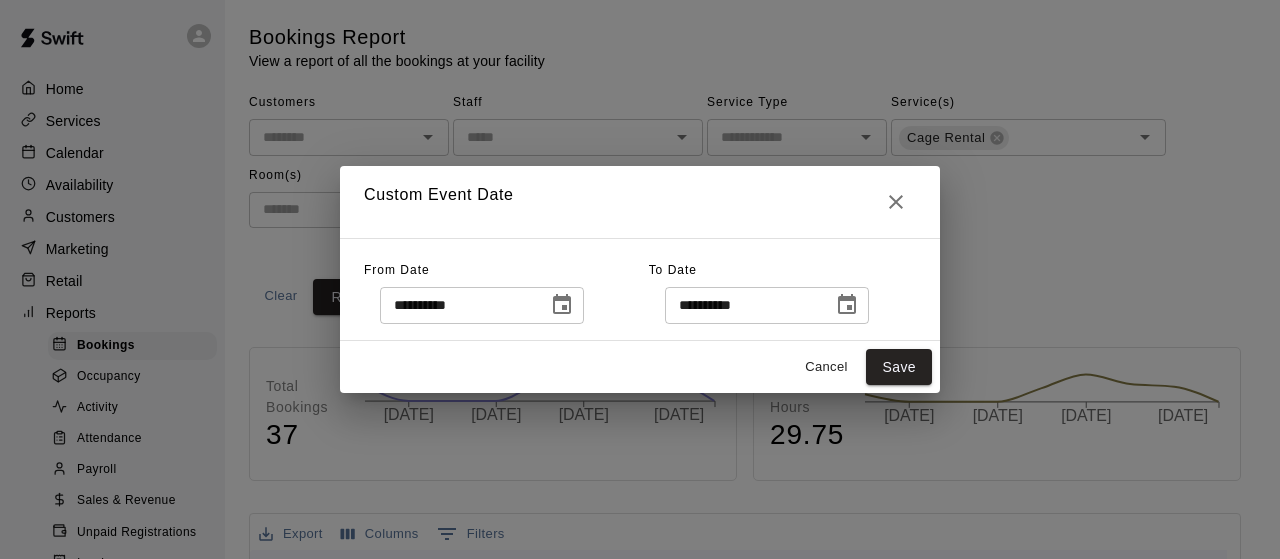 click at bounding box center [562, 305] 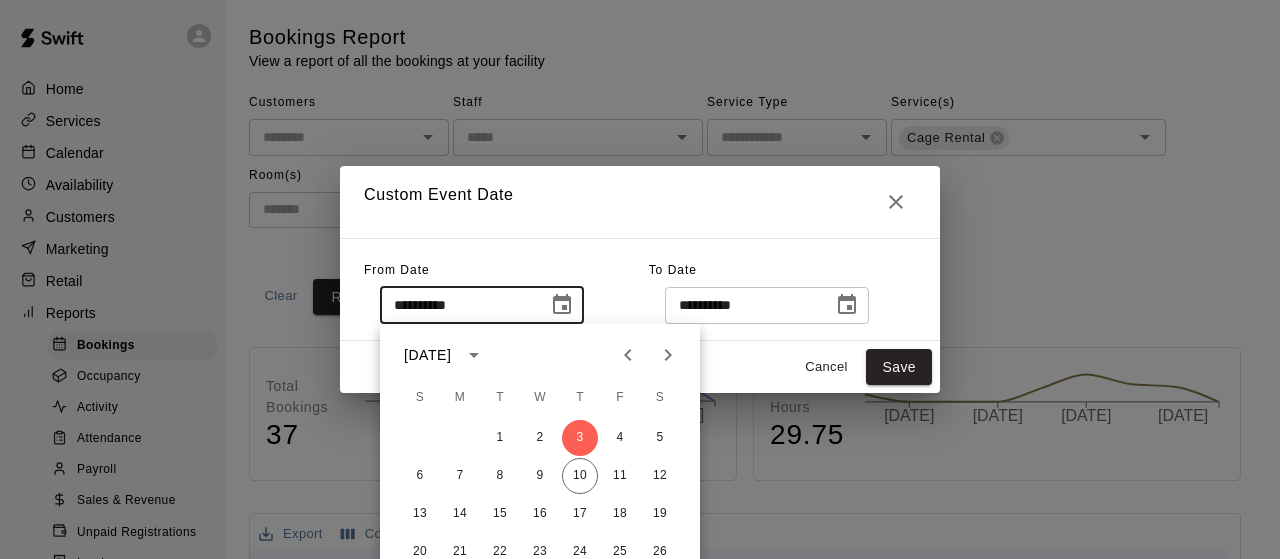 click 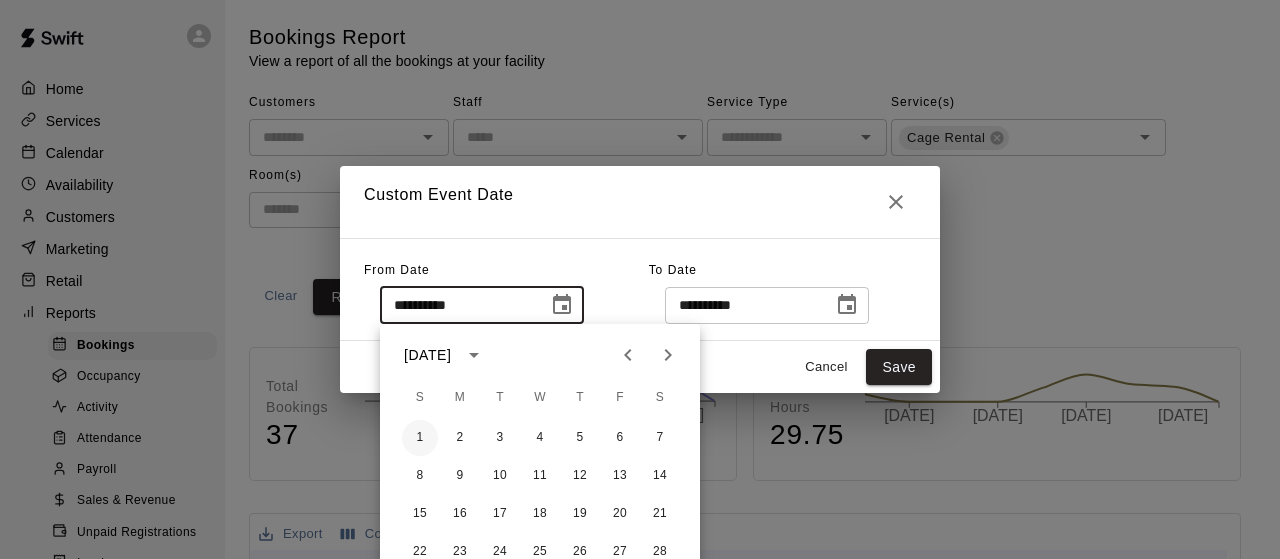 click on "1" at bounding box center (420, 438) 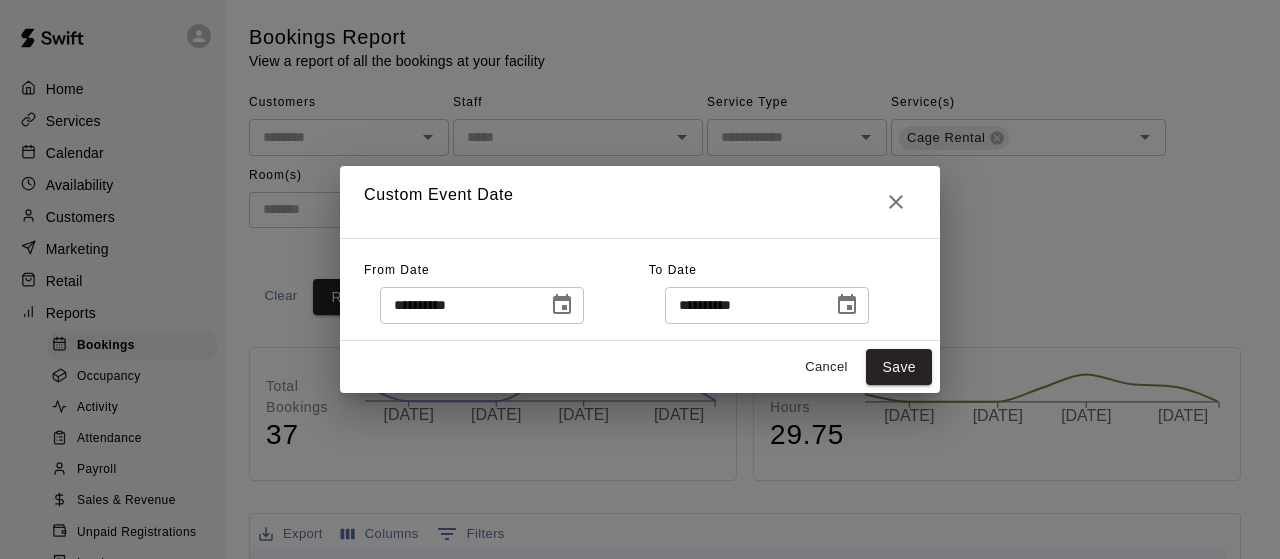 type on "**********" 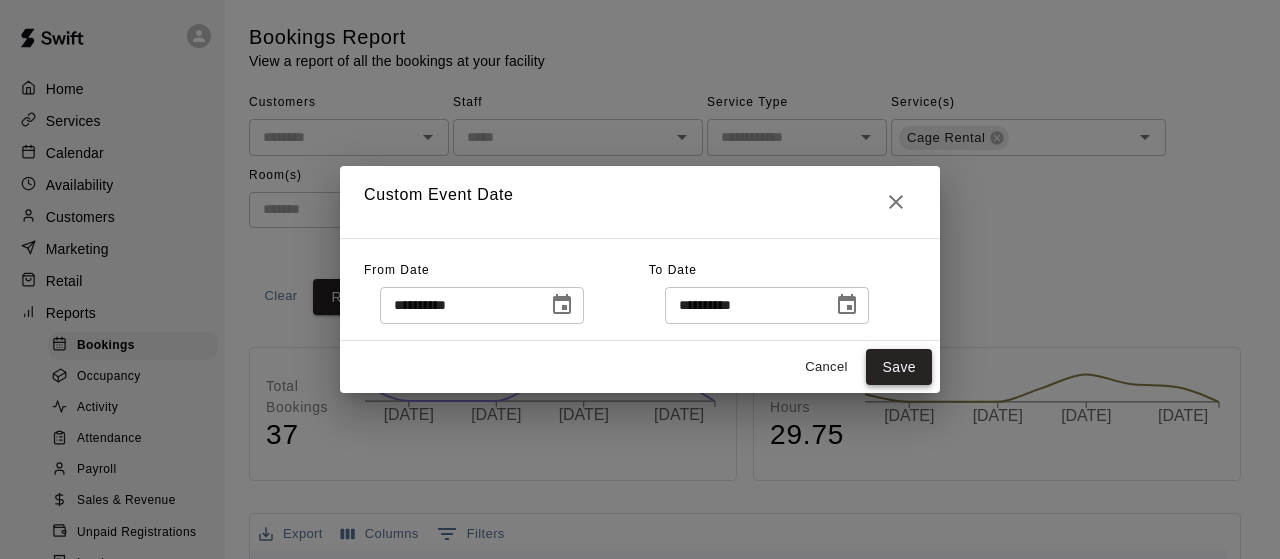 click on "Save" at bounding box center (899, 367) 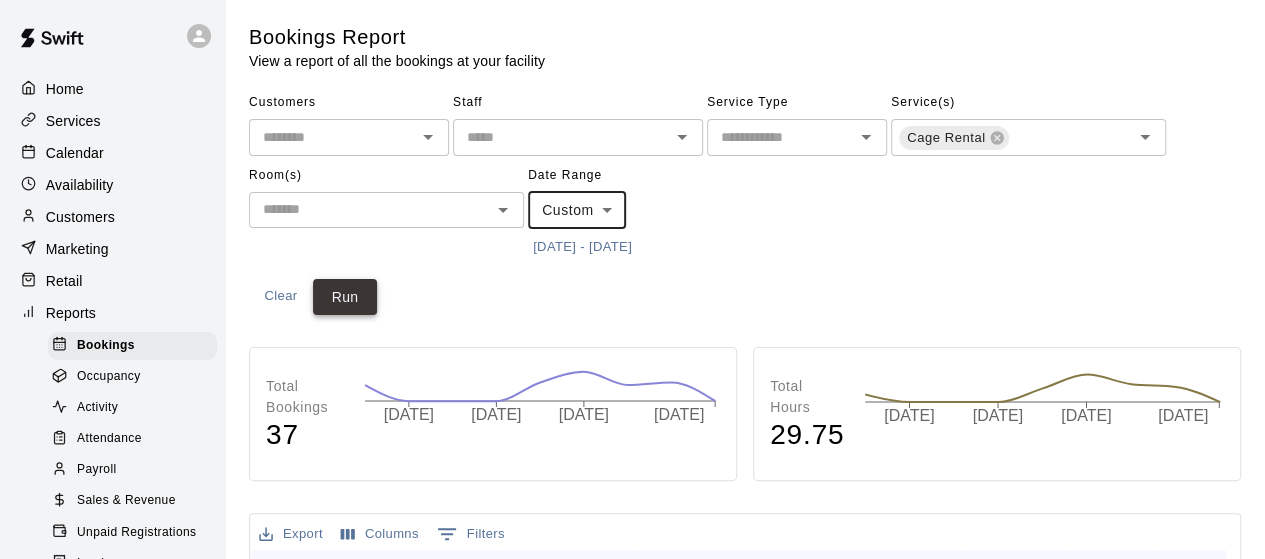click on "Run" at bounding box center [345, 297] 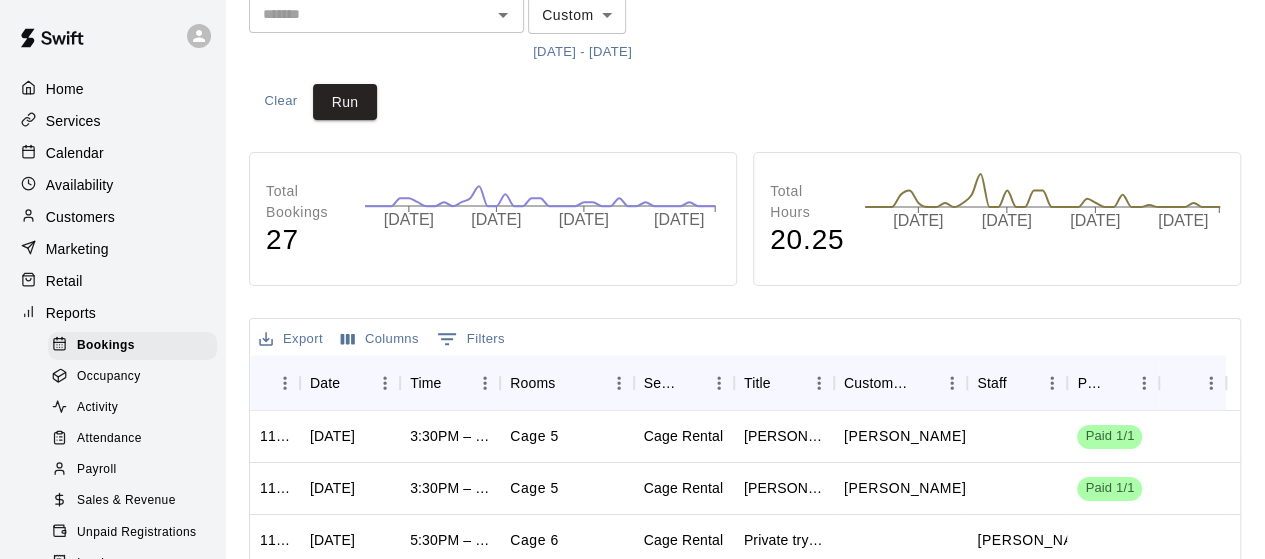 scroll, scrollTop: 274, scrollLeft: 0, axis: vertical 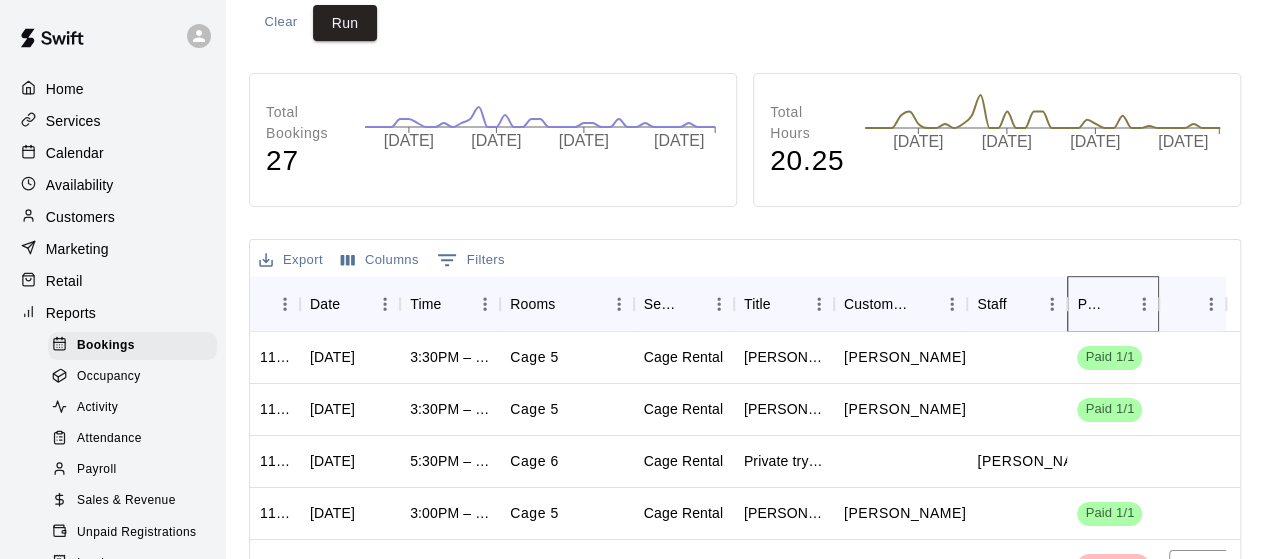 click on "Payment" at bounding box center [1089, 304] 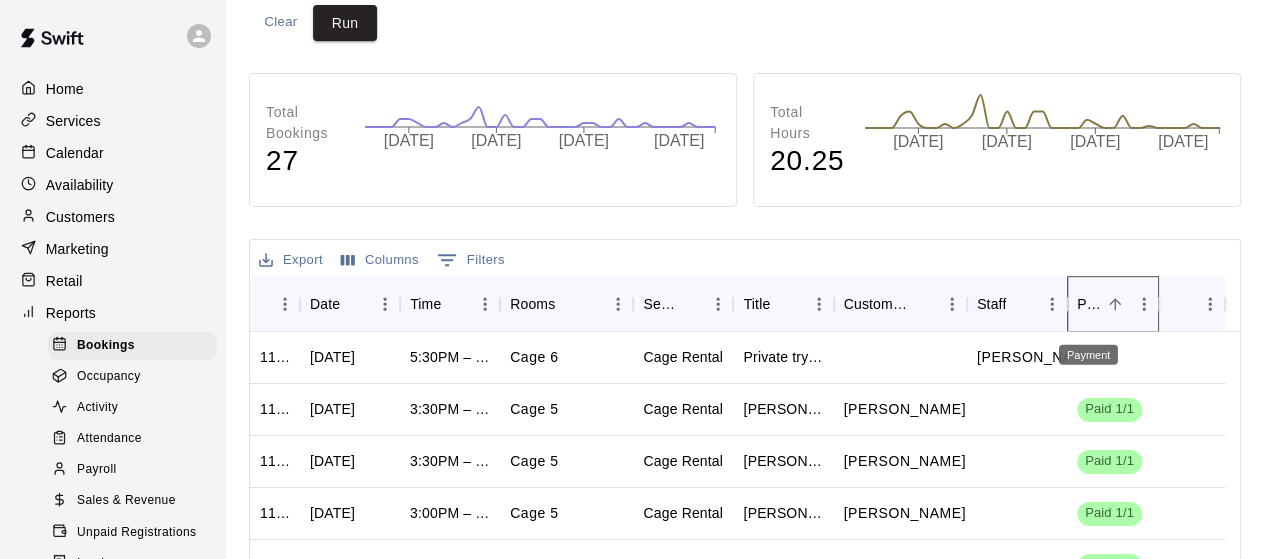 click on "Payment" at bounding box center [1089, 304] 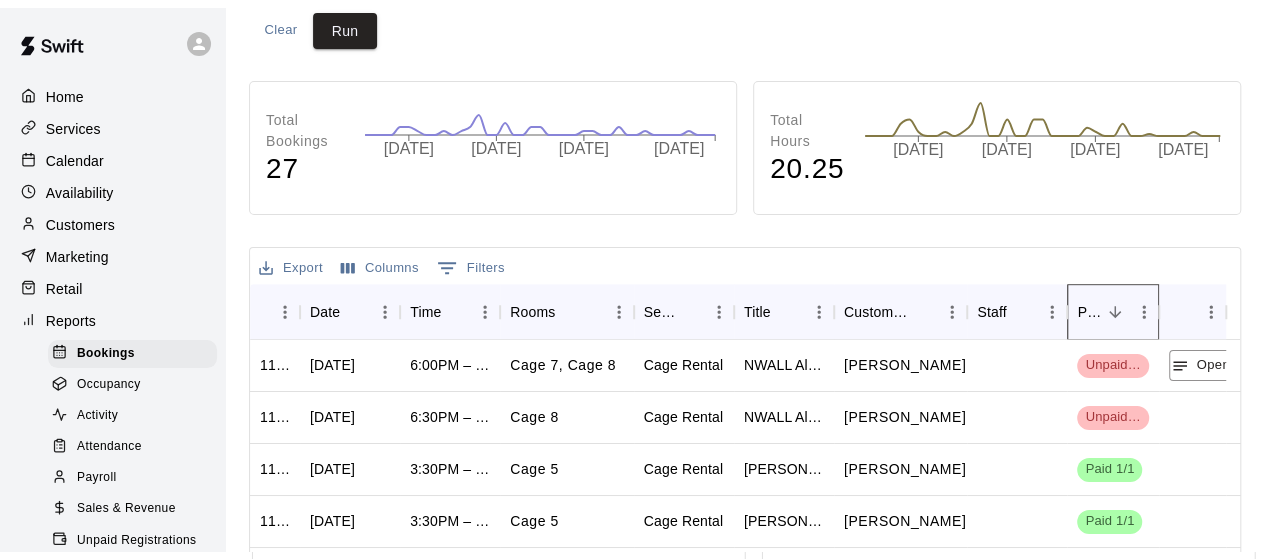 scroll, scrollTop: 274, scrollLeft: 0, axis: vertical 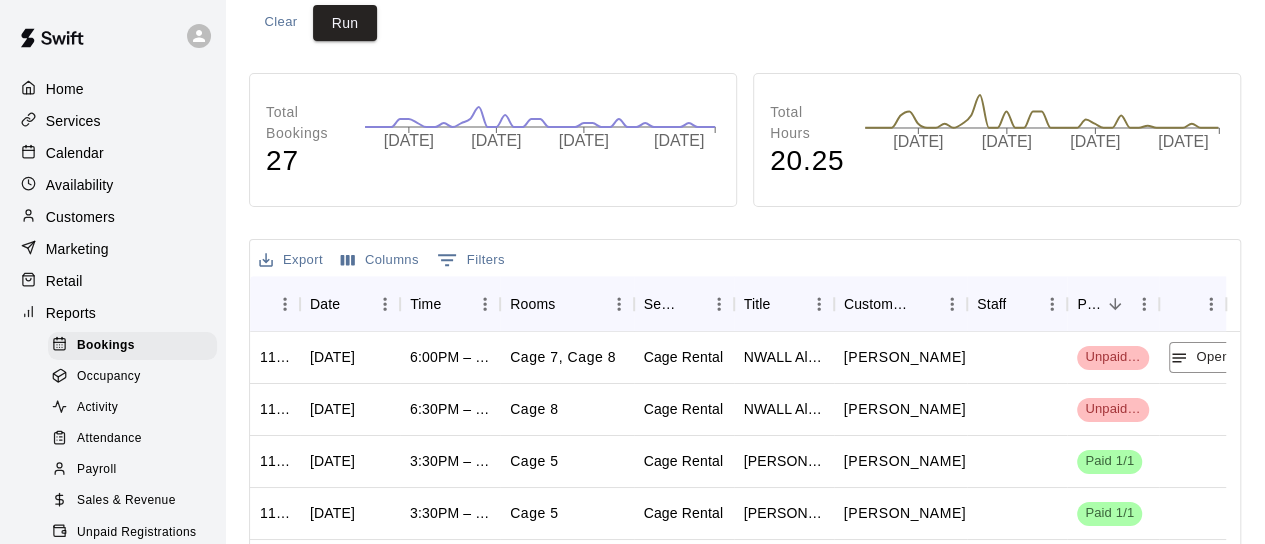 click on "Calendar" at bounding box center [75, 153] 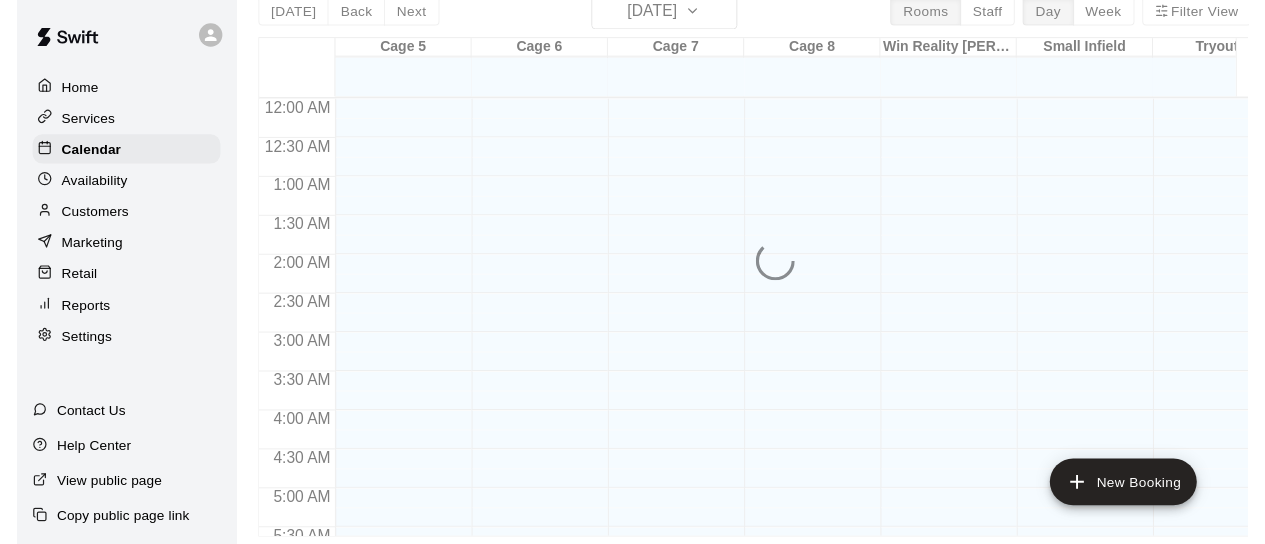 scroll, scrollTop: 0, scrollLeft: 0, axis: both 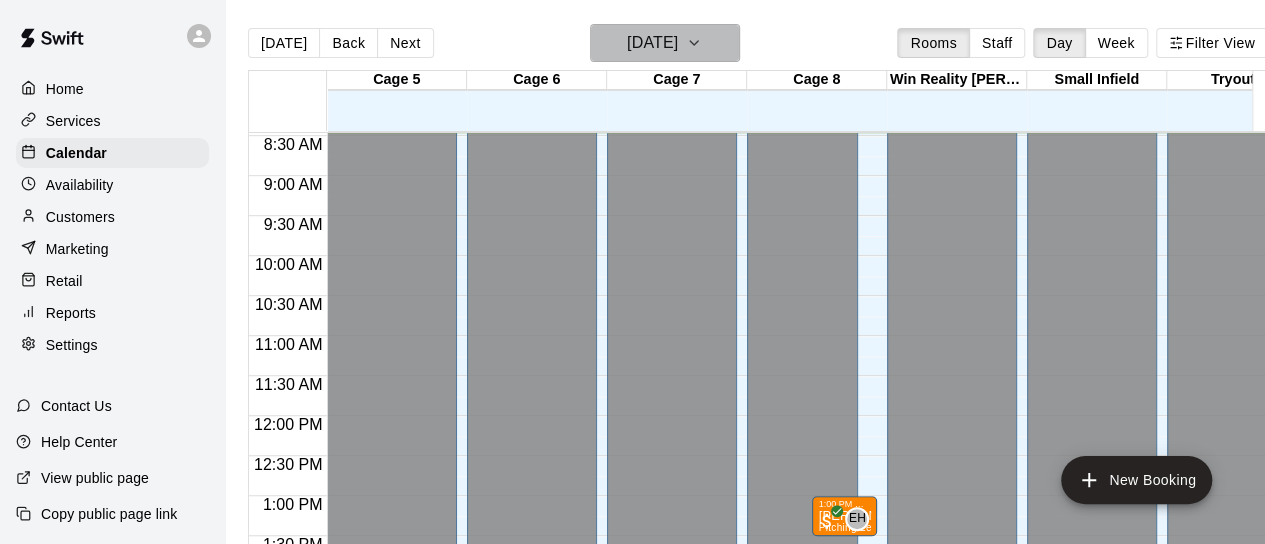 click on "[DATE]" at bounding box center [652, 43] 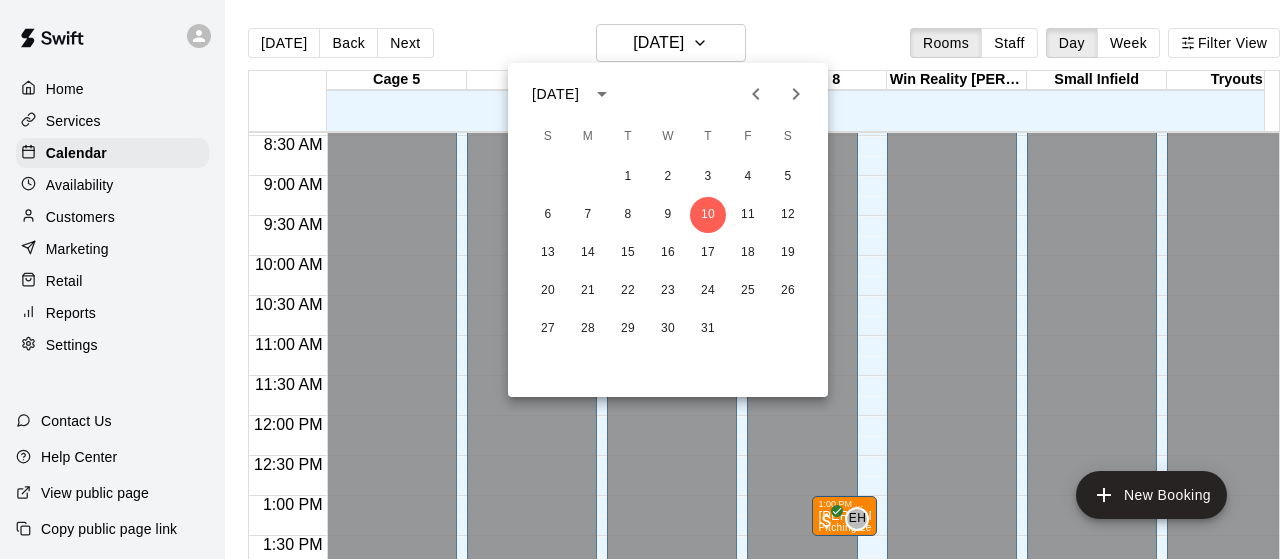 click 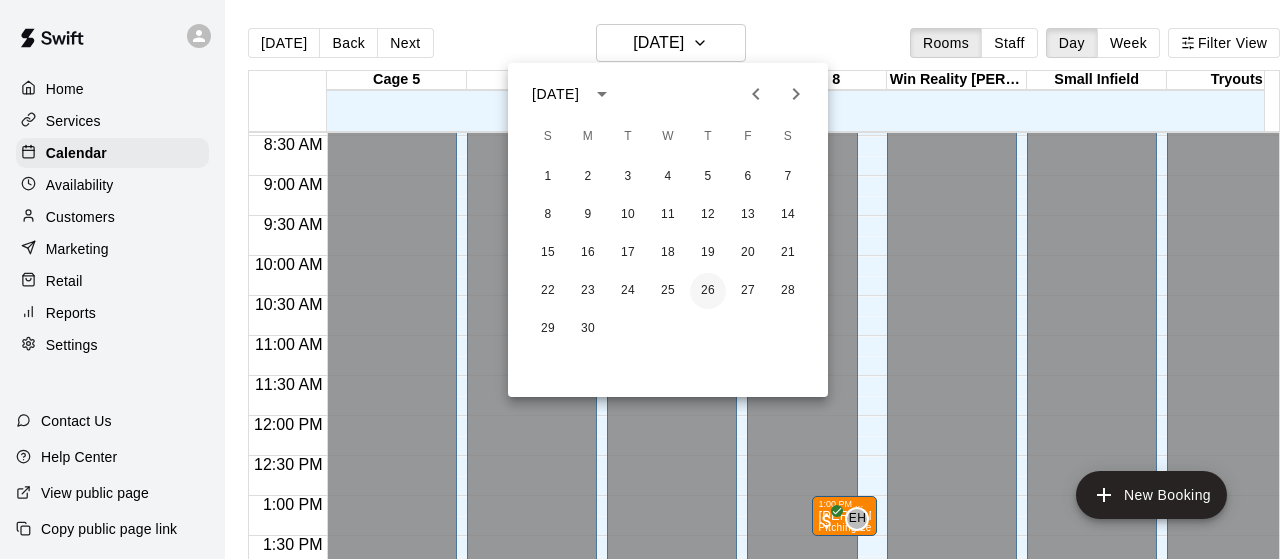 click on "26" at bounding box center [708, 291] 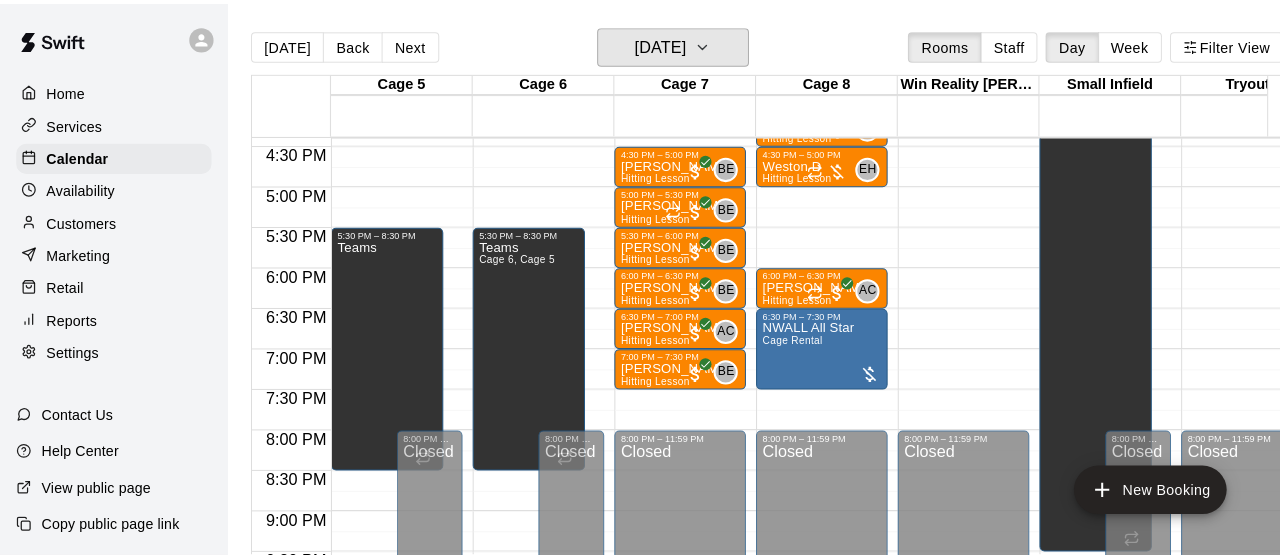 scroll, scrollTop: 1307, scrollLeft: 0, axis: vertical 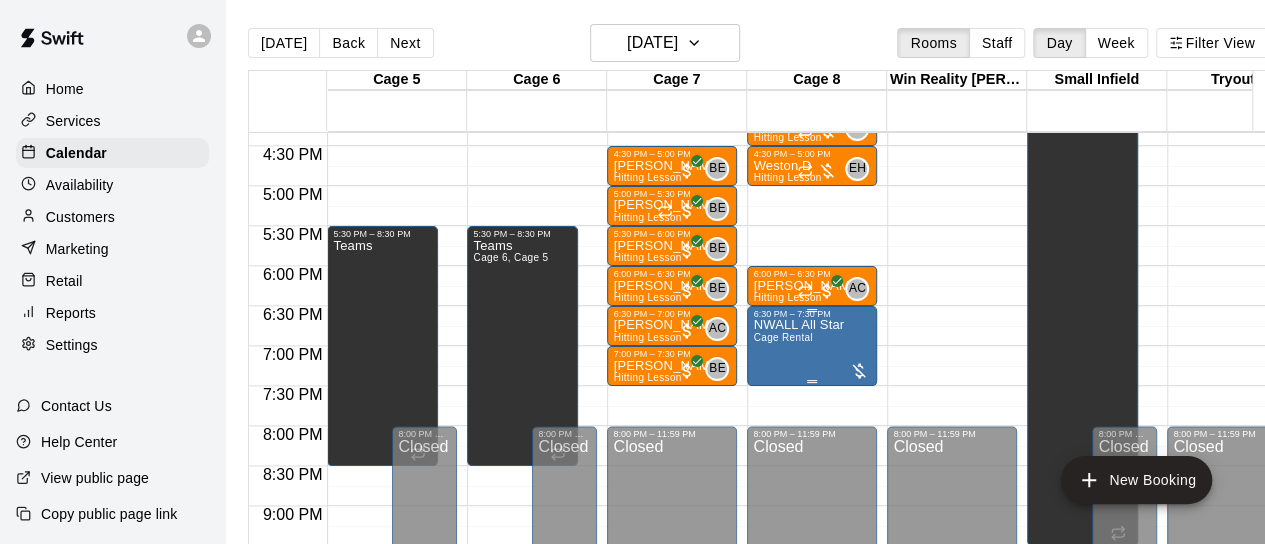 click at bounding box center (859, 371) 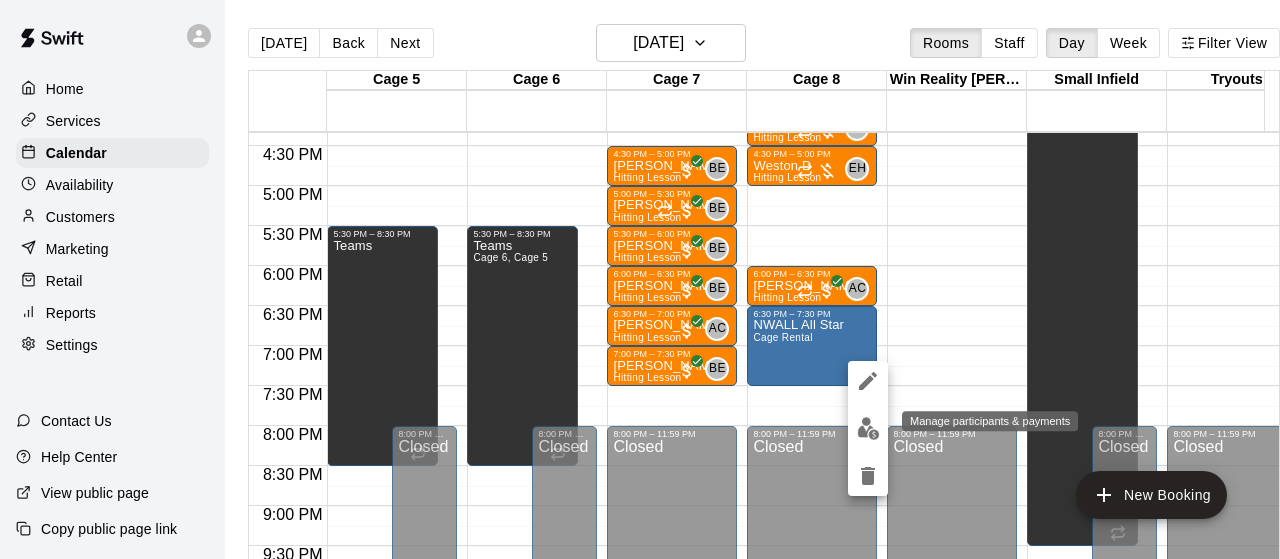 click at bounding box center [868, 428] 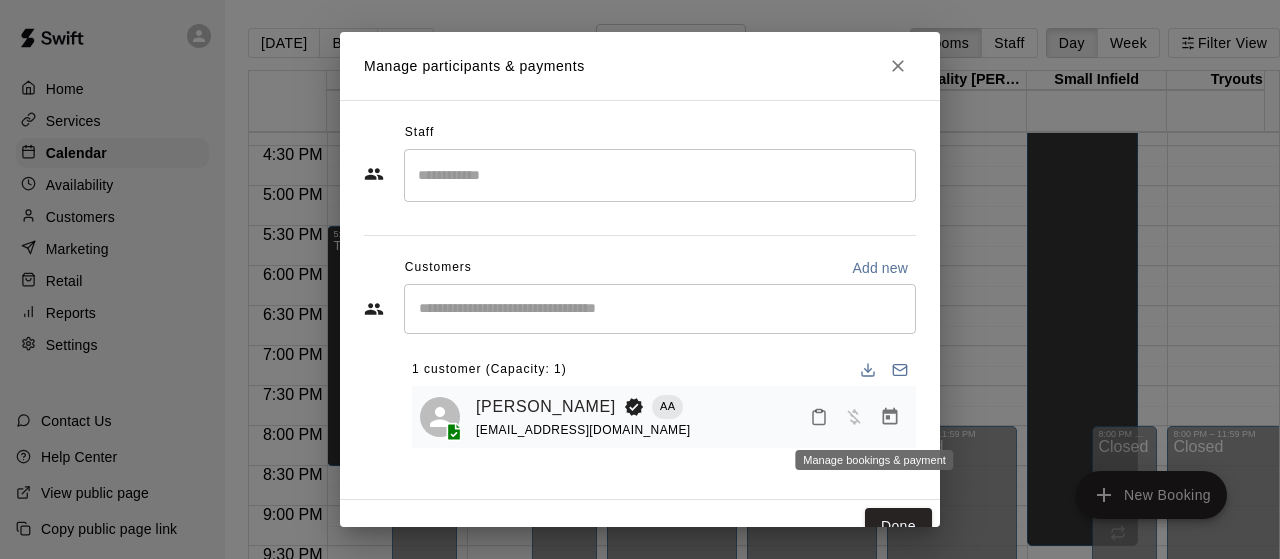 click 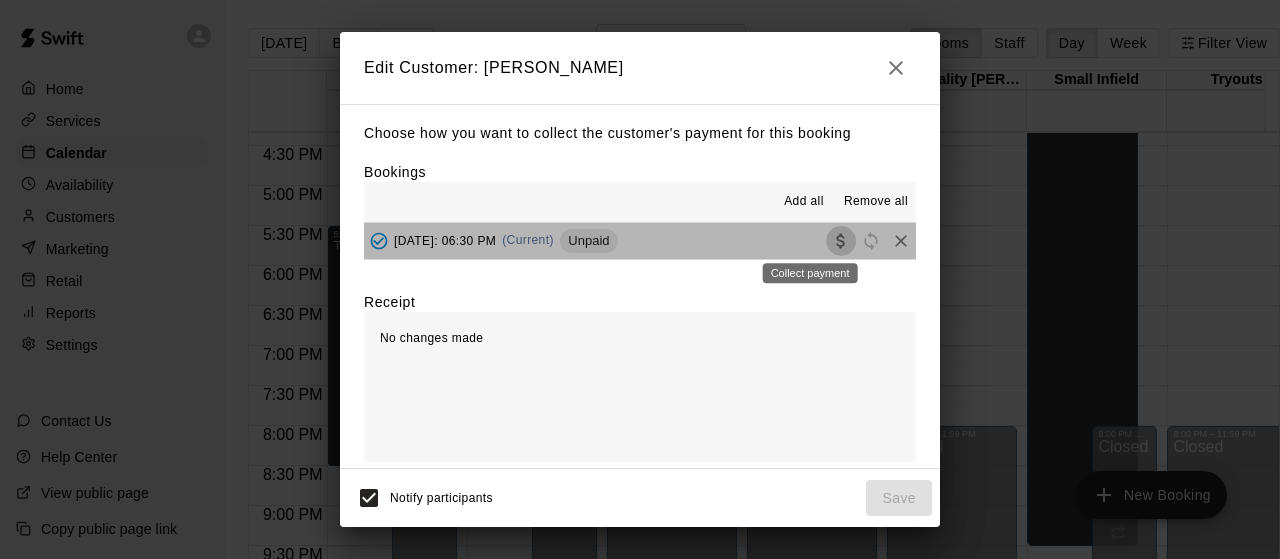 click 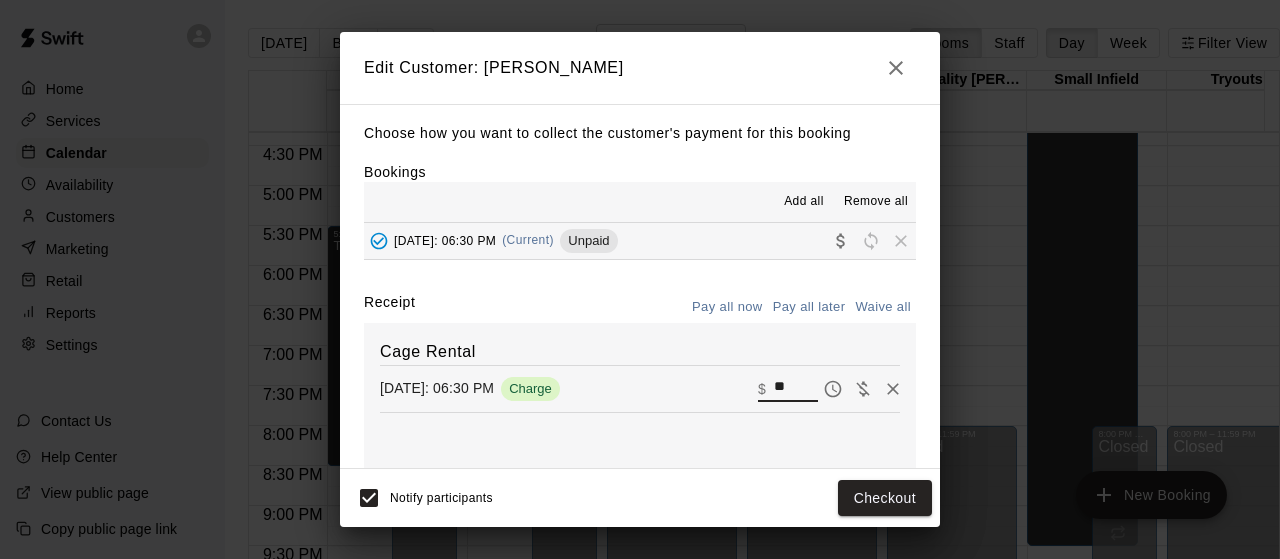 click on "**" at bounding box center (796, 388) 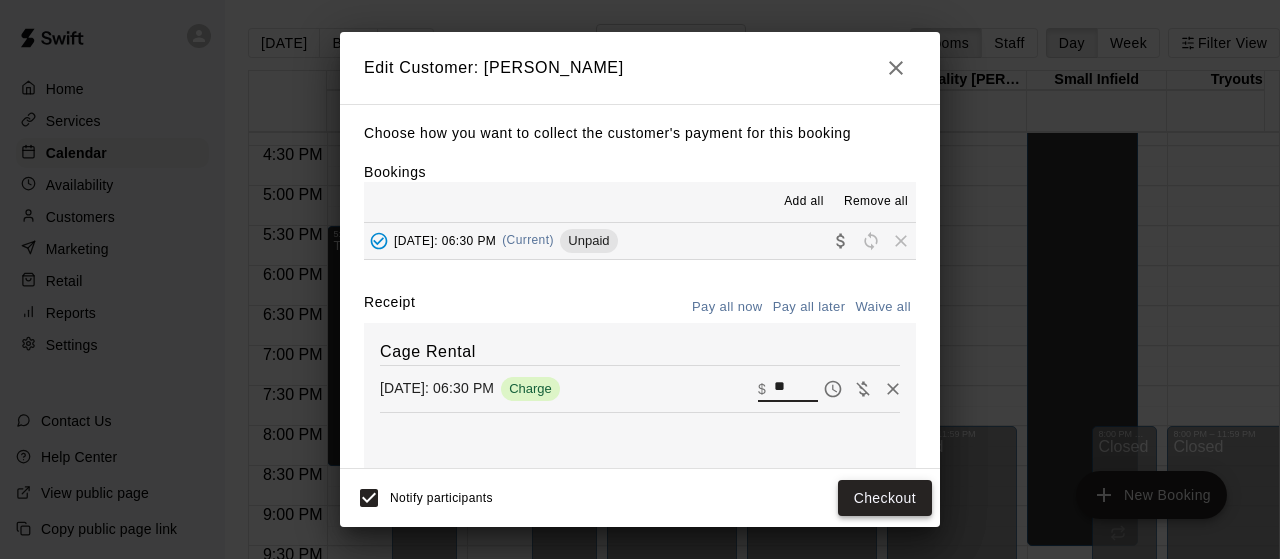 type on "**" 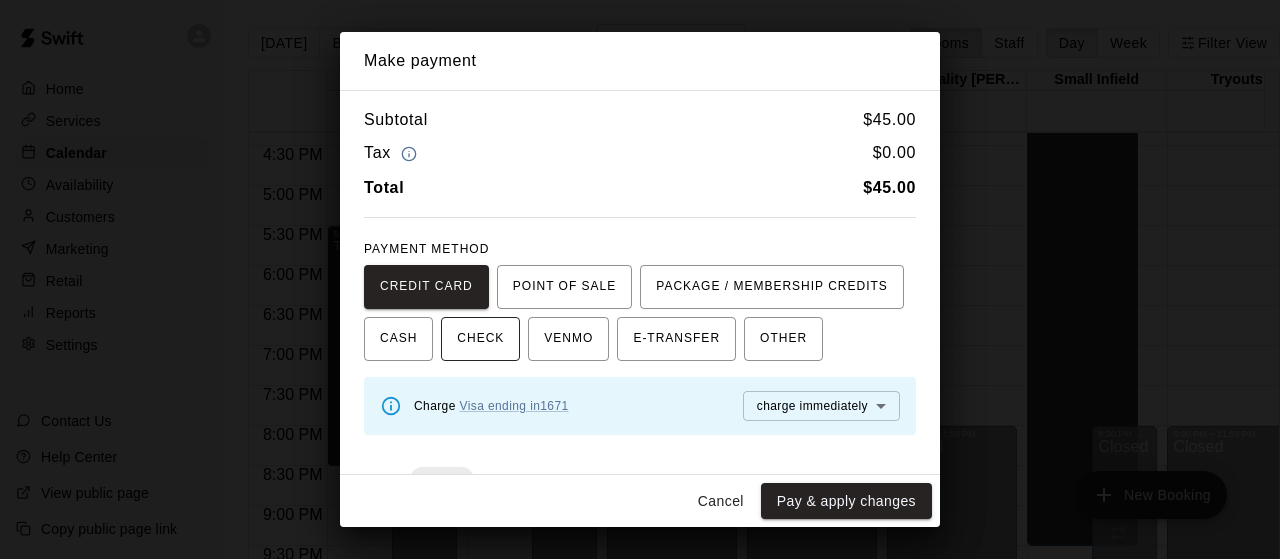 click on "CHECK" at bounding box center [480, 339] 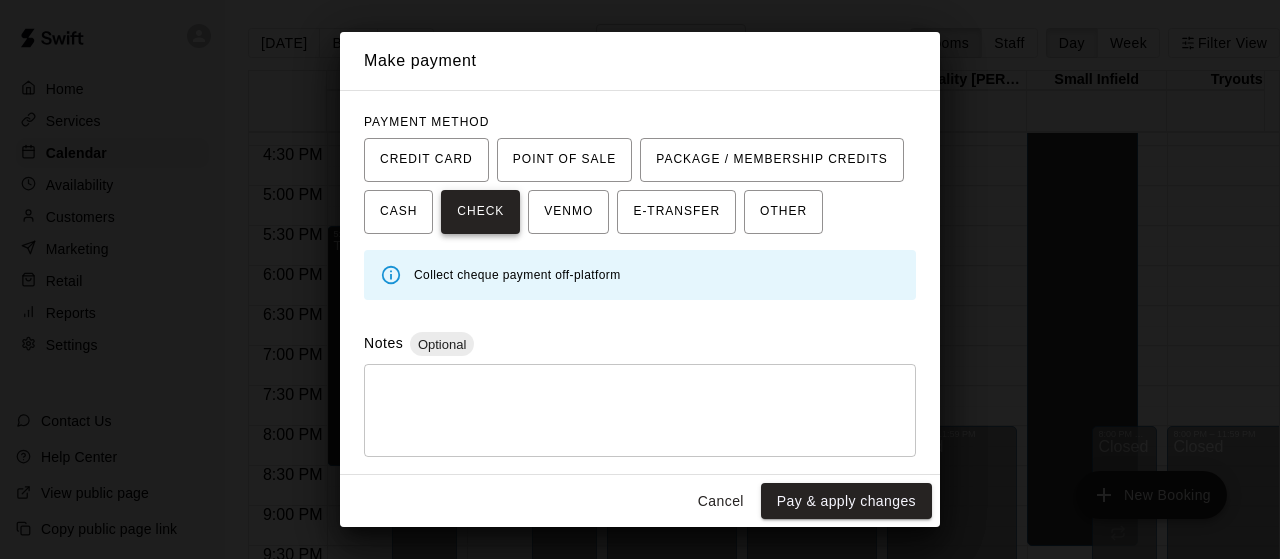 scroll, scrollTop: 176, scrollLeft: 0, axis: vertical 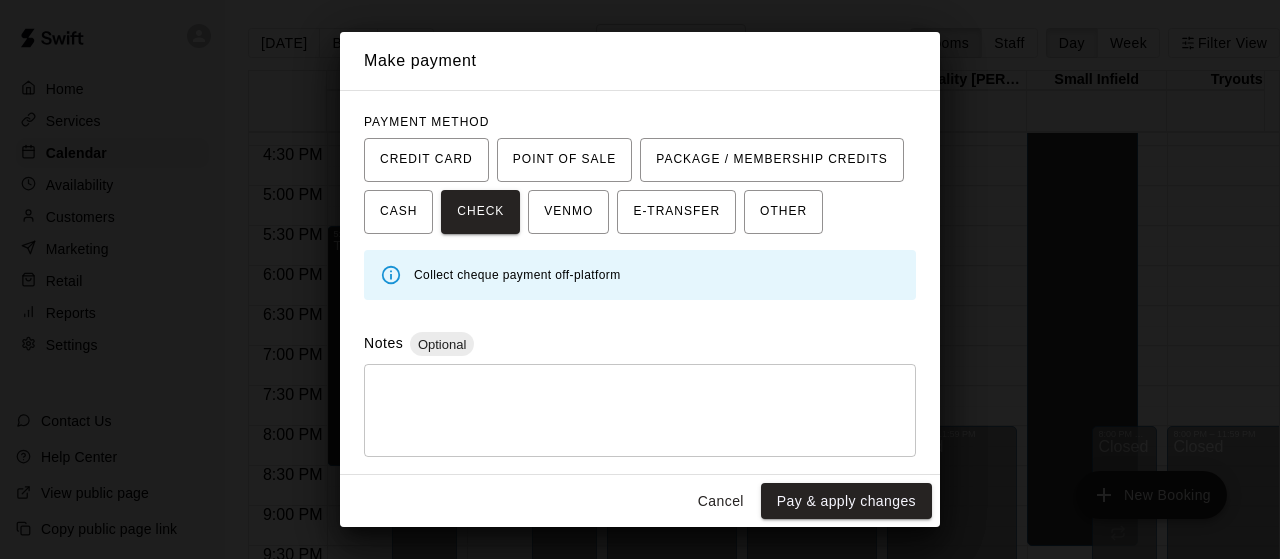 click at bounding box center [640, 411] 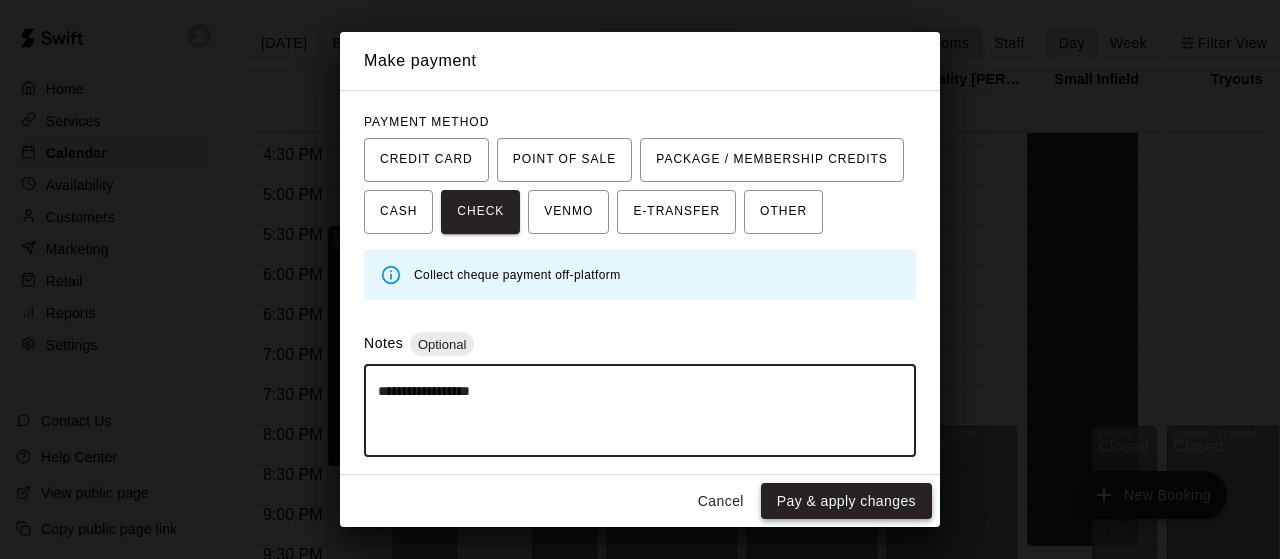type on "**********" 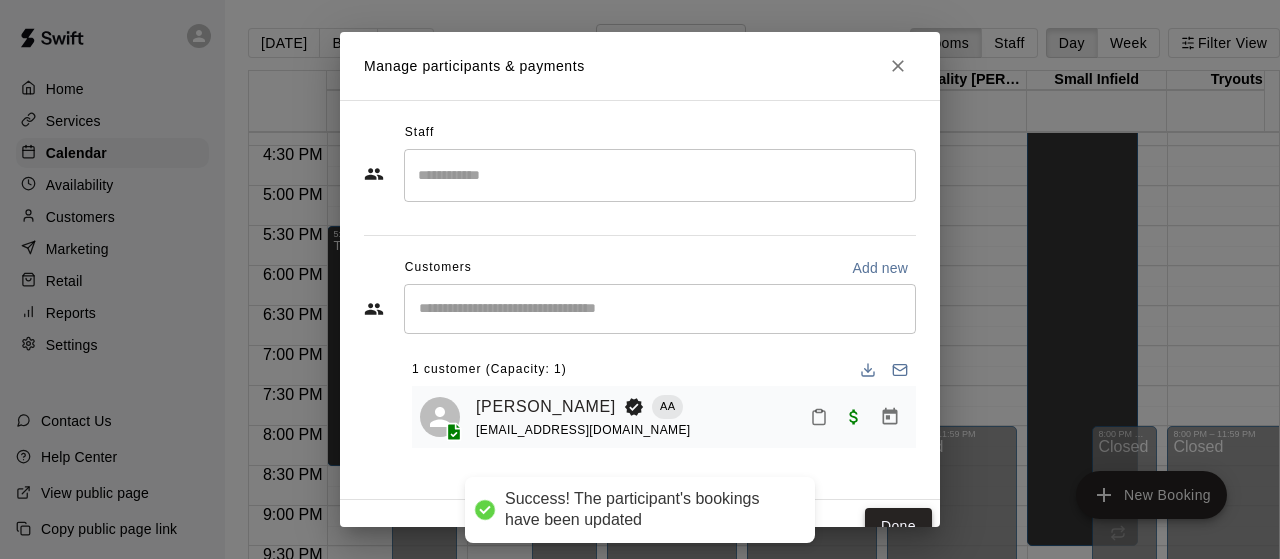 click on "Done" at bounding box center [898, 526] 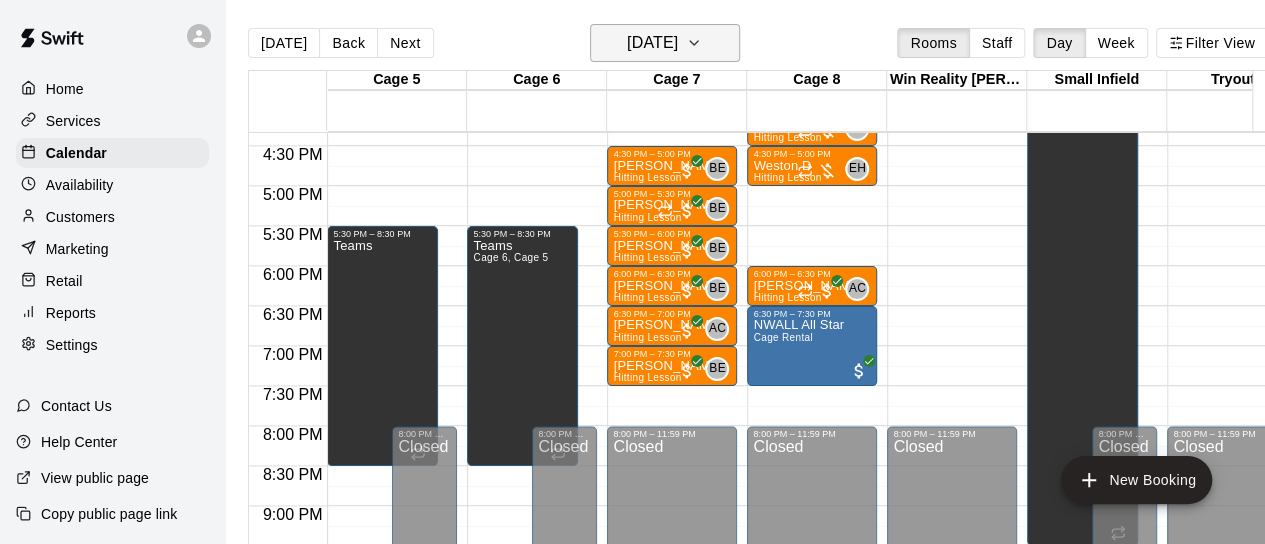 click 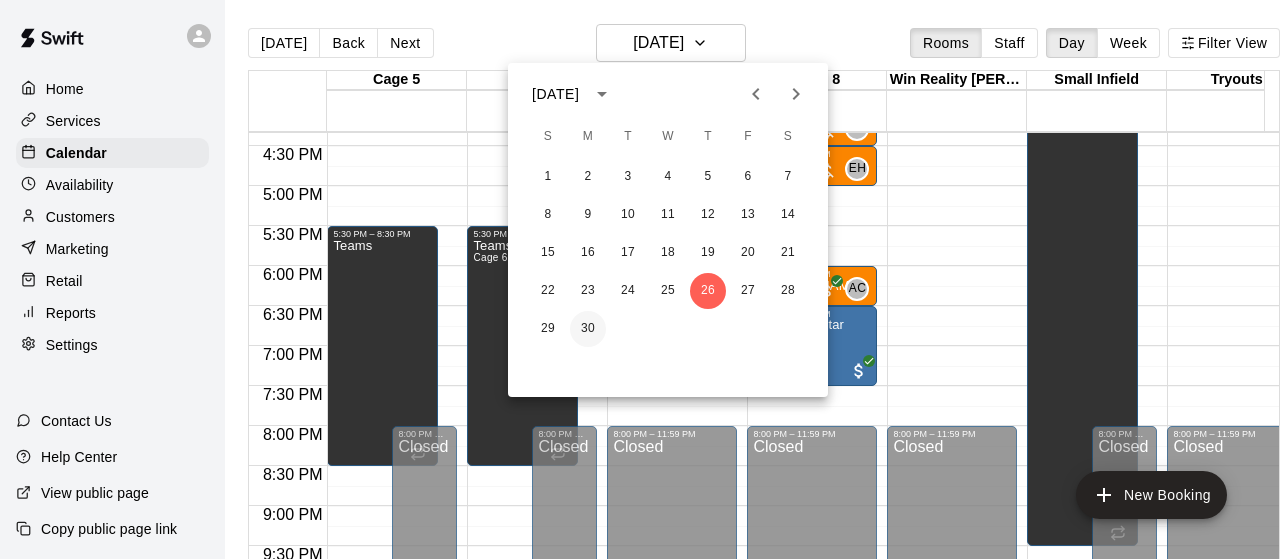 click on "30" at bounding box center [588, 329] 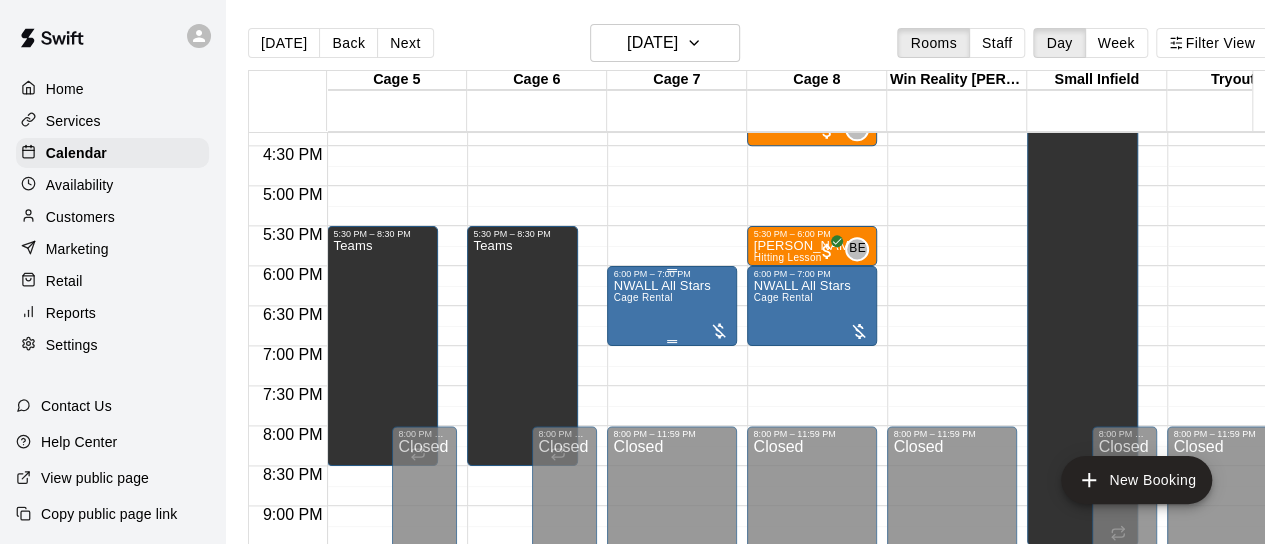 click at bounding box center [719, 331] 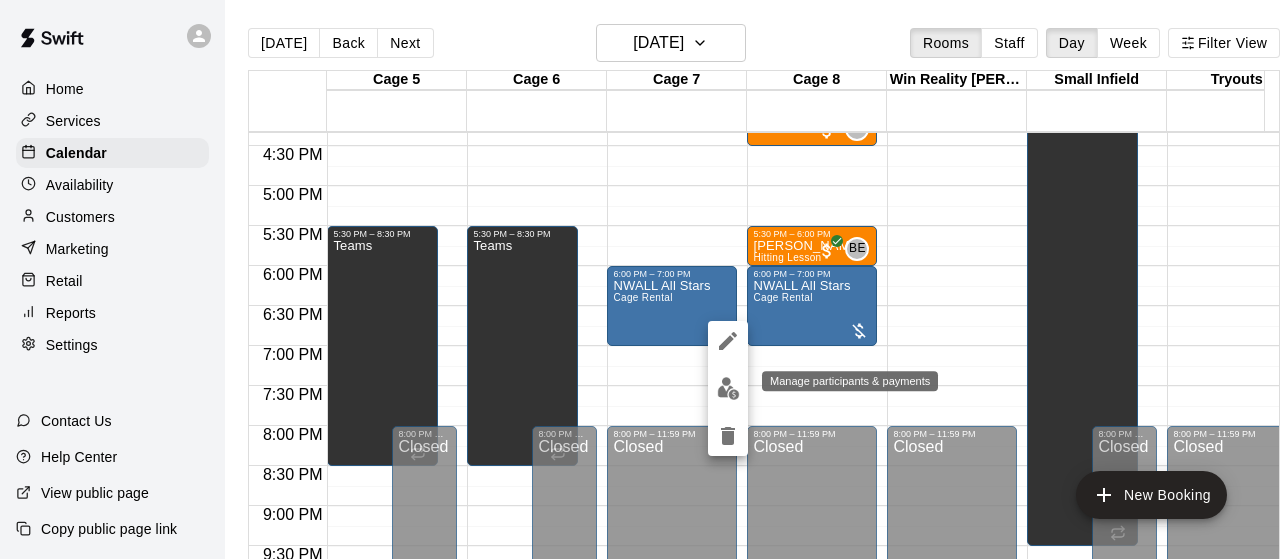 click at bounding box center [728, 388] 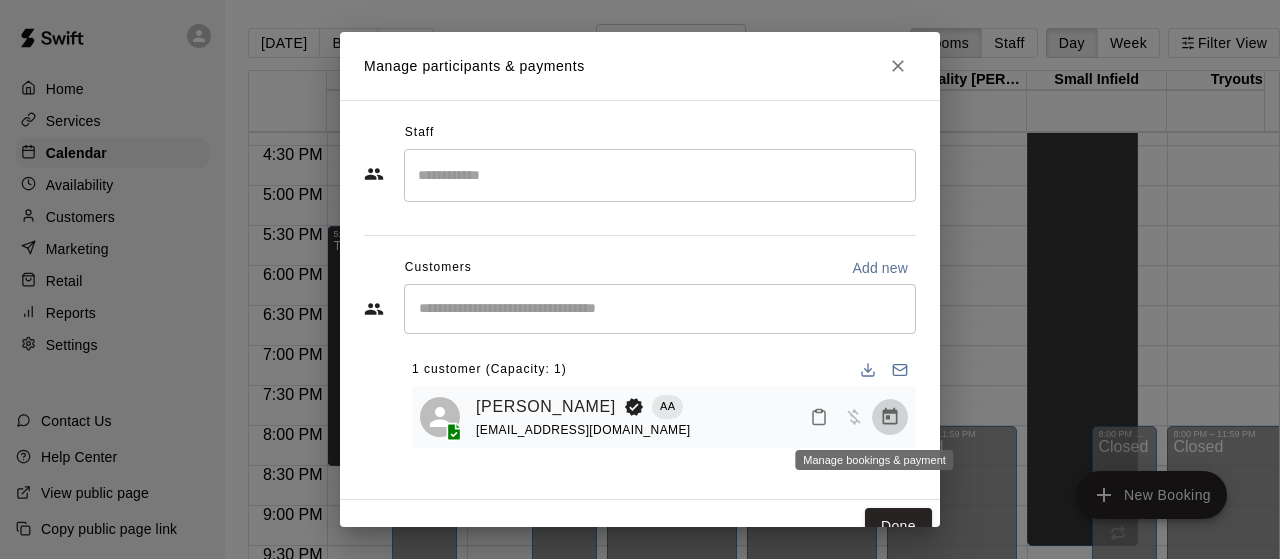 click 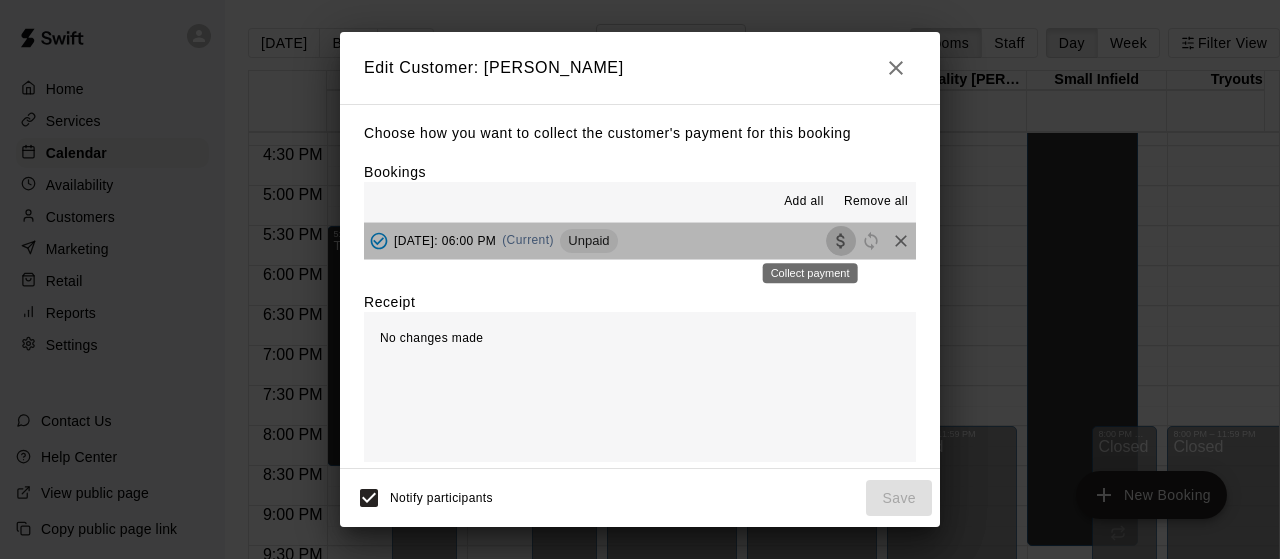 click 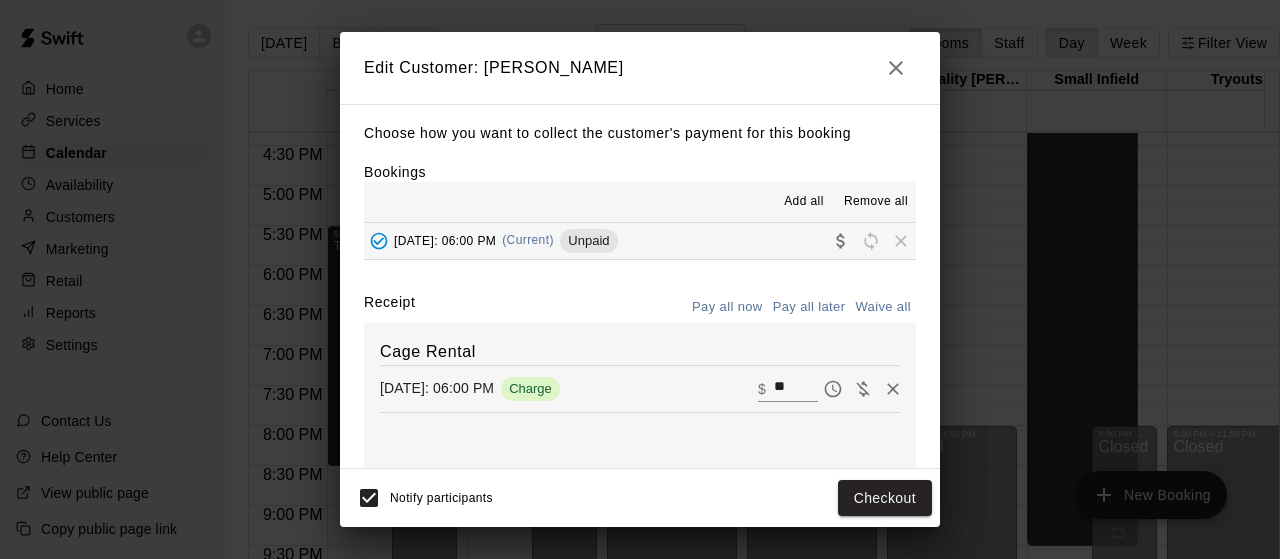 click on "**" at bounding box center [796, 388] 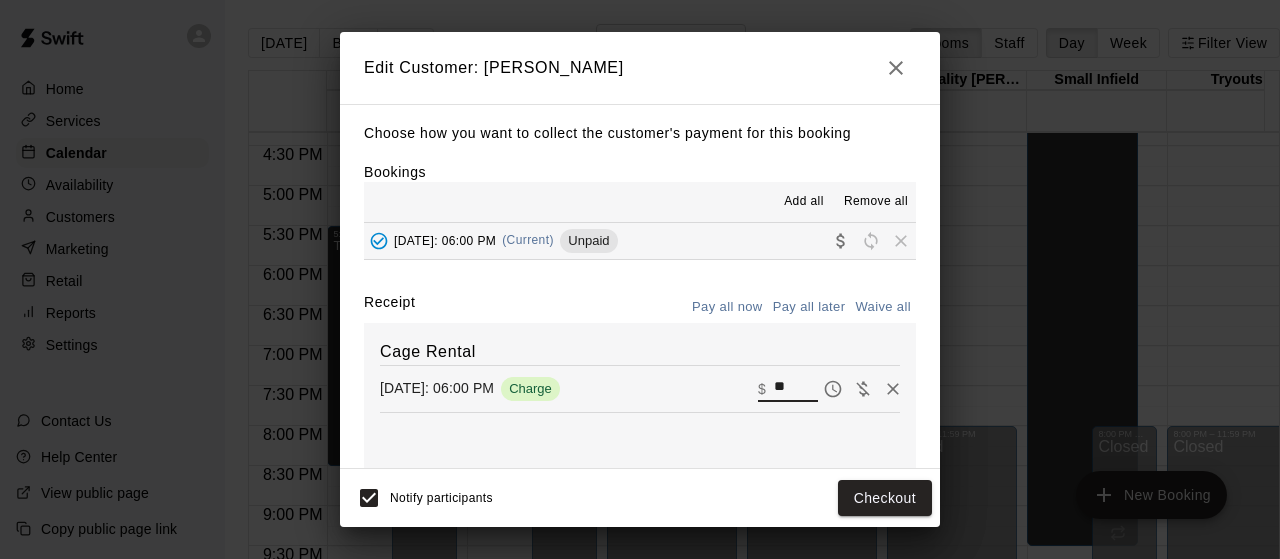 type on "*" 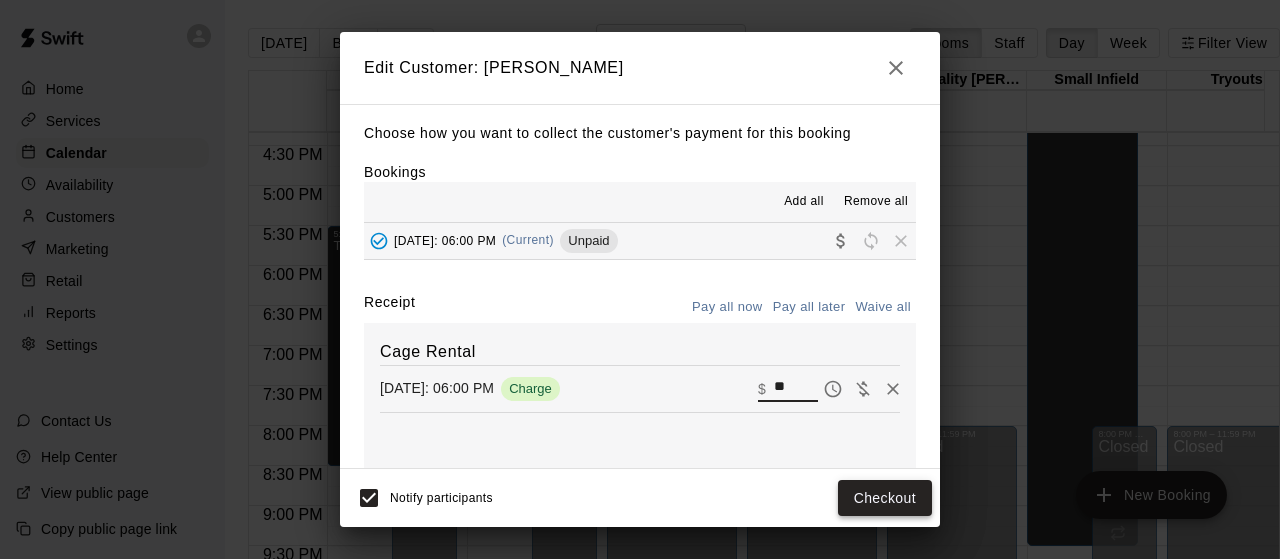 type on "**" 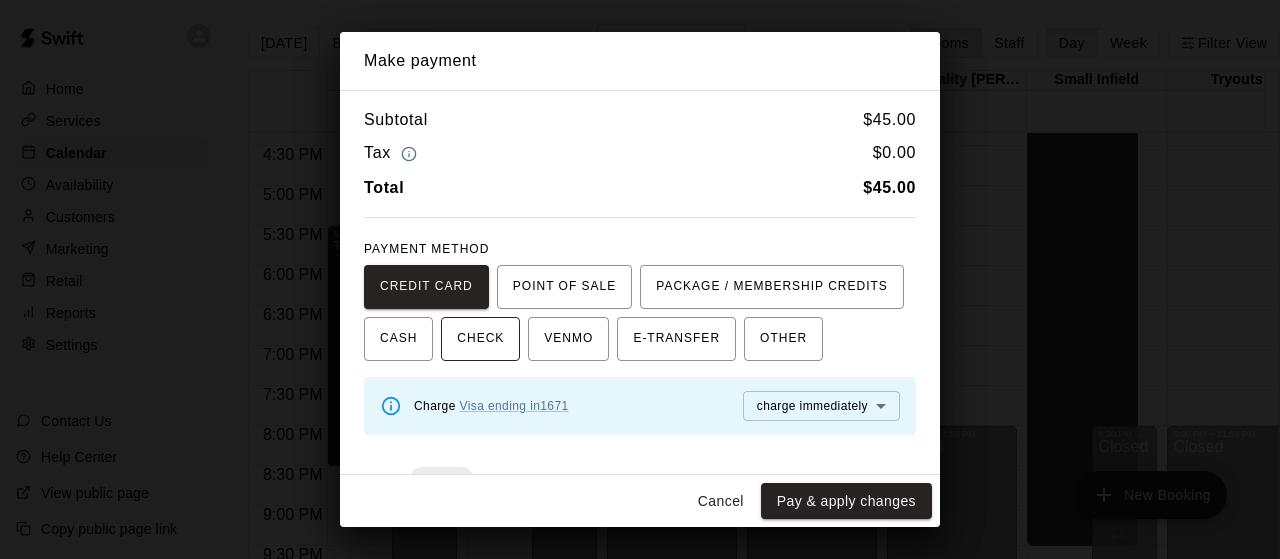 click on "CHECK" at bounding box center (480, 339) 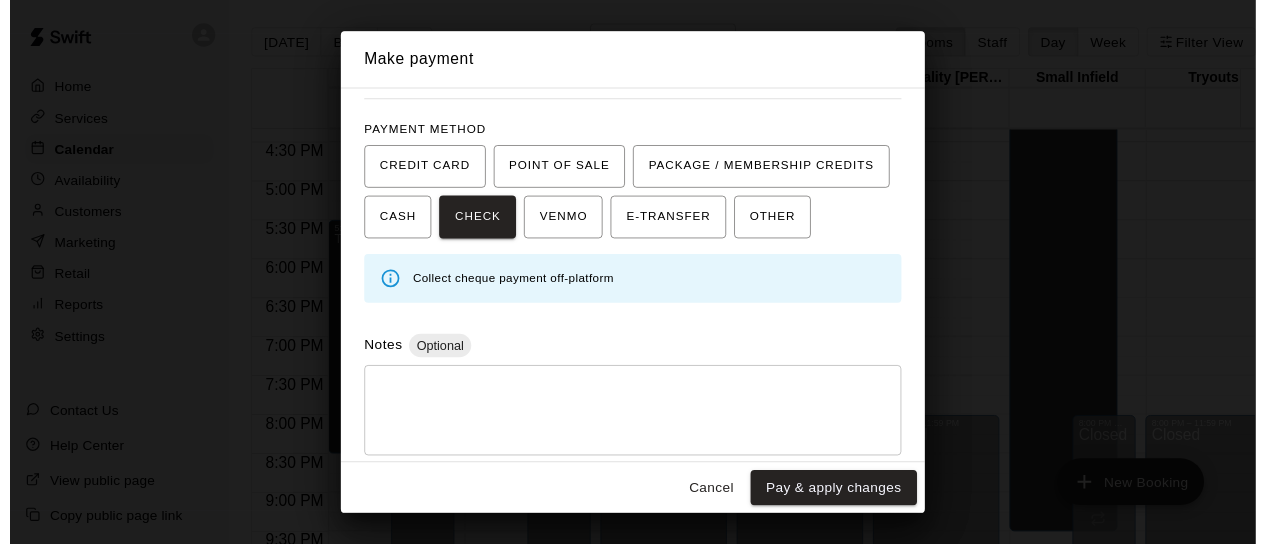 scroll, scrollTop: 168, scrollLeft: 0, axis: vertical 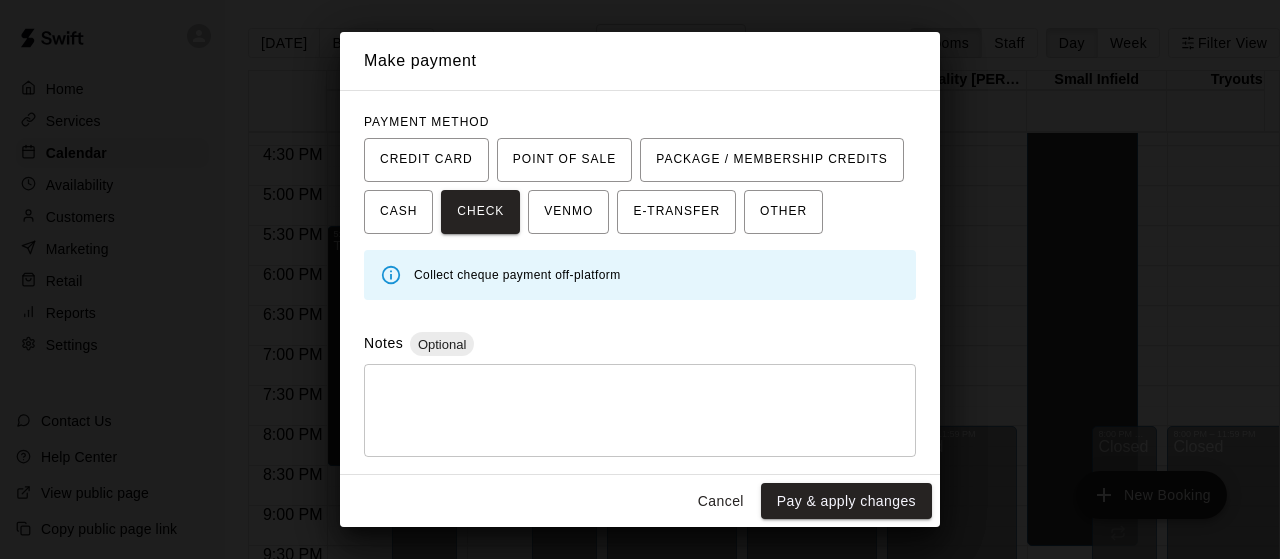 click at bounding box center (640, 411) 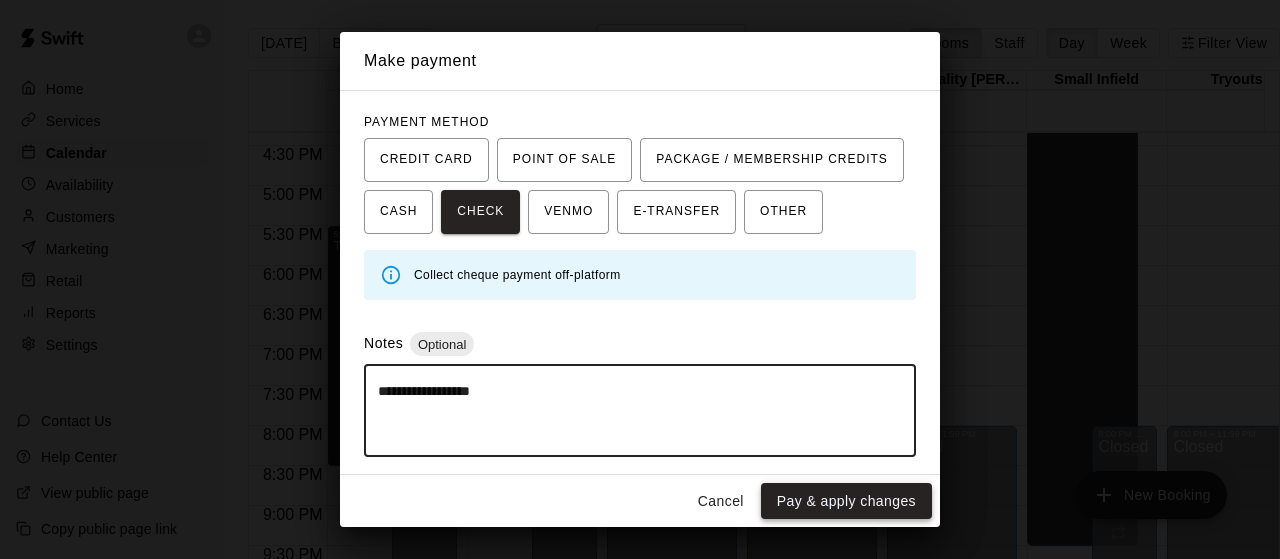 type on "**********" 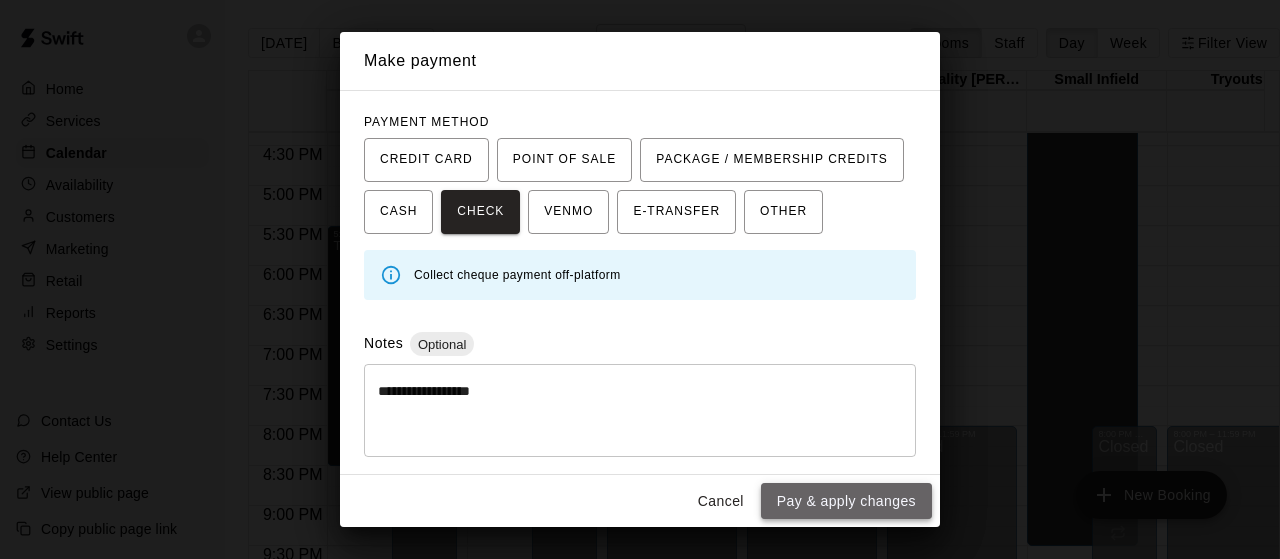 click on "Pay & apply changes" at bounding box center (846, 501) 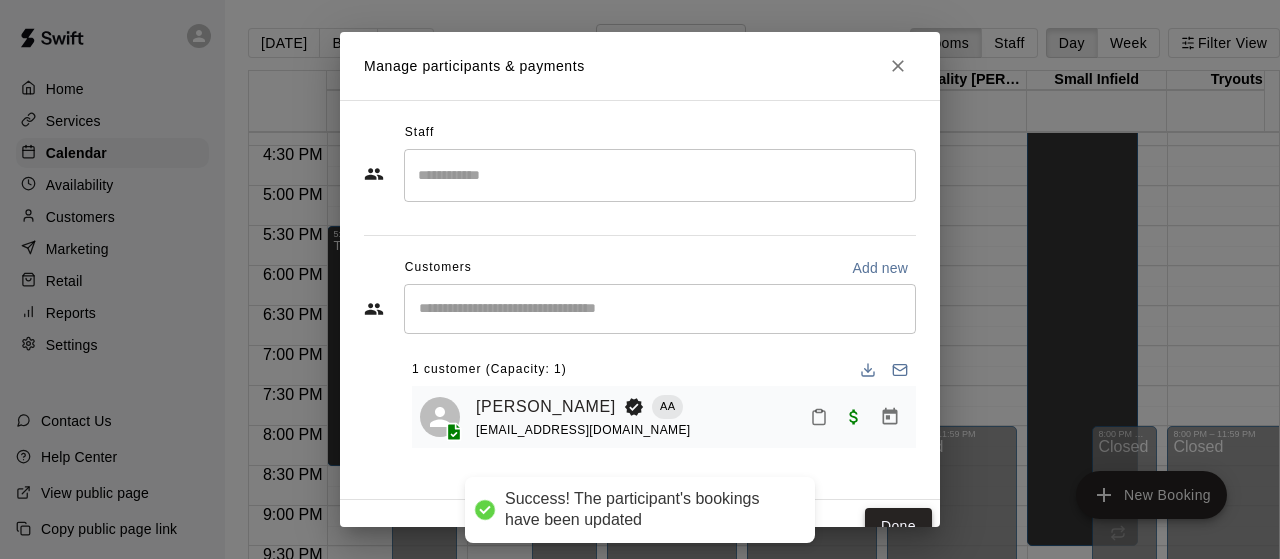 click on "Done" at bounding box center (898, 526) 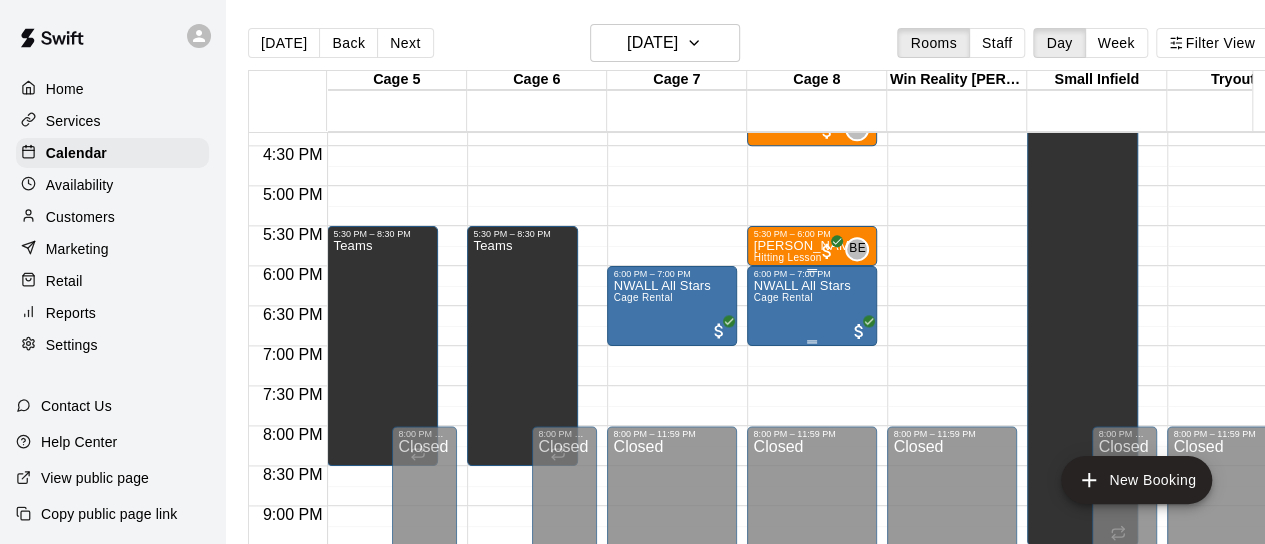 drag, startPoint x: 792, startPoint y: 293, endPoint x: 769, endPoint y: 329, distance: 42.72002 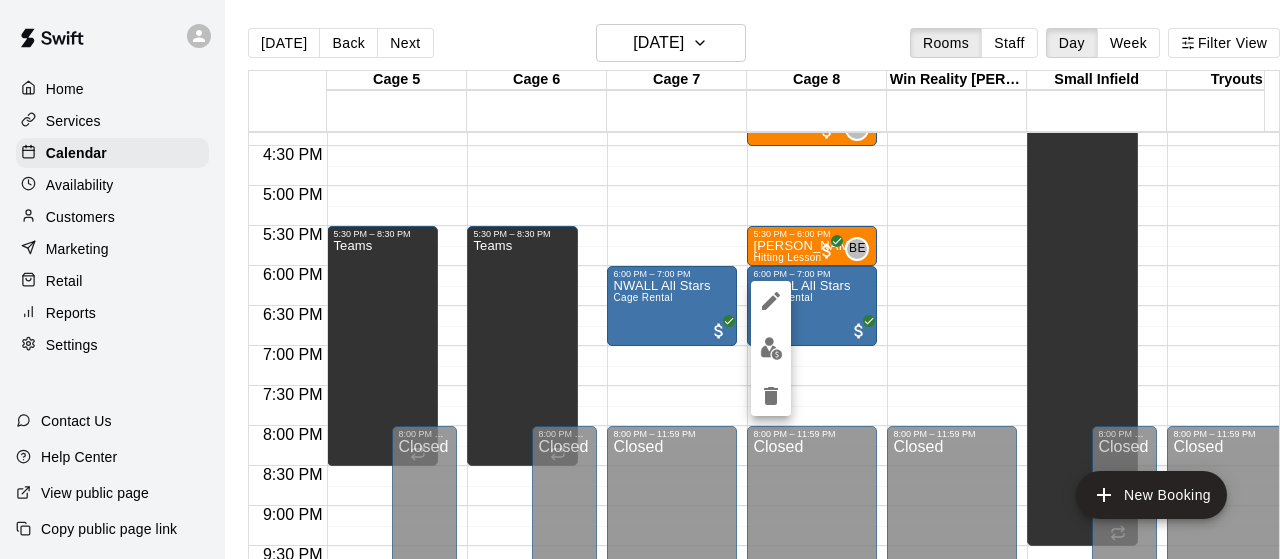 click at bounding box center (771, 348) 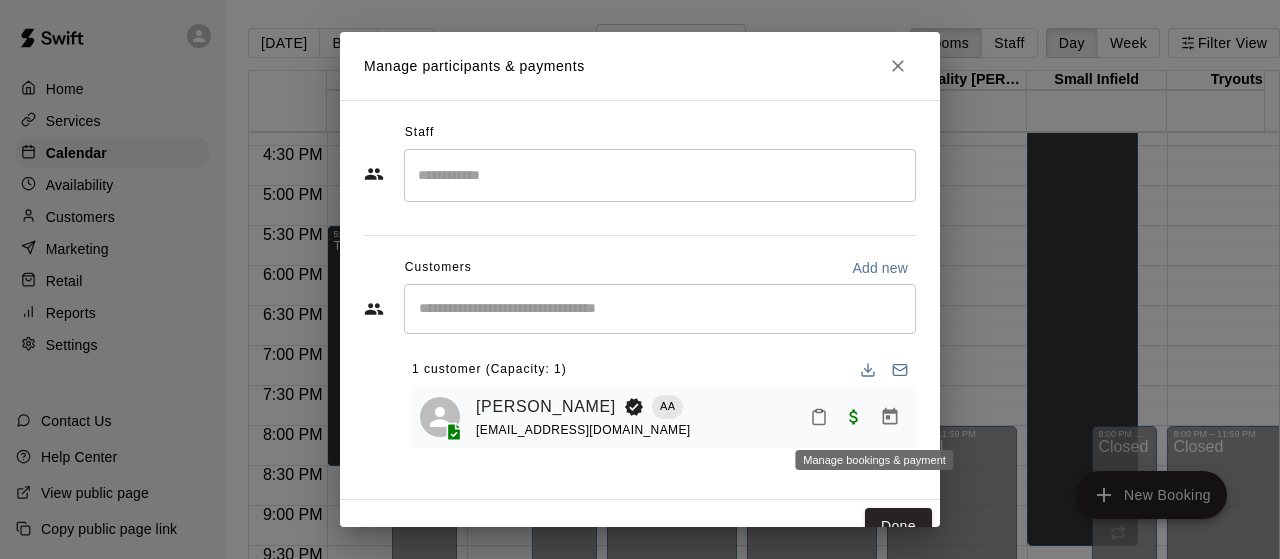 click 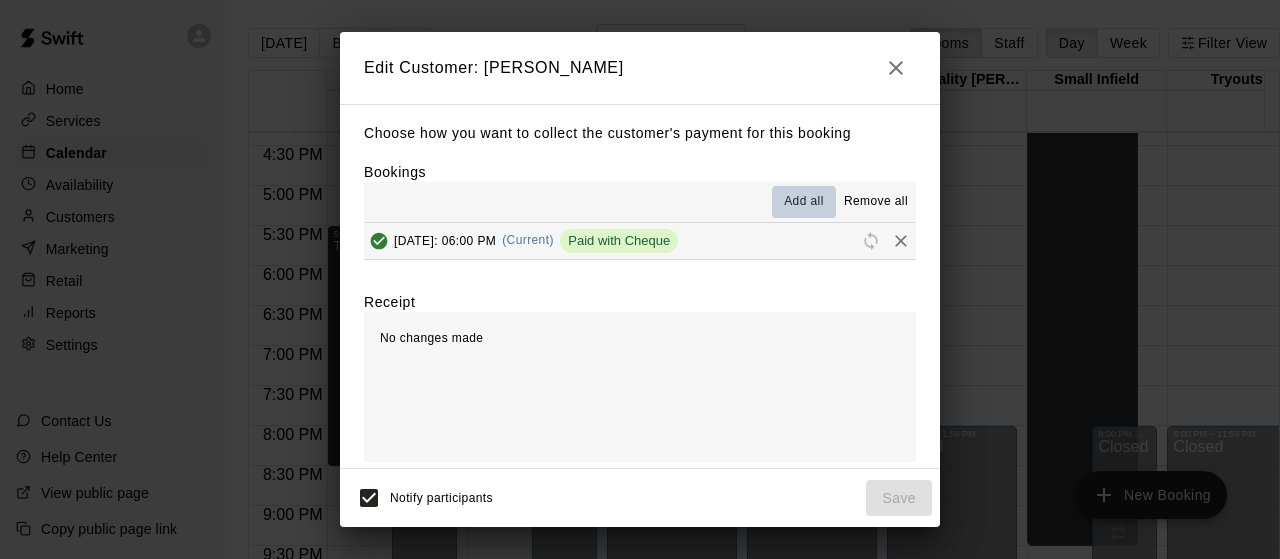 click on "Add all" at bounding box center [804, 202] 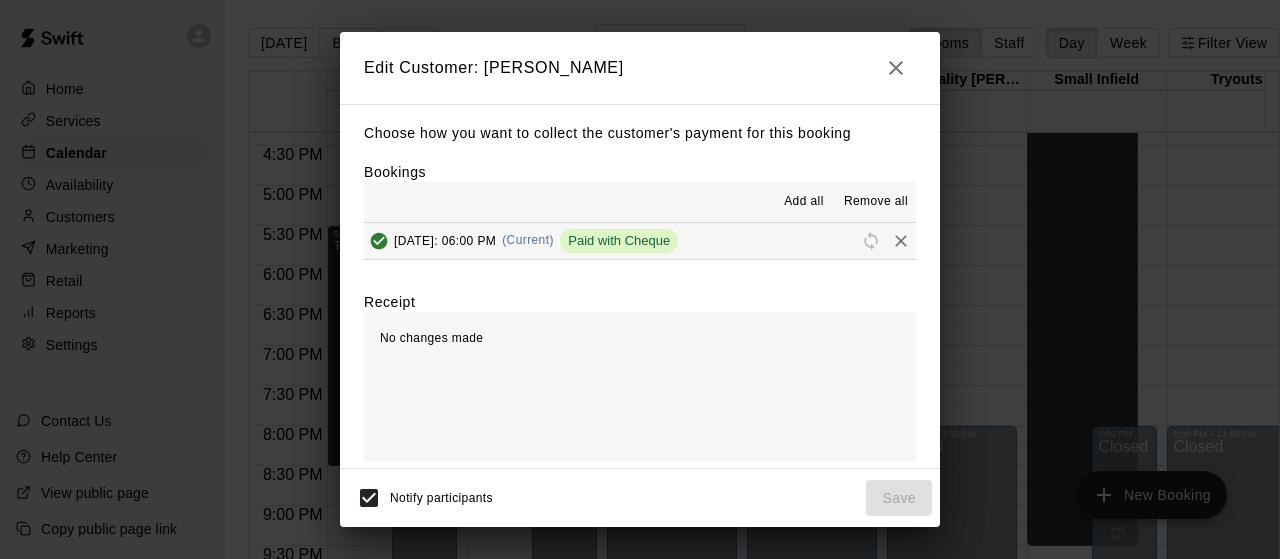 click on "Monday, June 30: 06:00 PM (Current) Paid with Cheque" at bounding box center [640, 241] 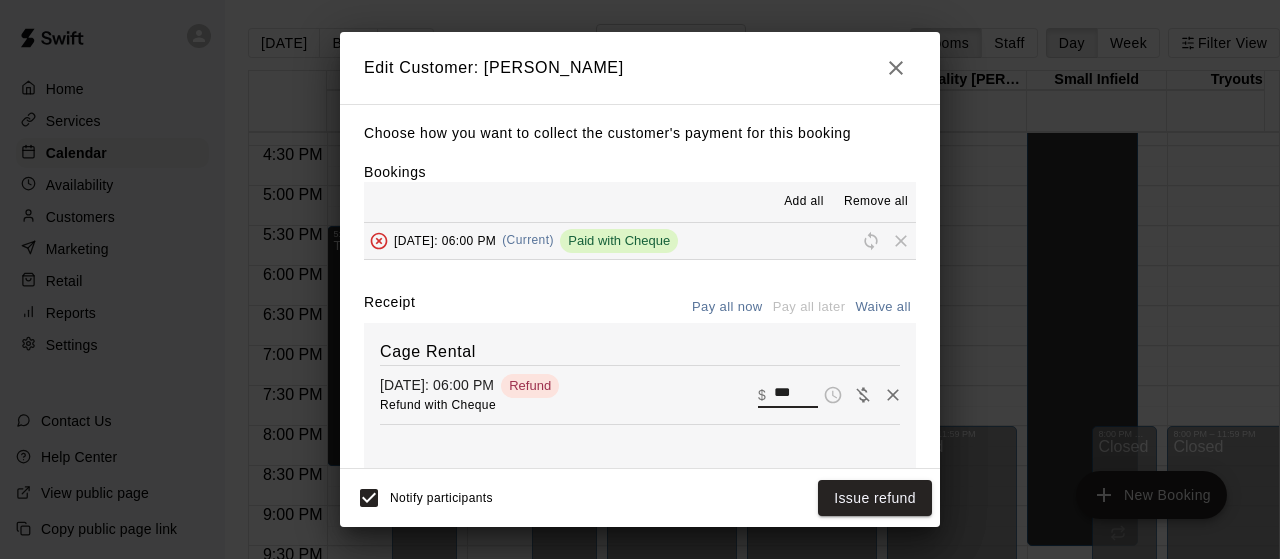 drag, startPoint x: 765, startPoint y: 391, endPoint x: 673, endPoint y: 379, distance: 92.779305 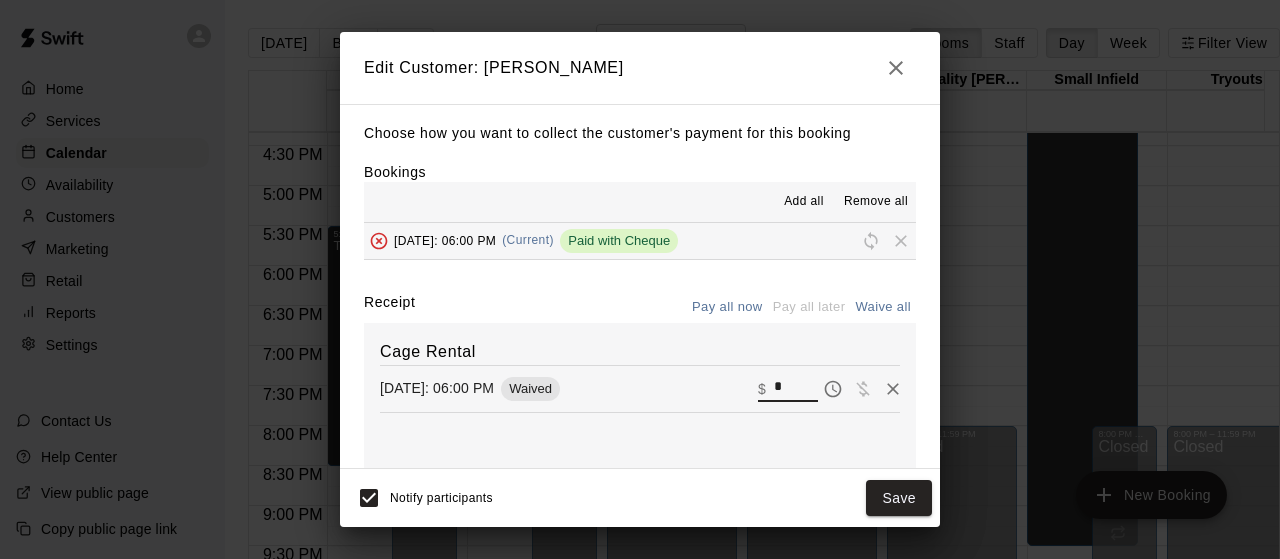 type on "*" 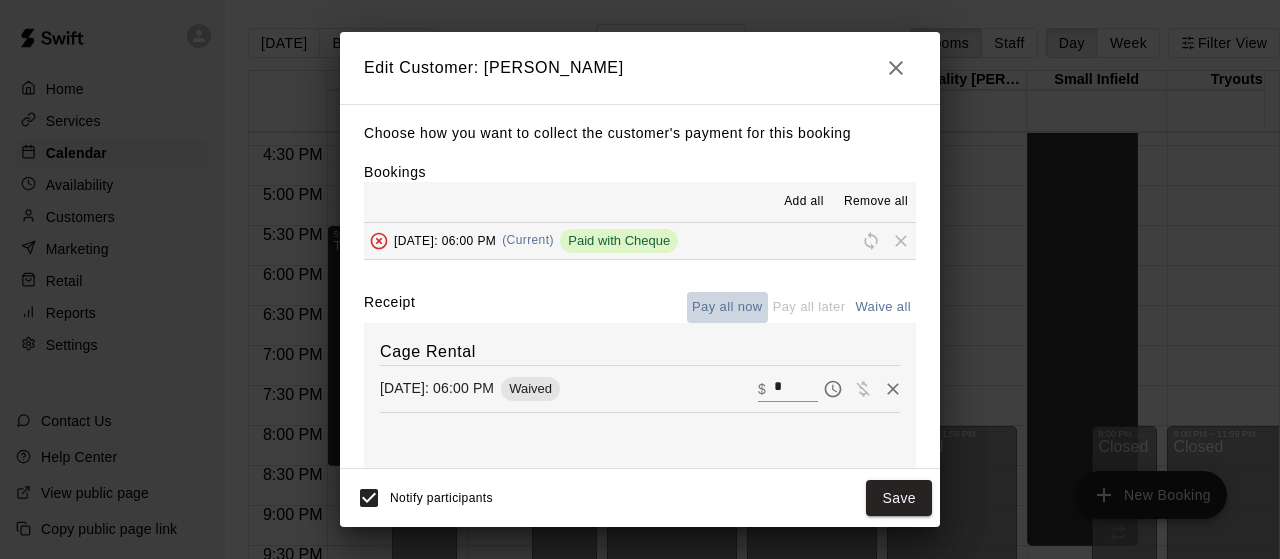 click on "Pay all now" at bounding box center (727, 307) 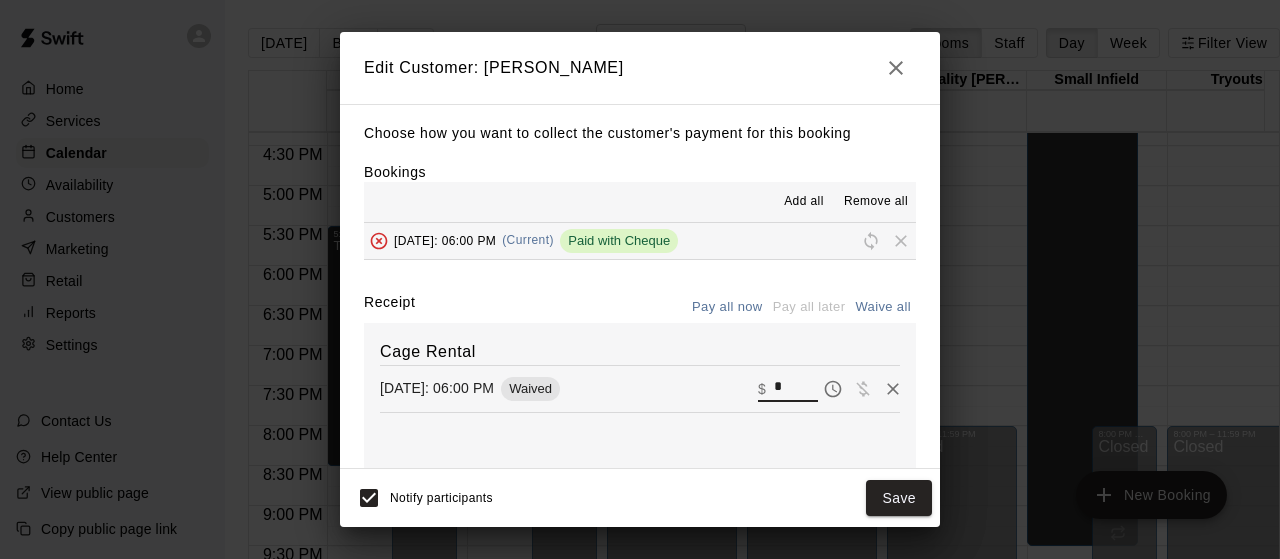 click on "*" at bounding box center [796, 388] 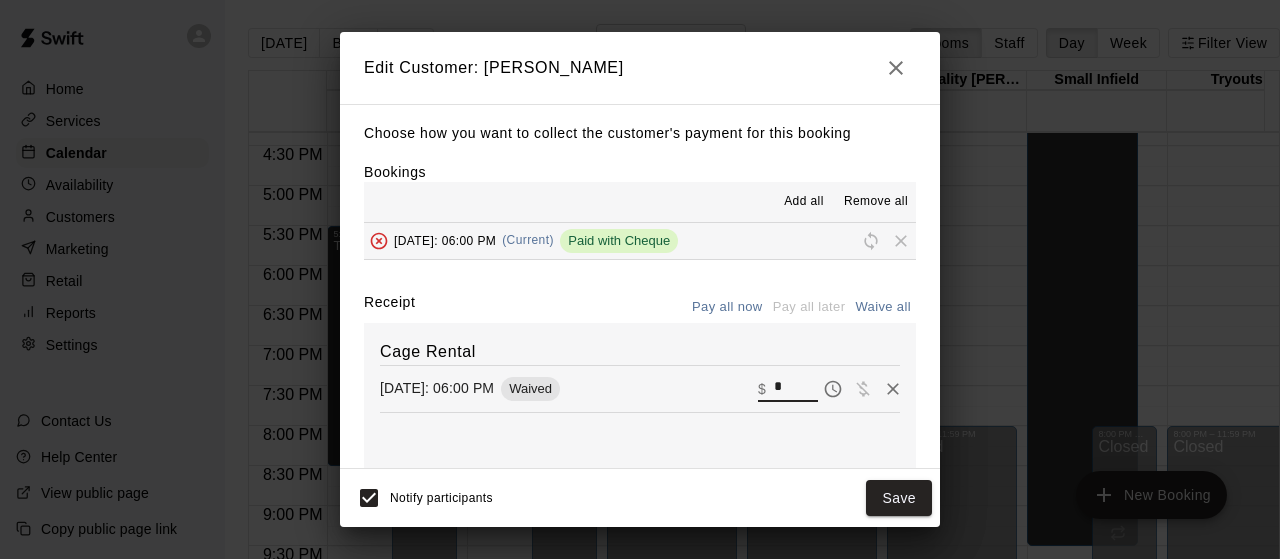 type on "**" 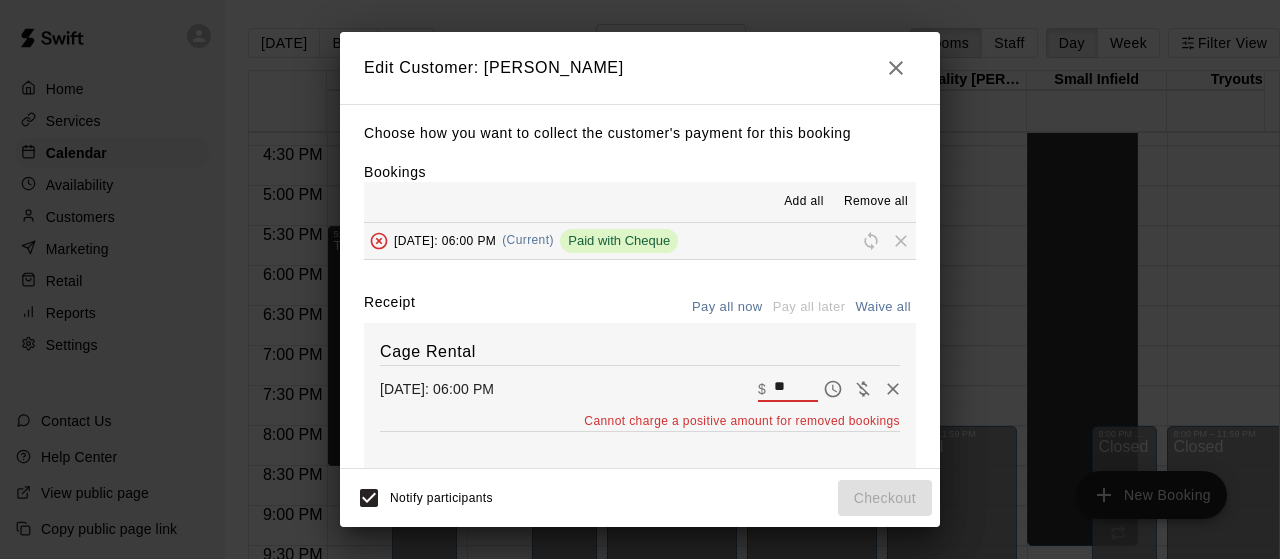 click 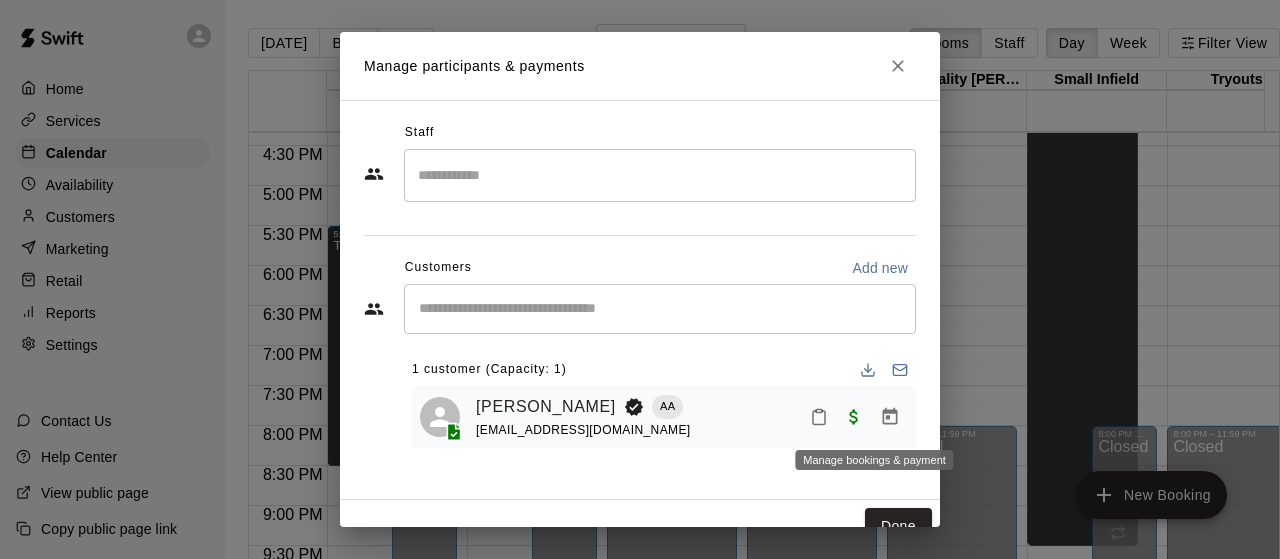 click 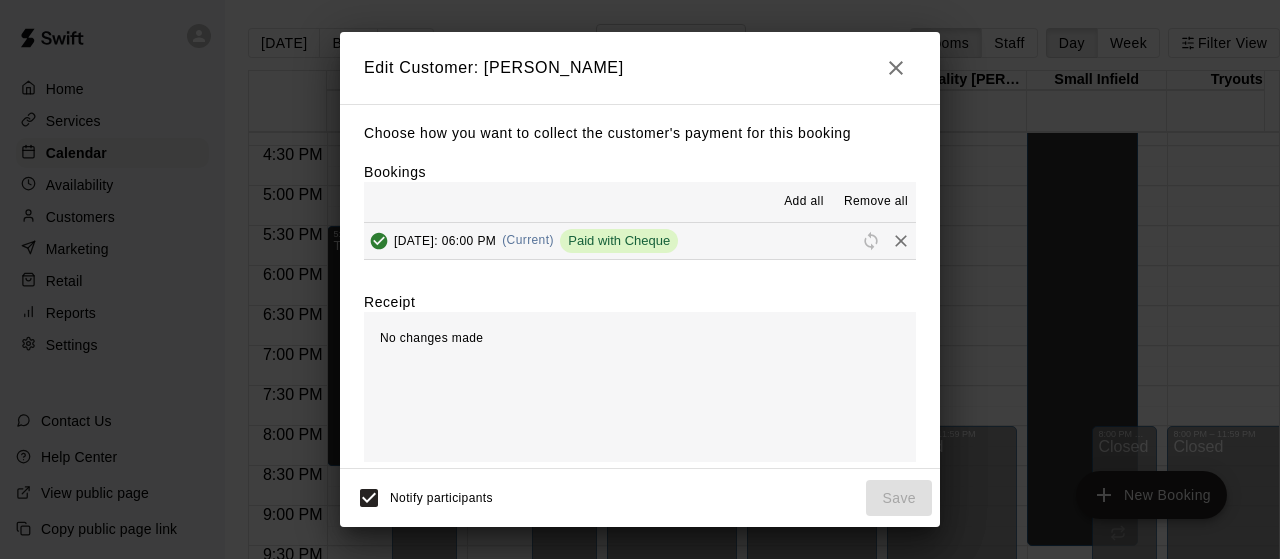click 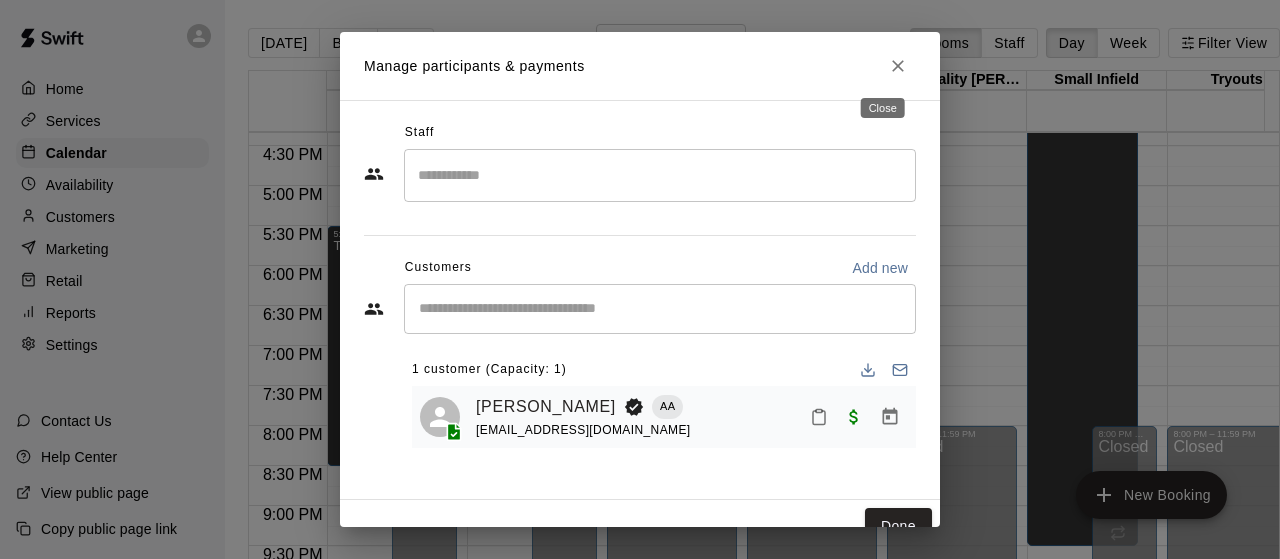 click 